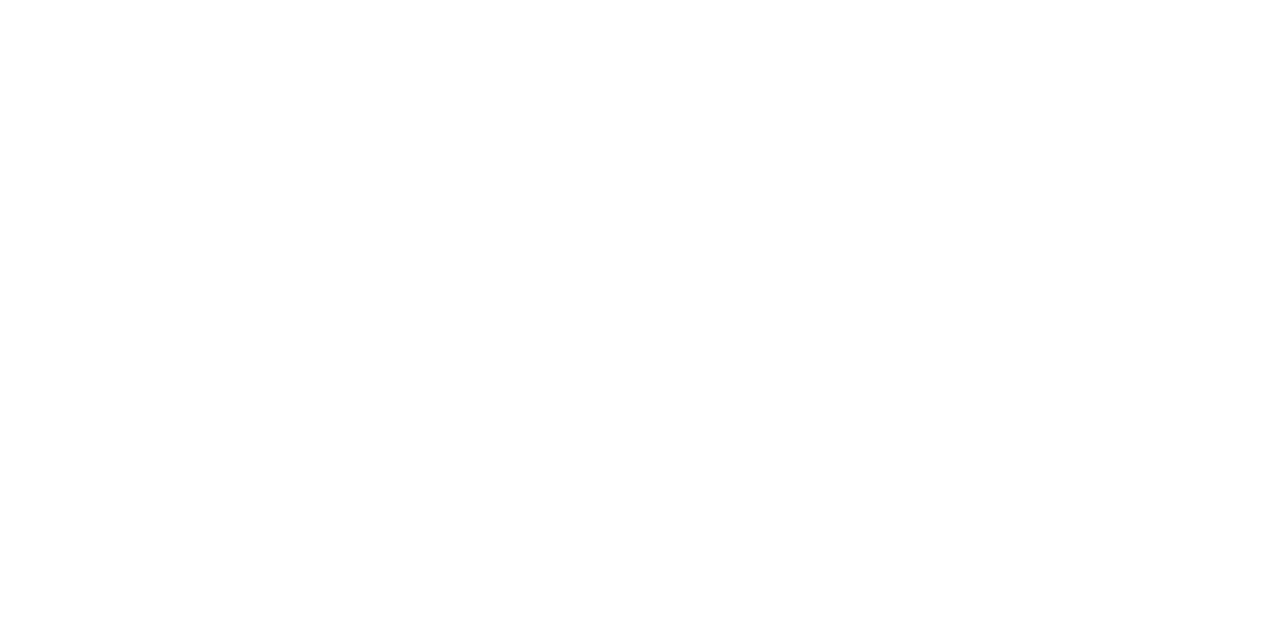 scroll, scrollTop: 0, scrollLeft: 0, axis: both 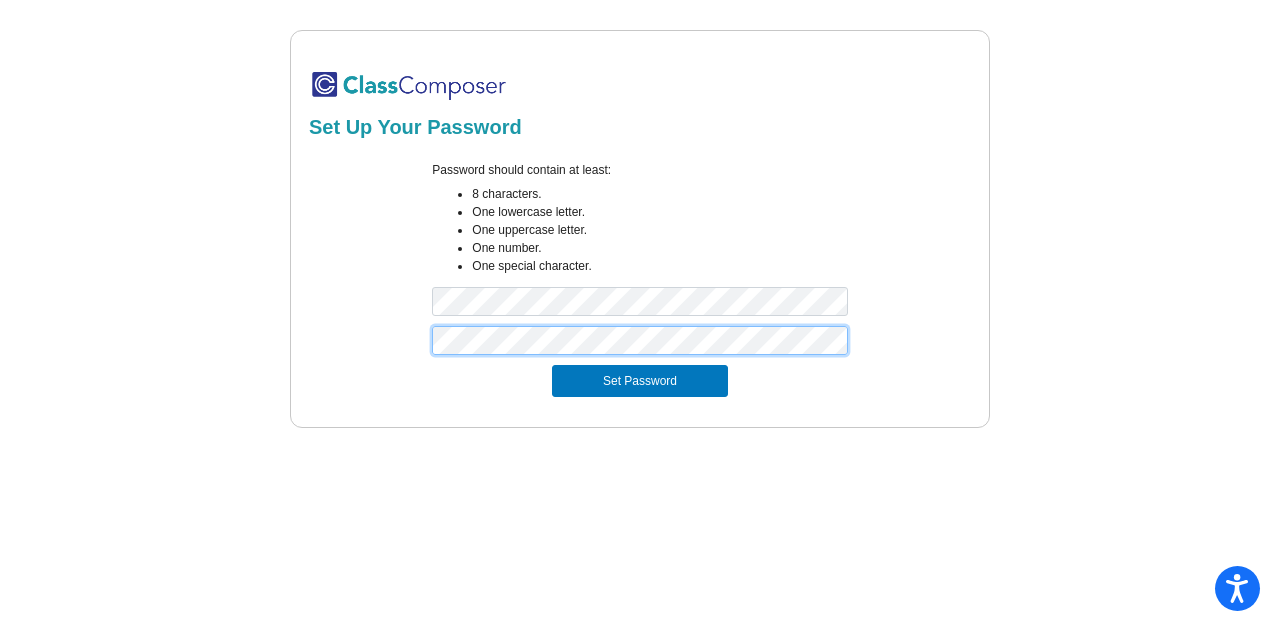 click on "Set Password" at bounding box center (640, 381) 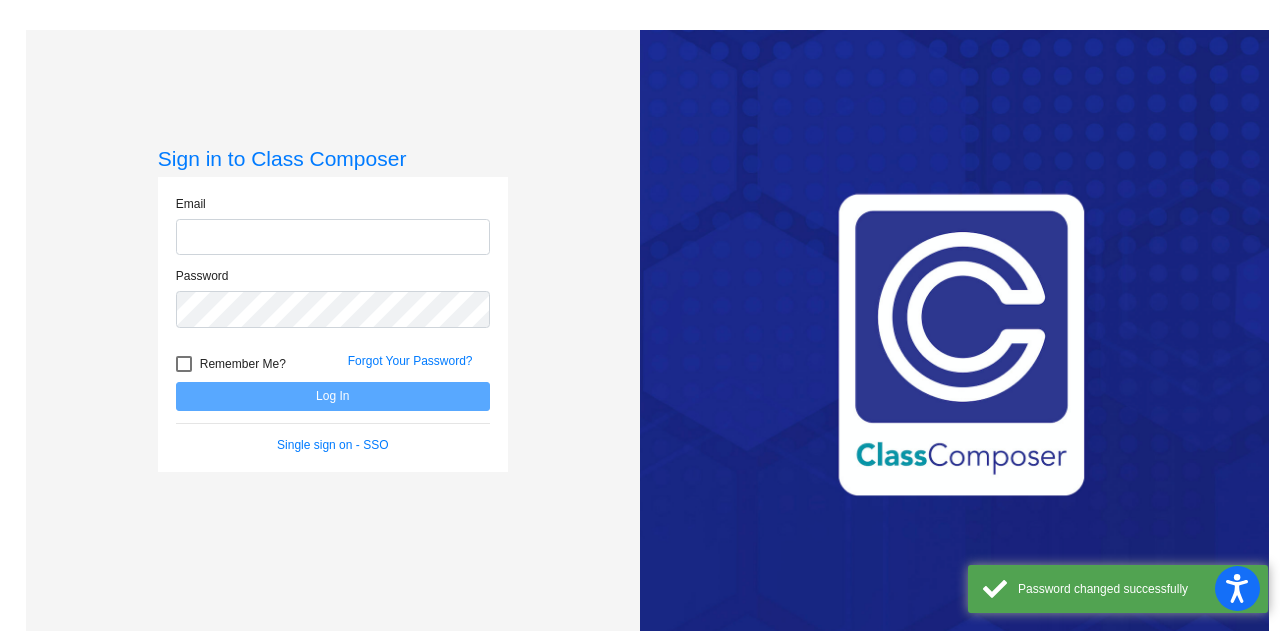 click 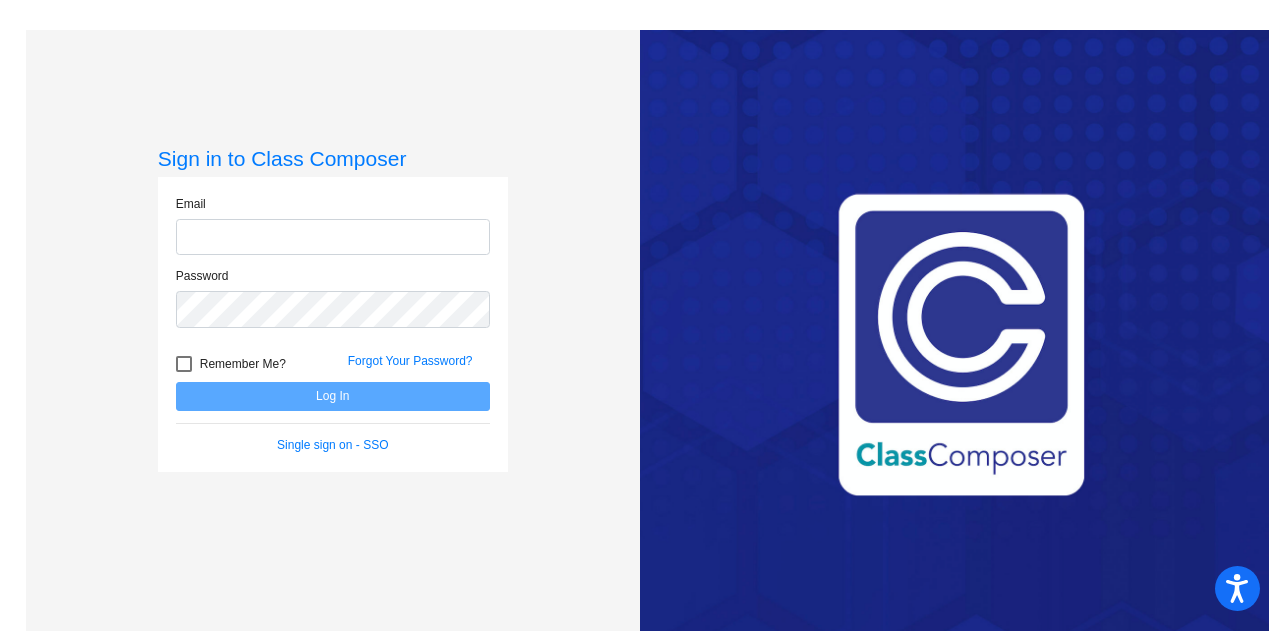 type on "[PERSON_NAME][EMAIL_ADDRESS][DOMAIN_NAME]" 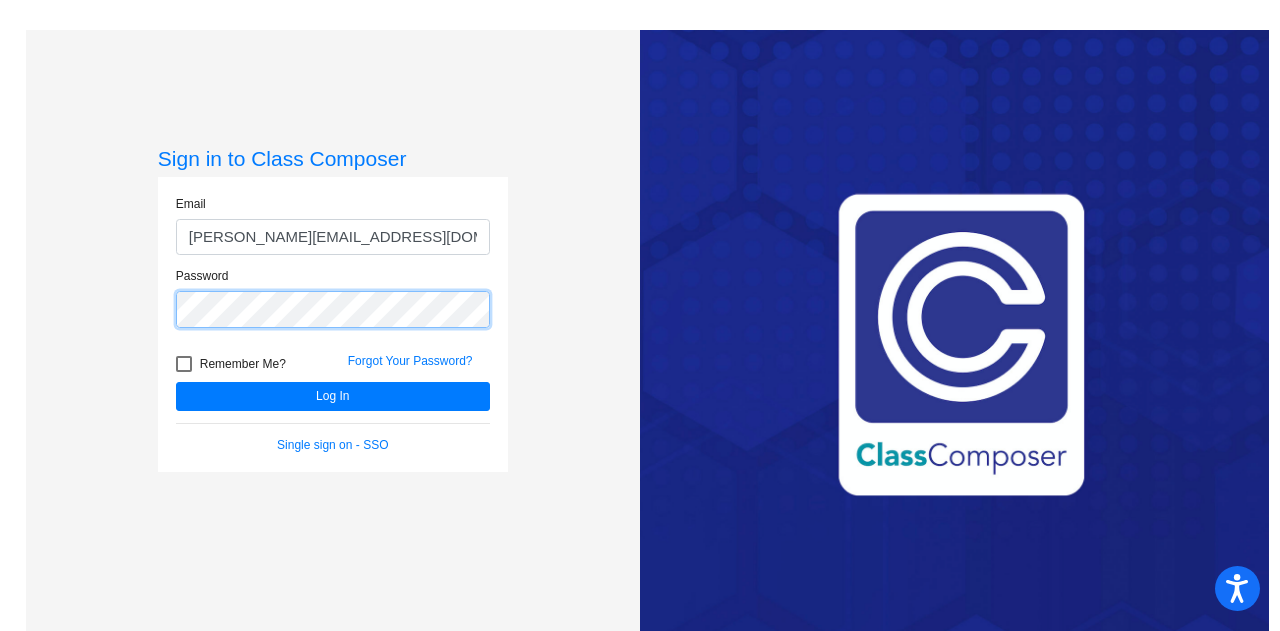 click on "Log In" 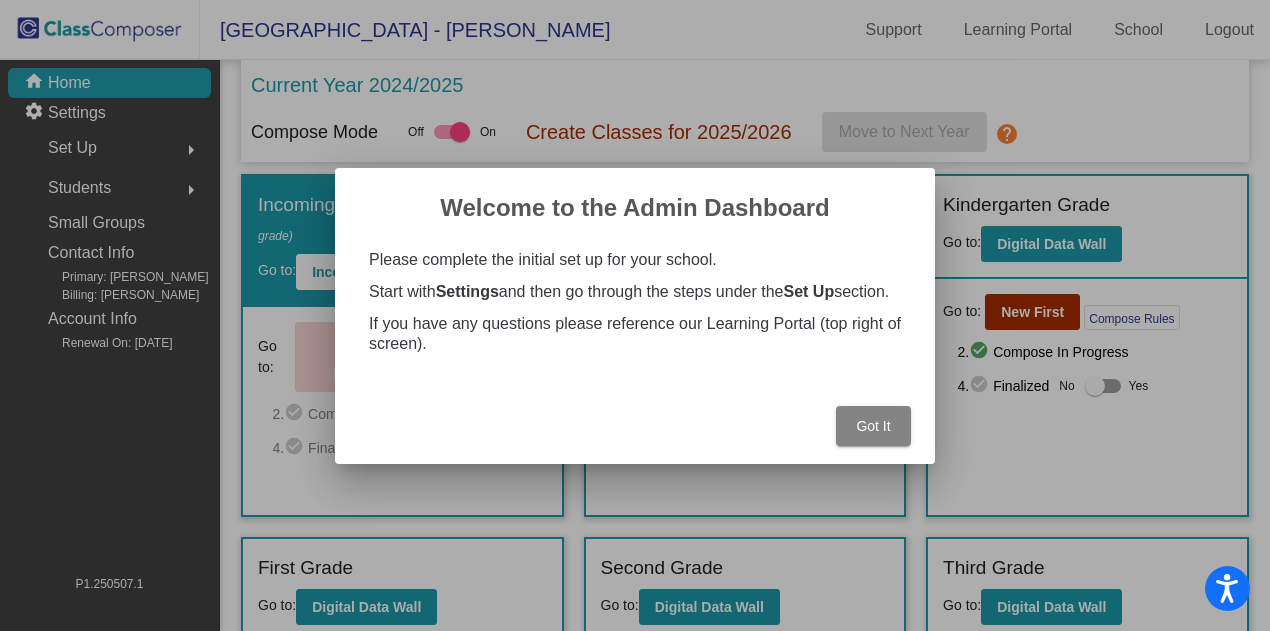 click on "Got It" at bounding box center [873, 426] 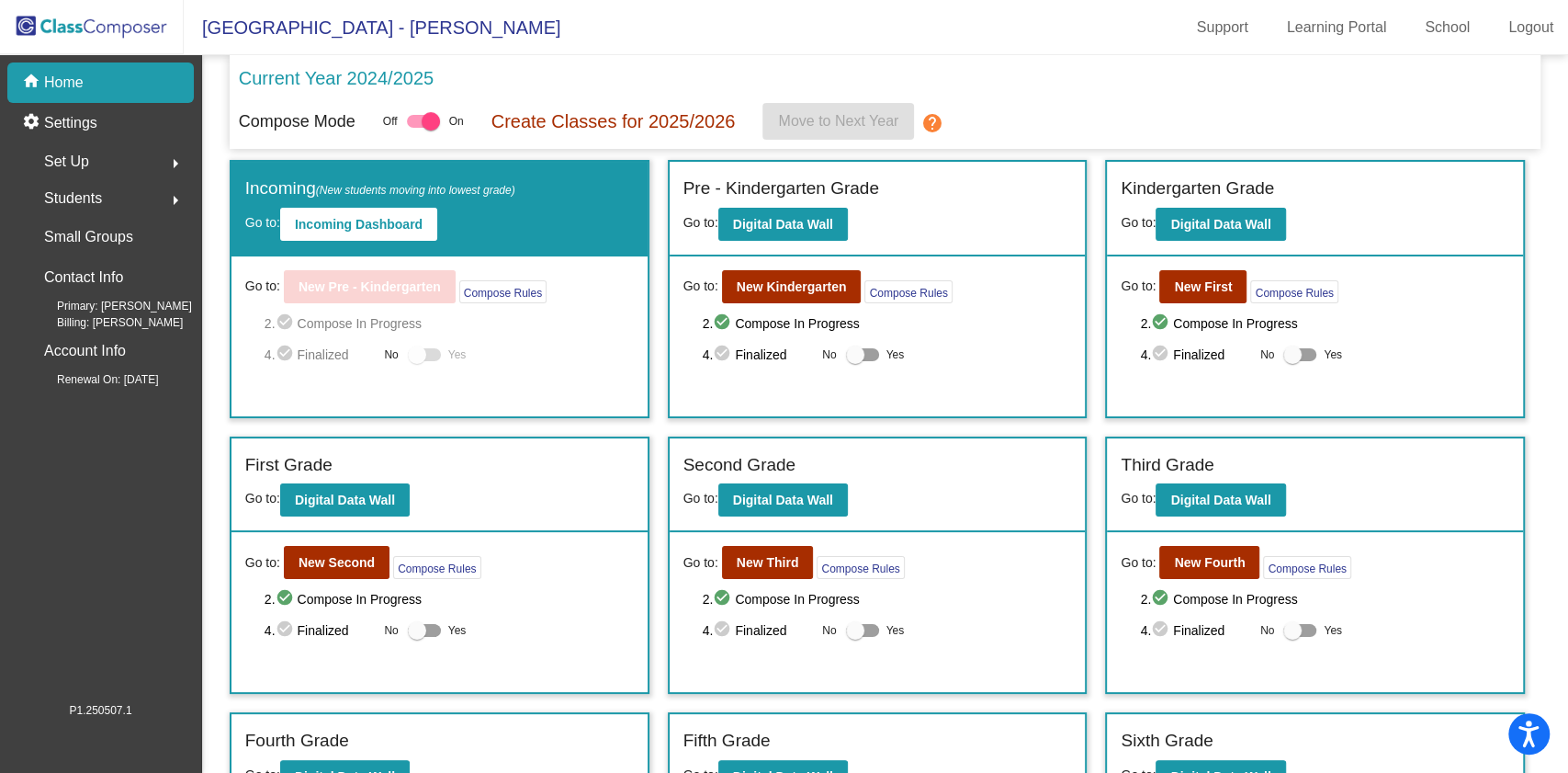drag, startPoint x: 1120, startPoint y: 3, endPoint x: 1032, endPoint y: 360, distance: 367.686 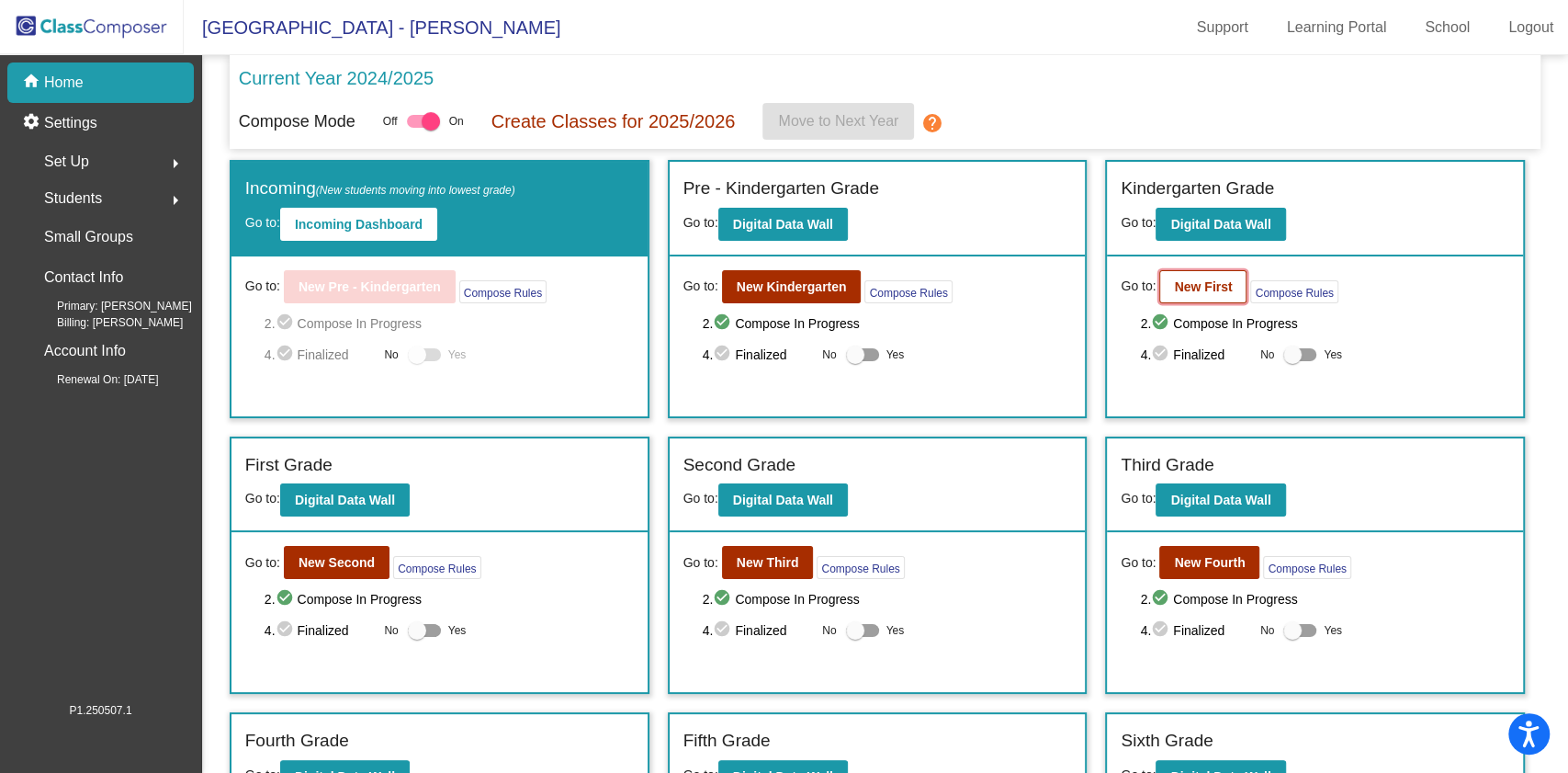 click on "New First" 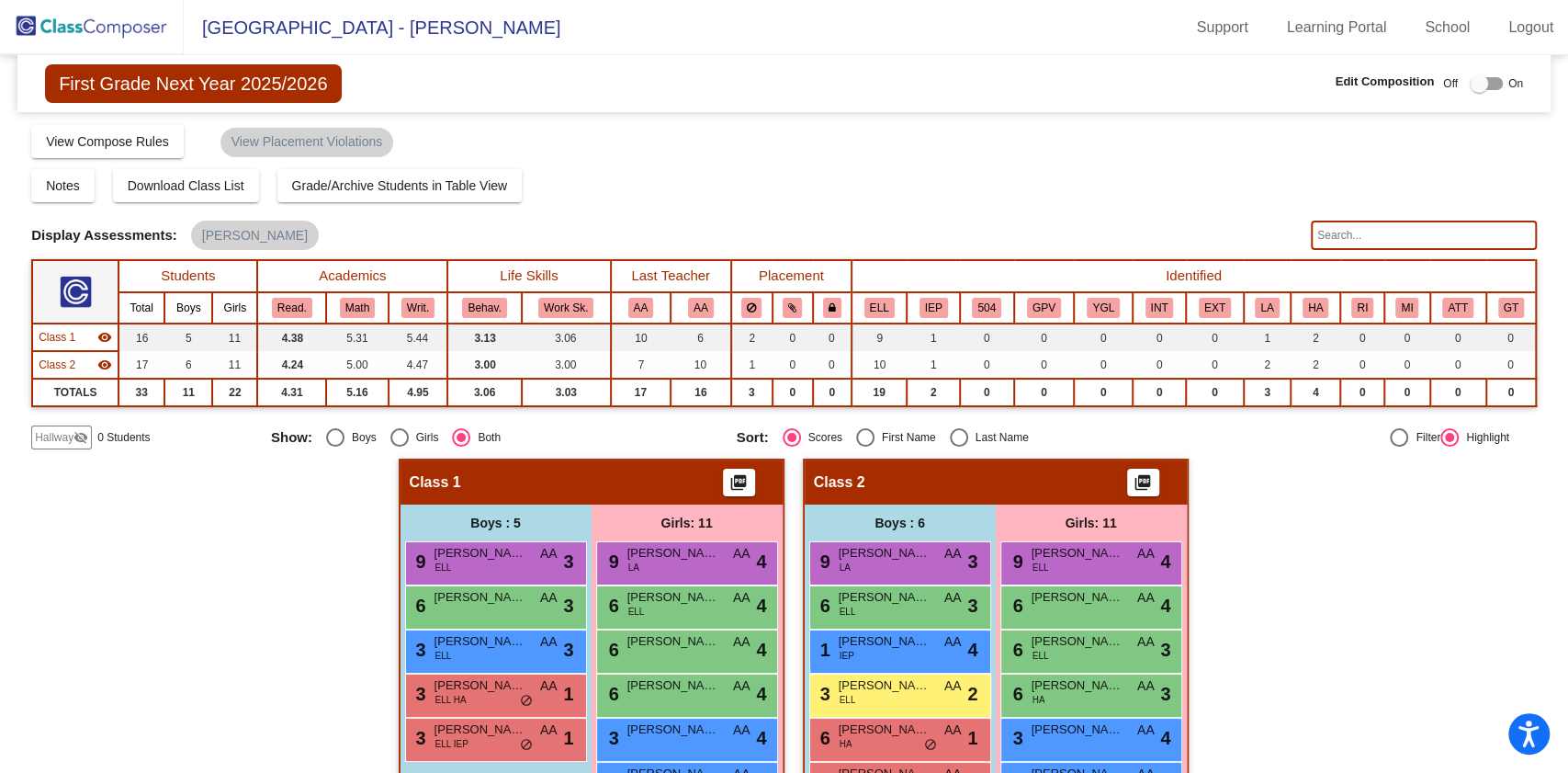 scroll, scrollTop: 281, scrollLeft: 0, axis: vertical 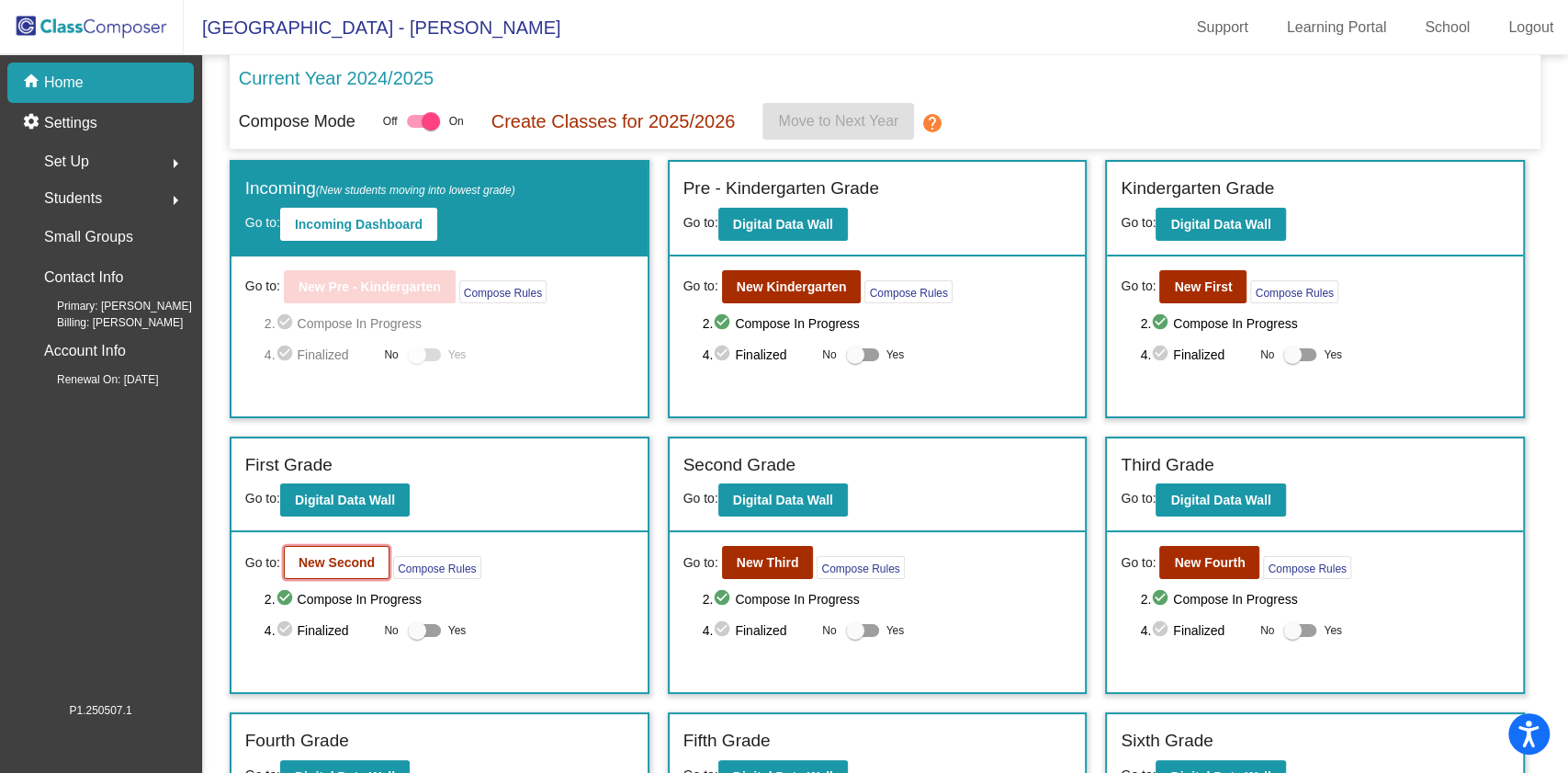 click on "New Second" 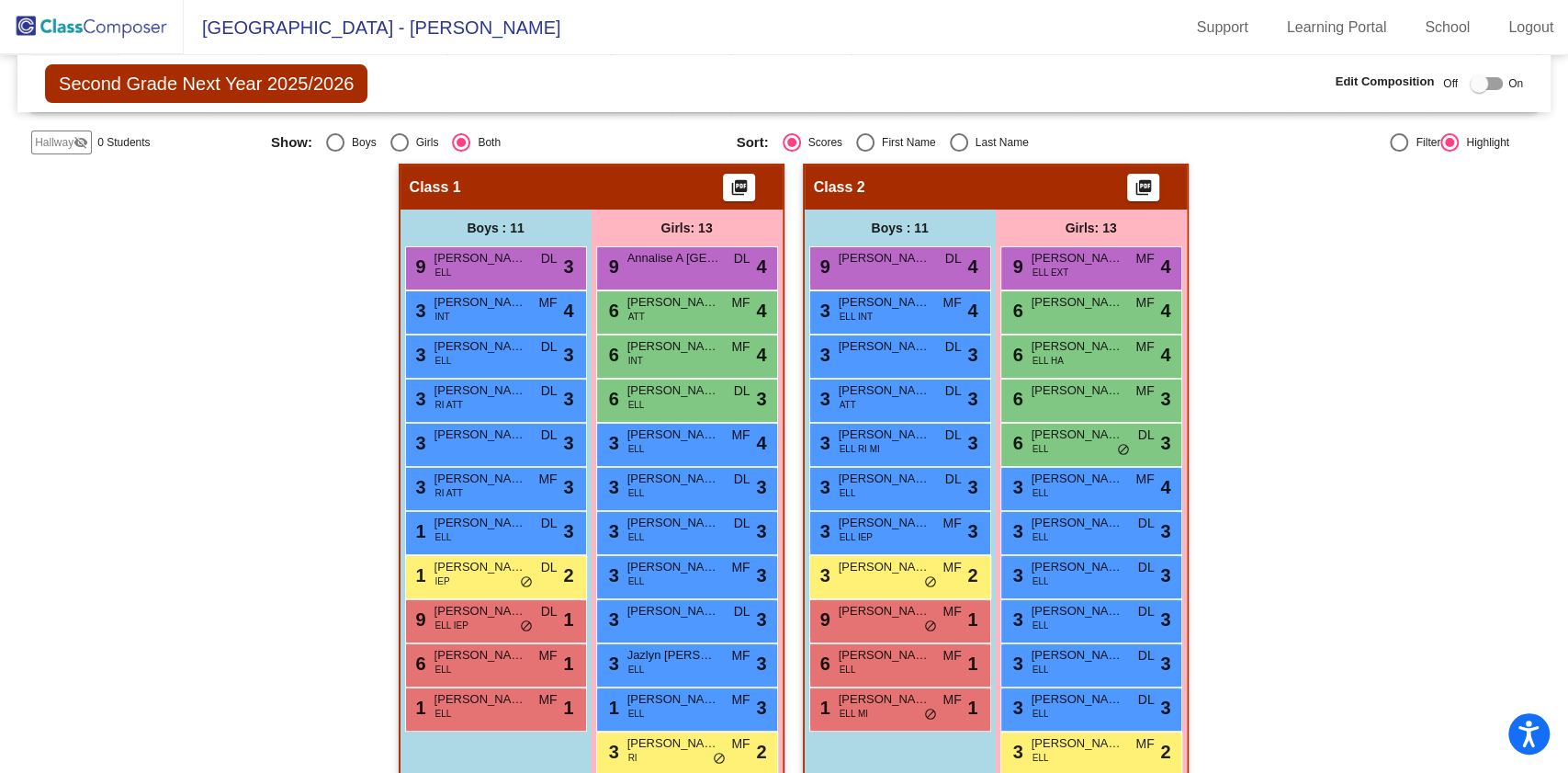 scroll, scrollTop: 369, scrollLeft: 0, axis: vertical 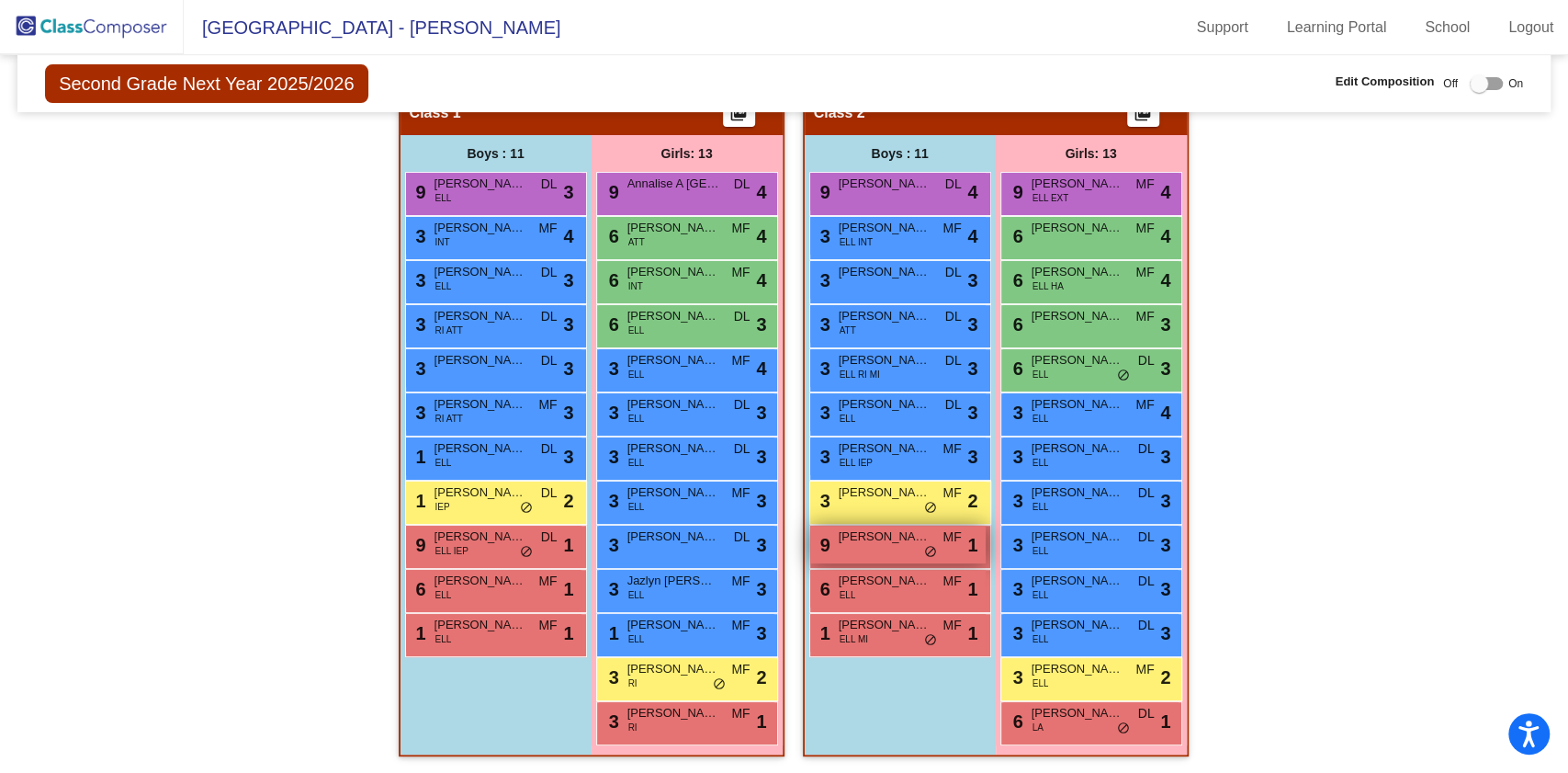 click on "[PERSON_NAME]" at bounding box center [885, 537] 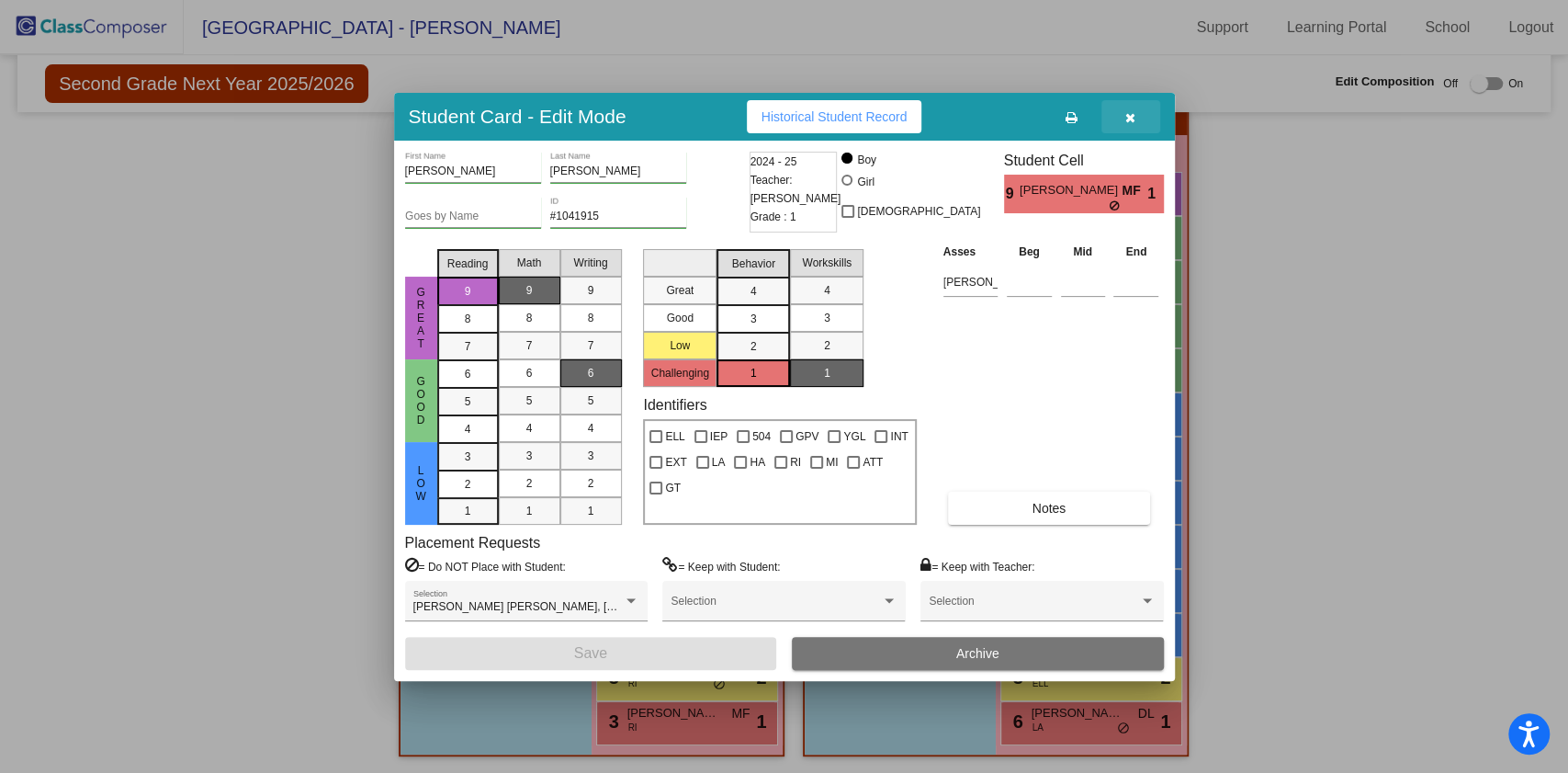 click at bounding box center [1131, 117] 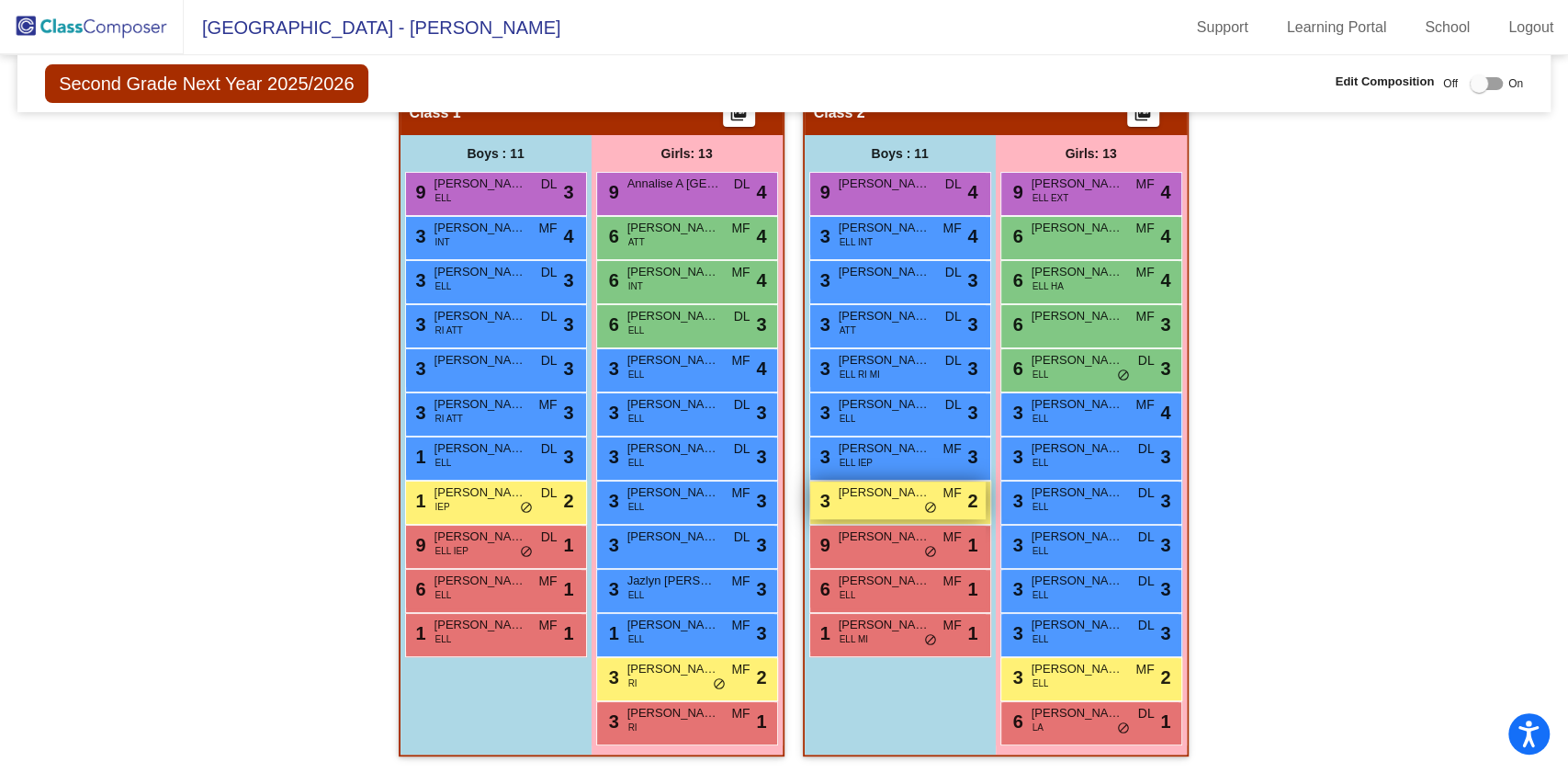 click on "3 [PERSON_NAME] MF lock do_not_disturb_alt 2" at bounding box center (897, 500) 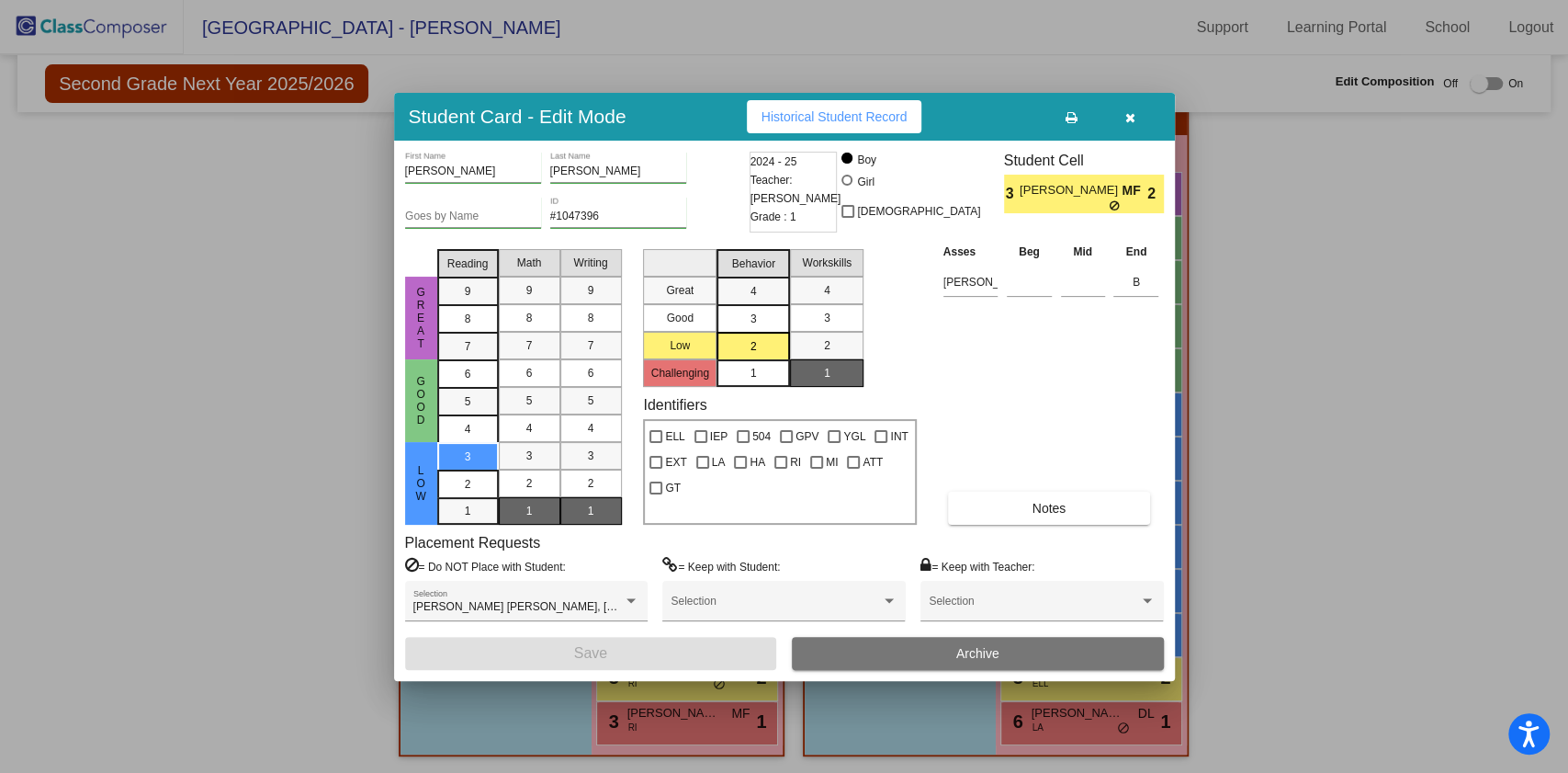 click at bounding box center [1130, 118] 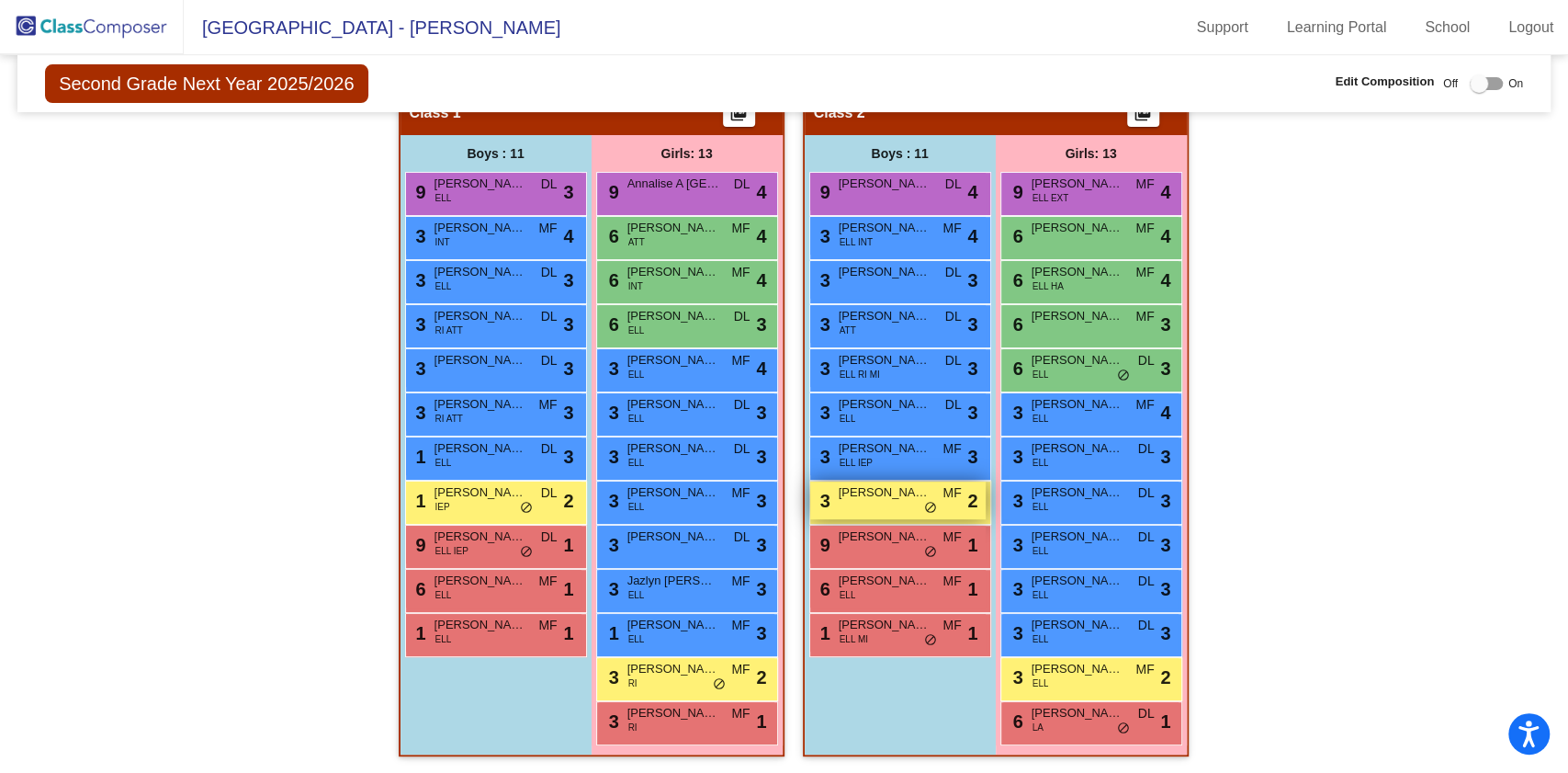 drag, startPoint x: 1132, startPoint y: 116, endPoint x: 935, endPoint y: 500, distance: 431.58429 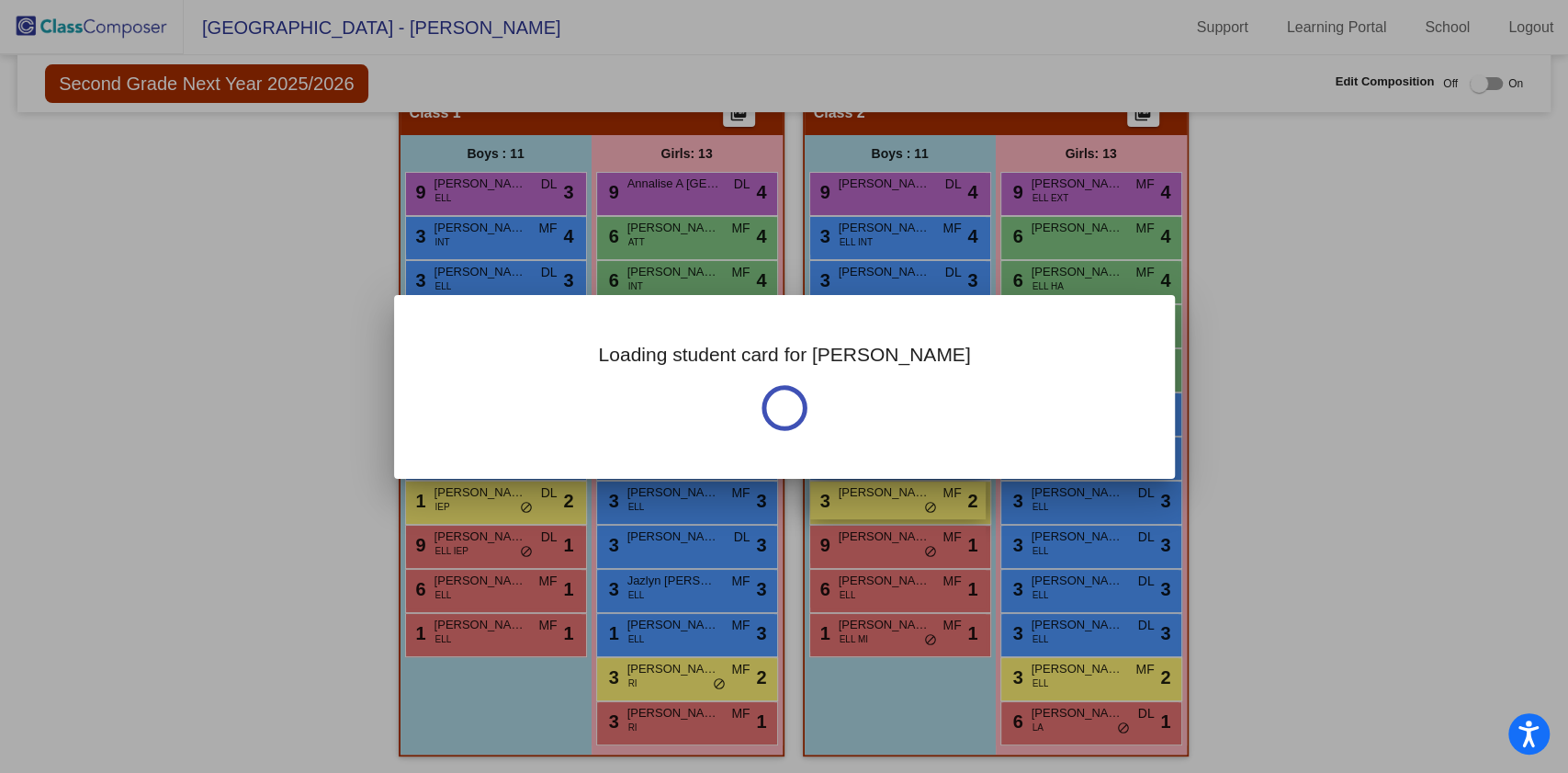 click at bounding box center [784, 386] 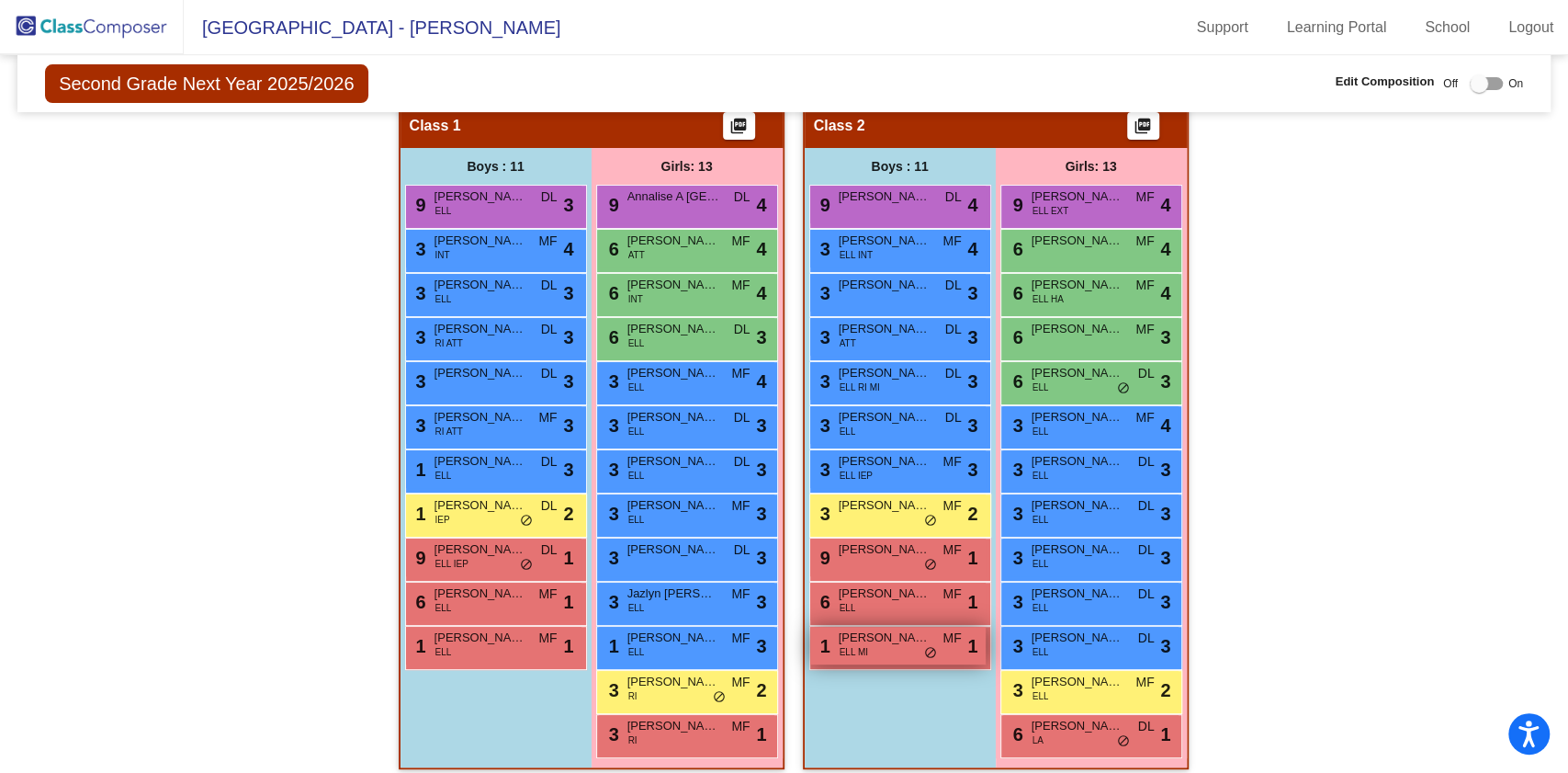 scroll, scrollTop: 369, scrollLeft: 0, axis: vertical 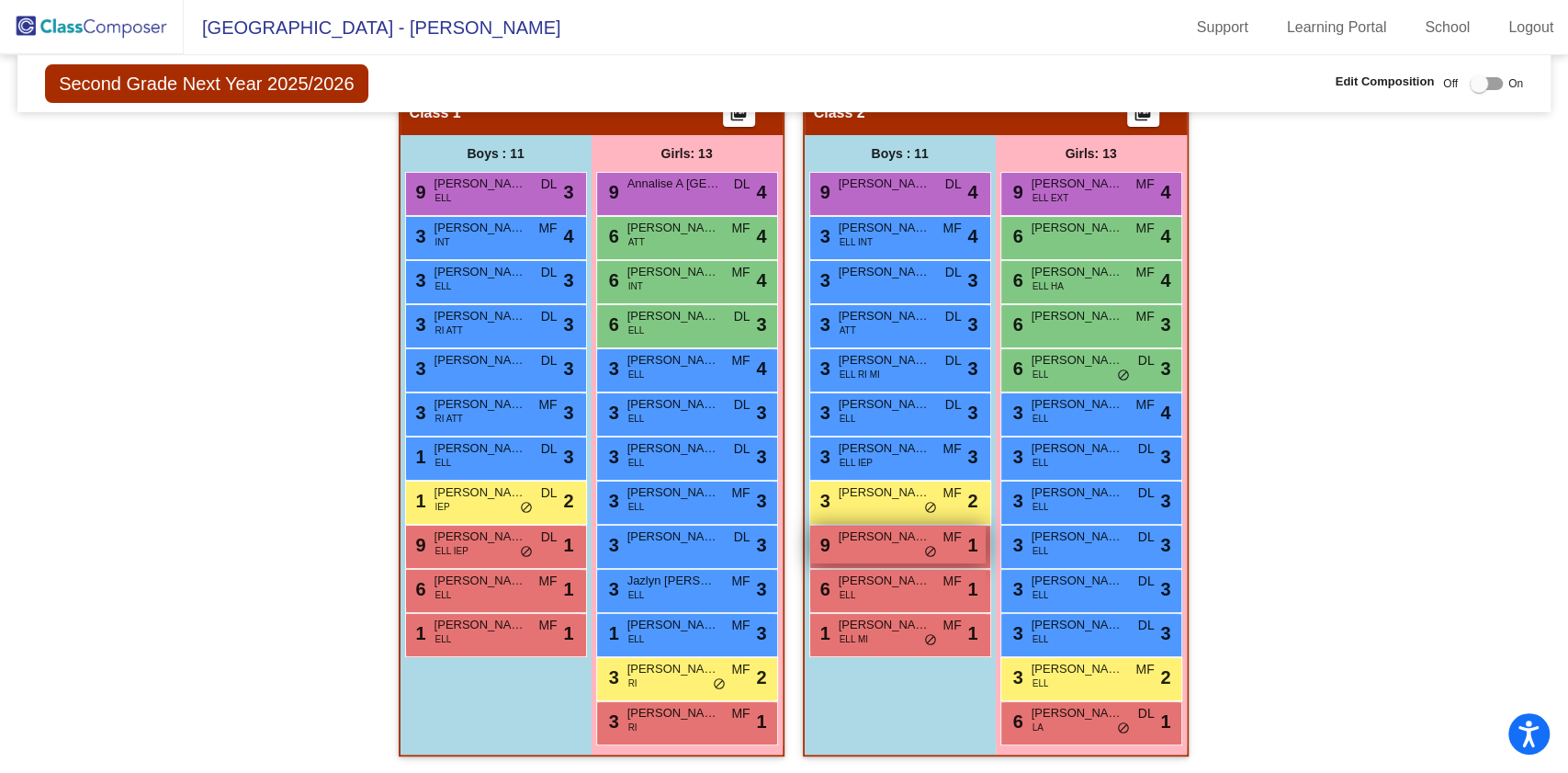 click on "do_not_disturb_alt" at bounding box center [931, 552] 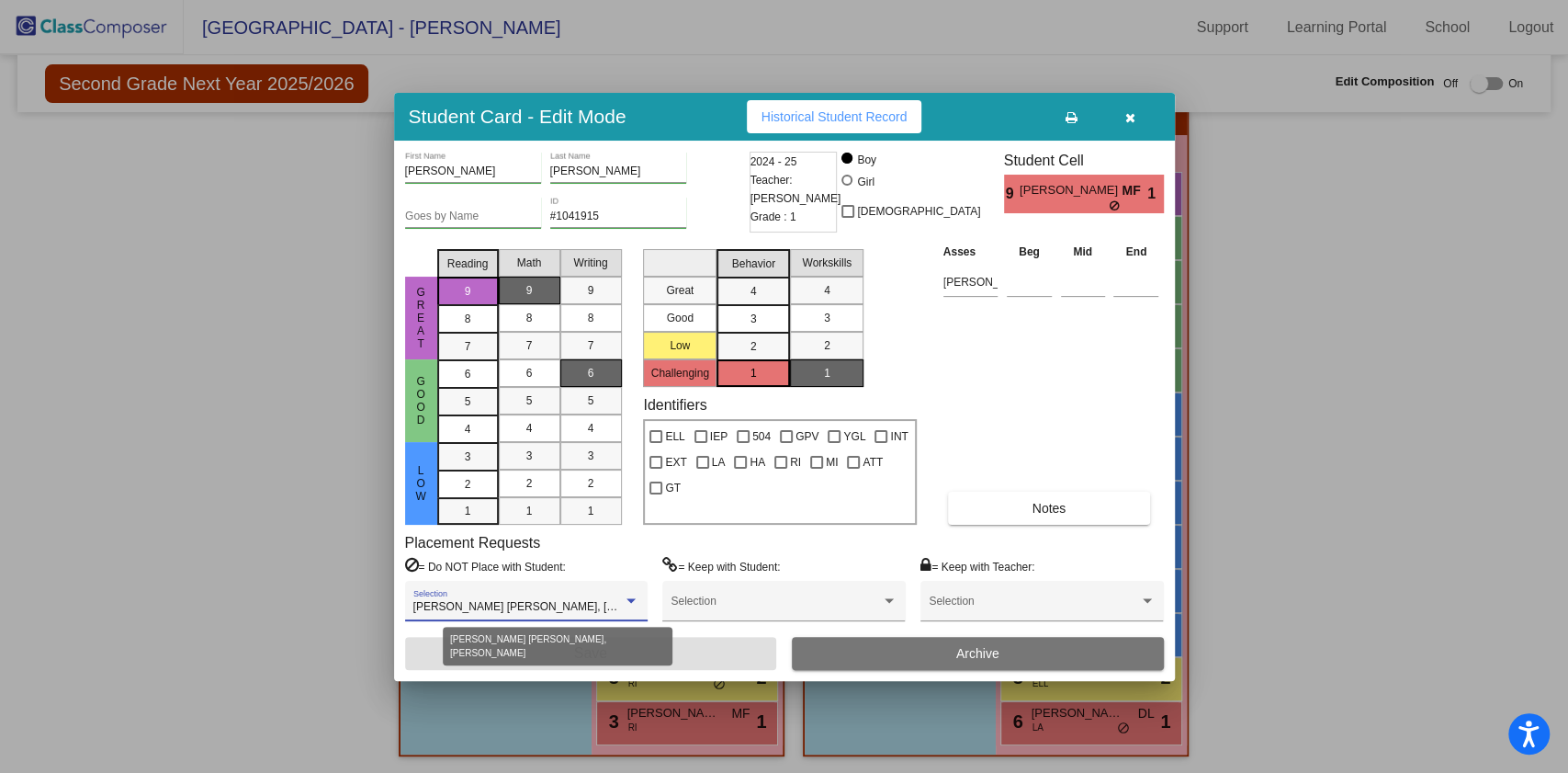 click at bounding box center (631, 601) 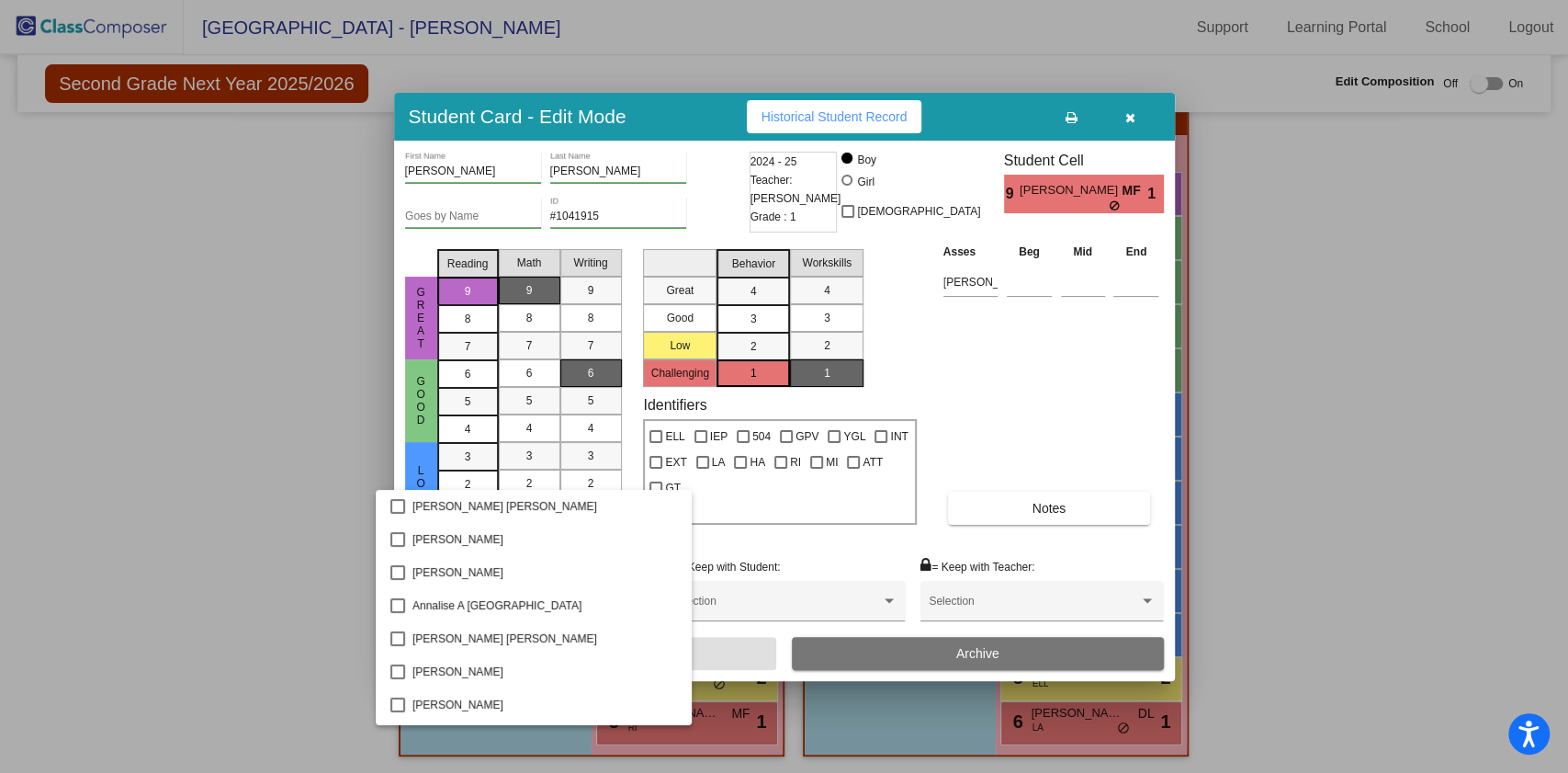 scroll, scrollTop: 362, scrollLeft: 0, axis: vertical 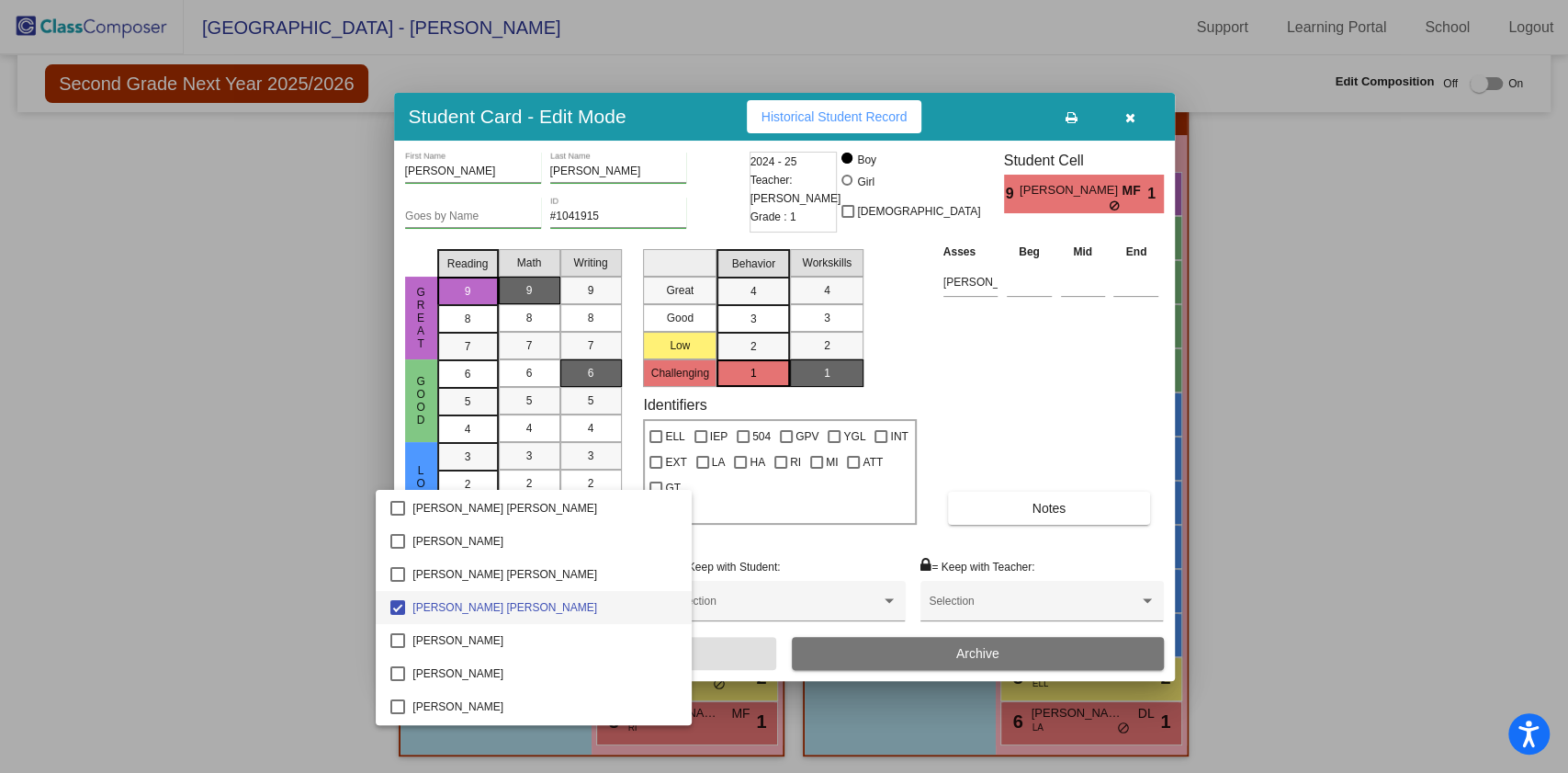 click at bounding box center (784, 386) 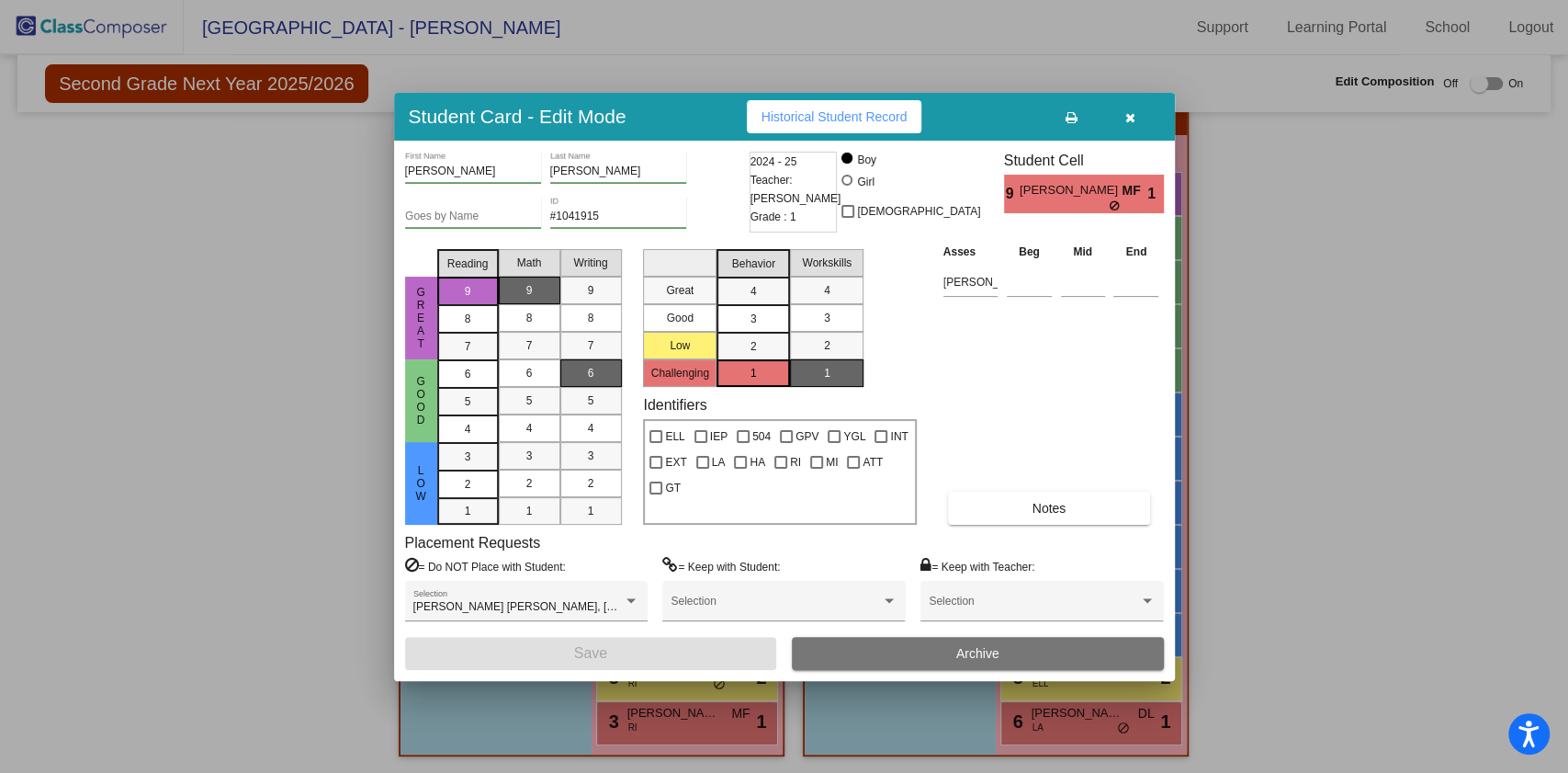 click at bounding box center (1131, 117) 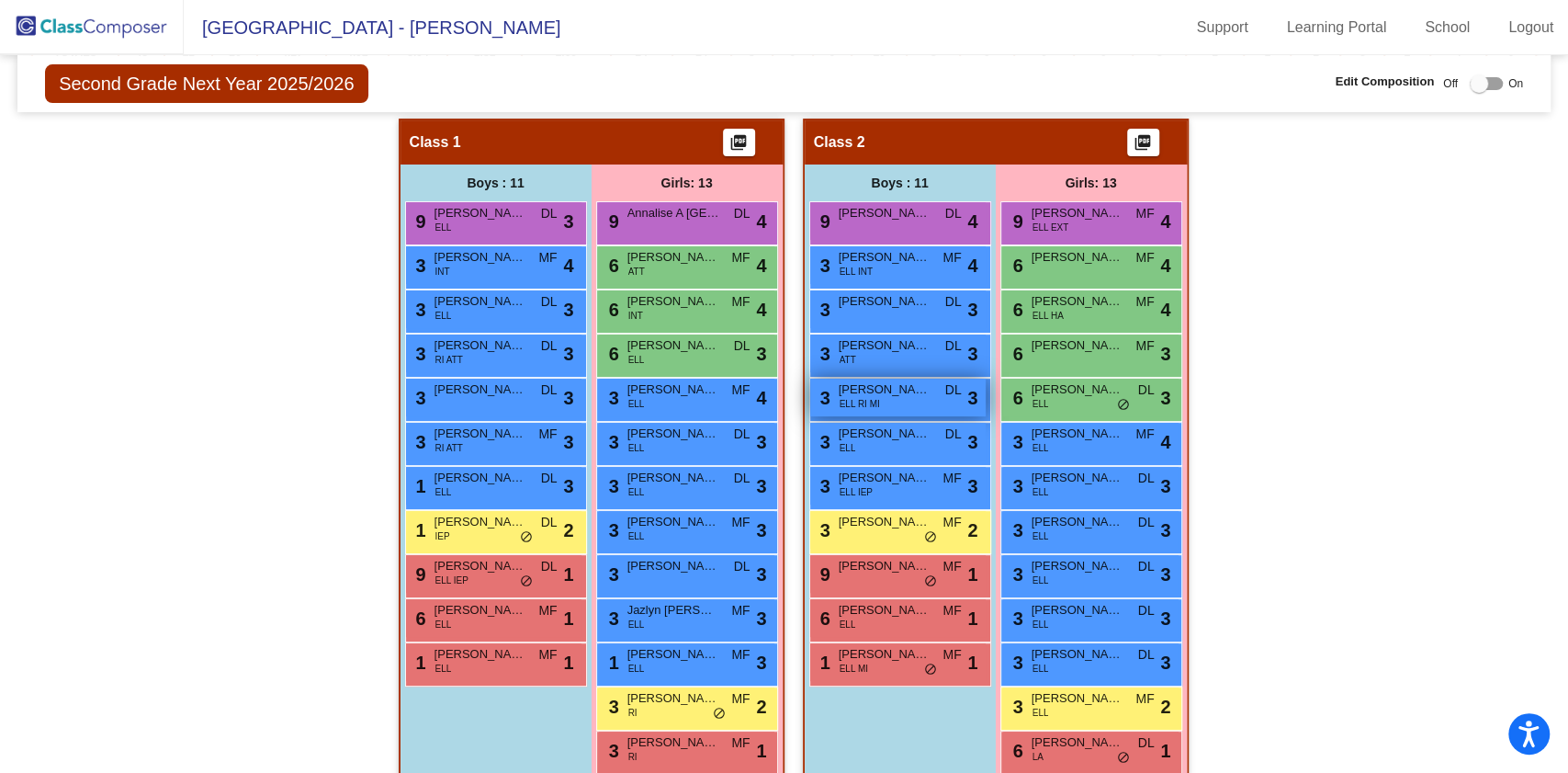 scroll, scrollTop: 369, scrollLeft: 0, axis: vertical 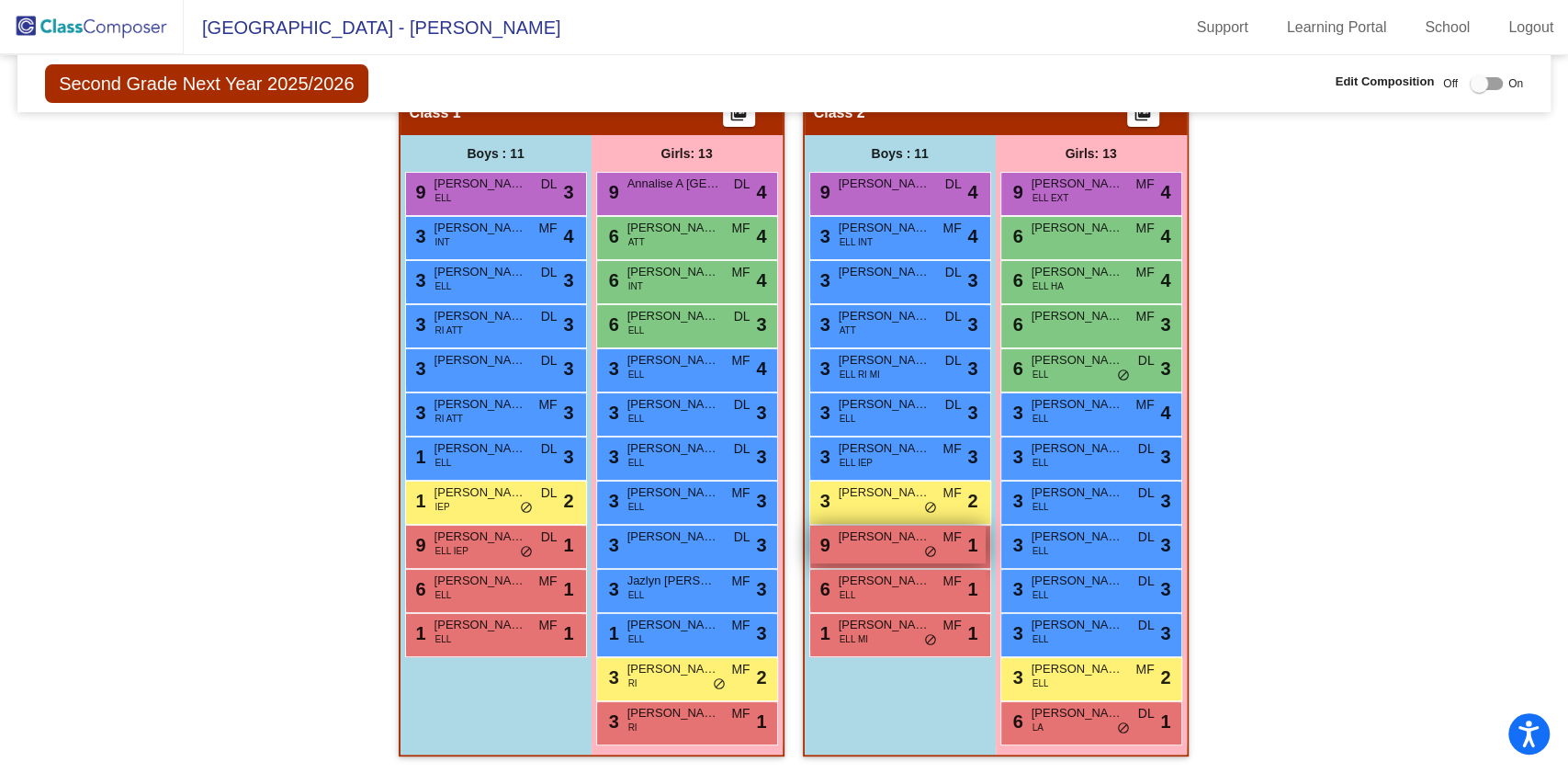 click on "do_not_disturb_alt" at bounding box center (931, 552) 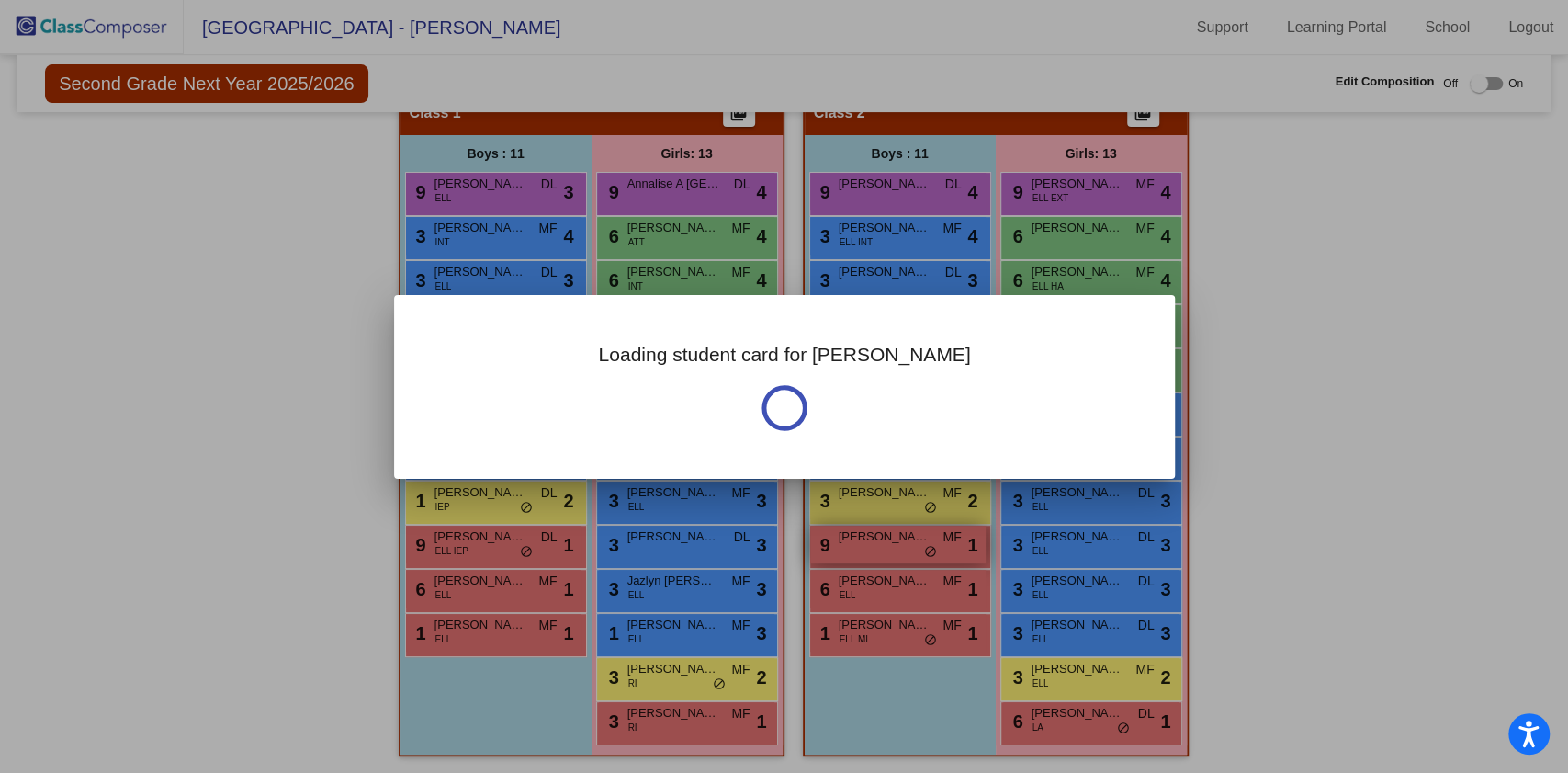 click at bounding box center [784, 386] 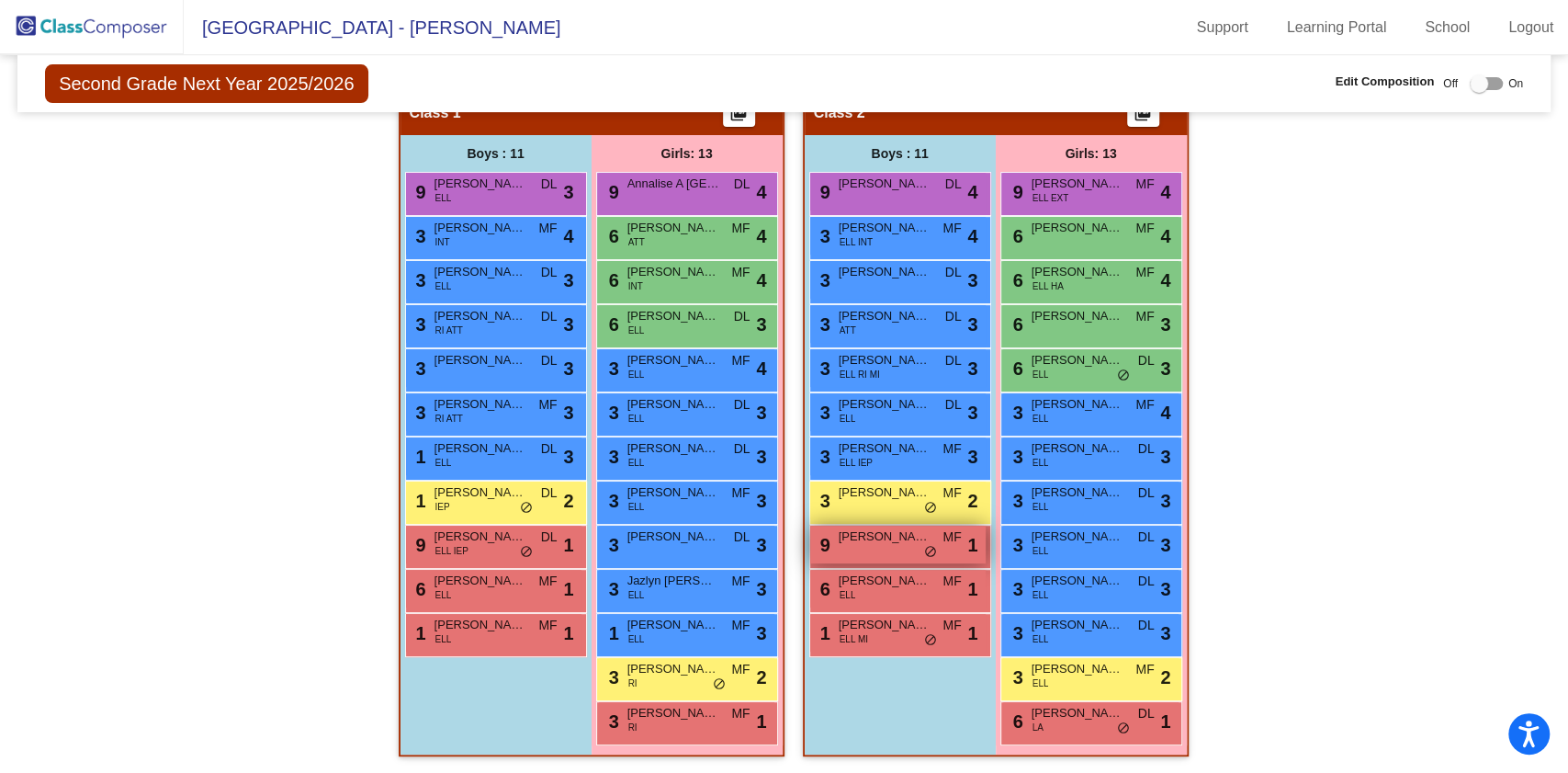 click on "do_not_disturb_alt" at bounding box center (931, 552) 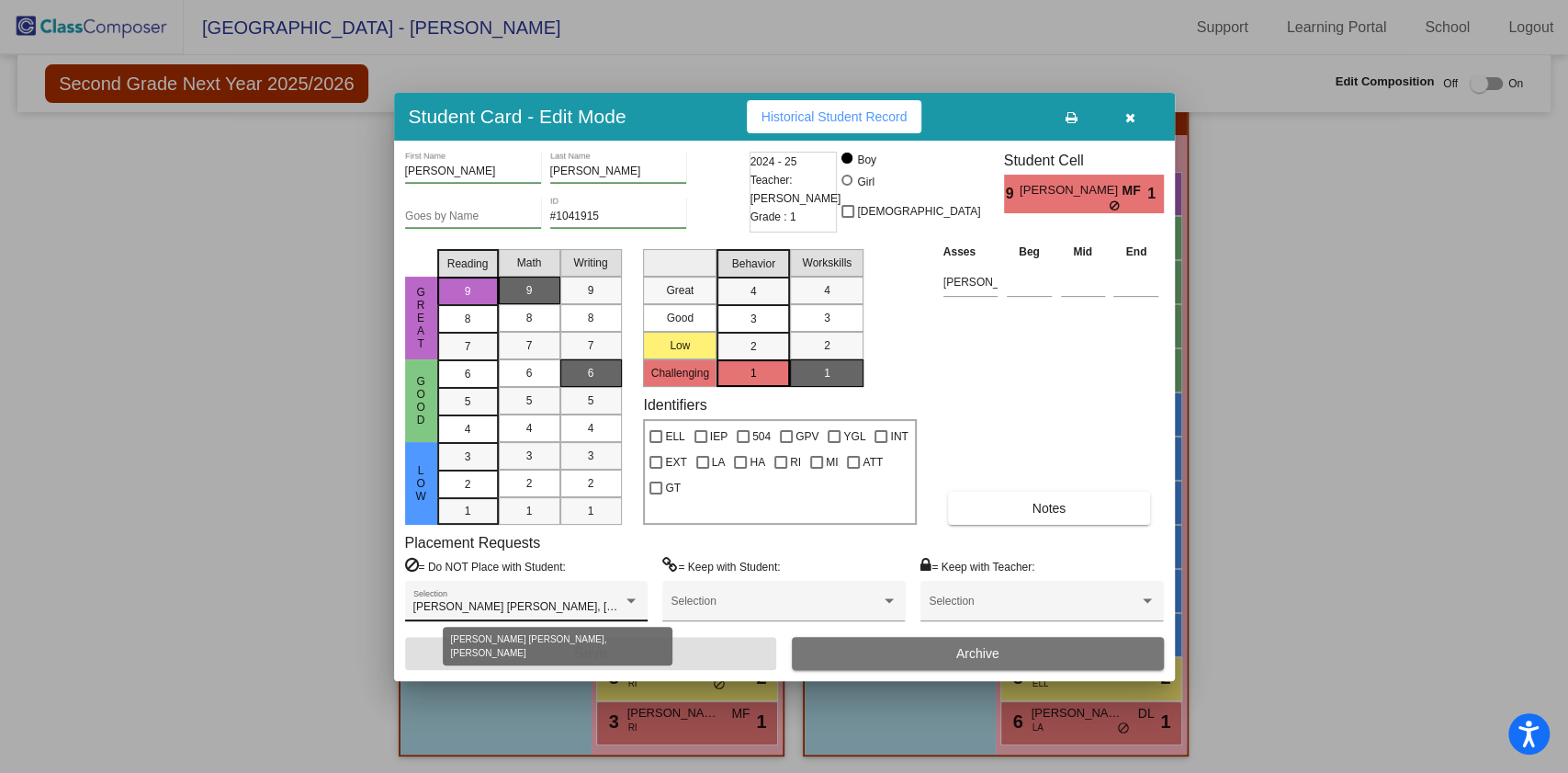 click at bounding box center [631, 601] 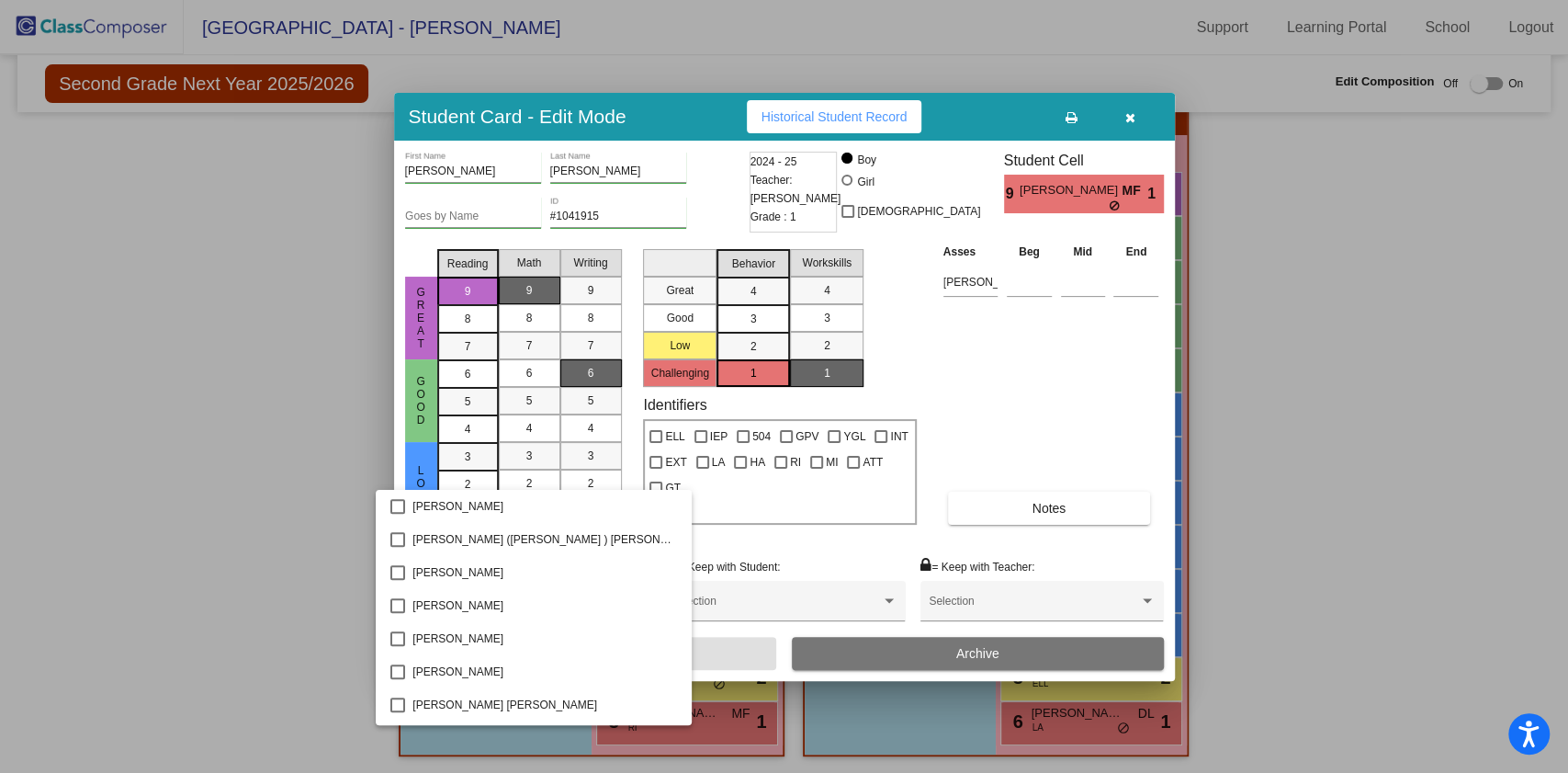 scroll, scrollTop: 1320, scrollLeft: 0, axis: vertical 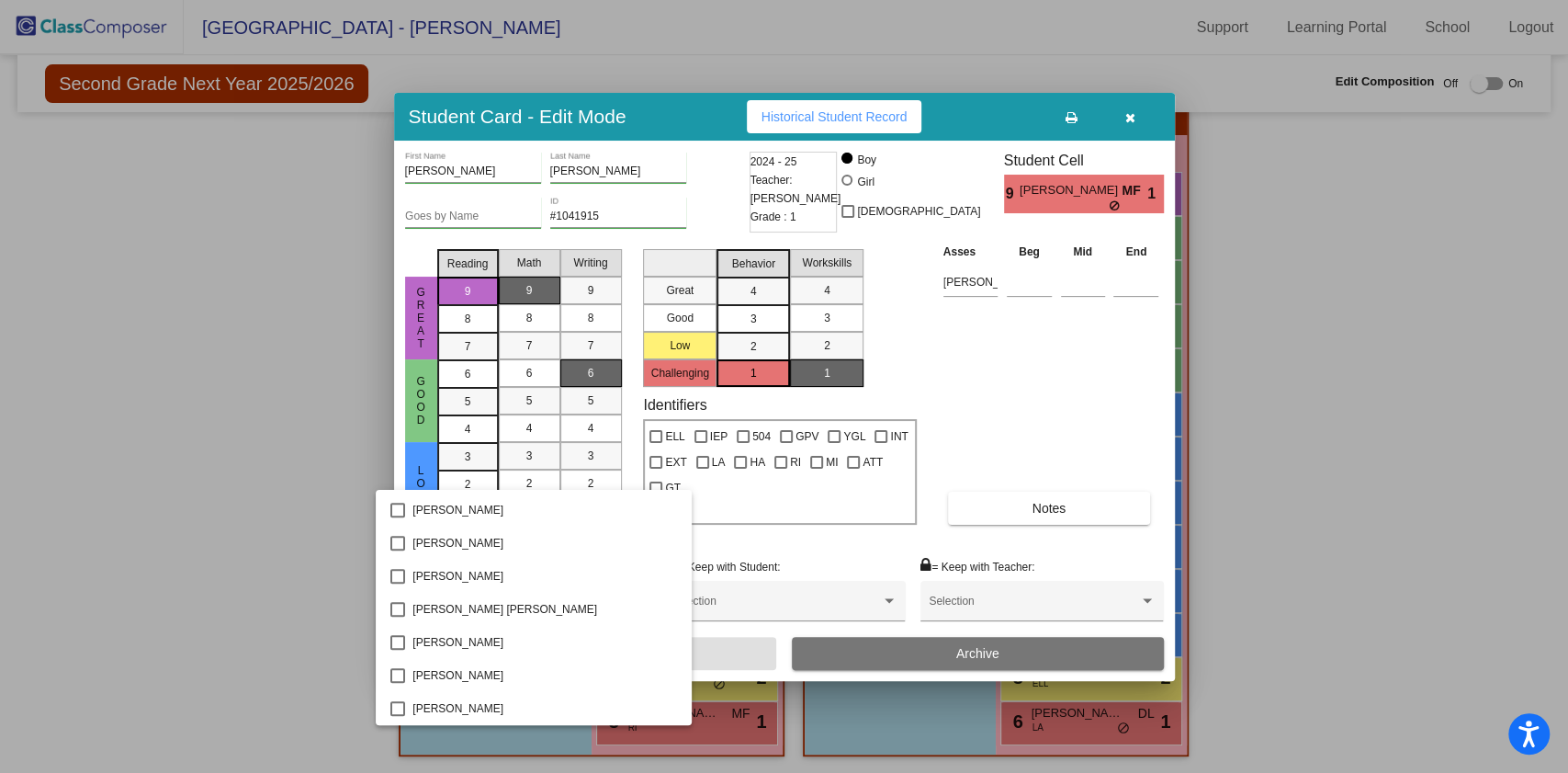 click at bounding box center [784, 386] 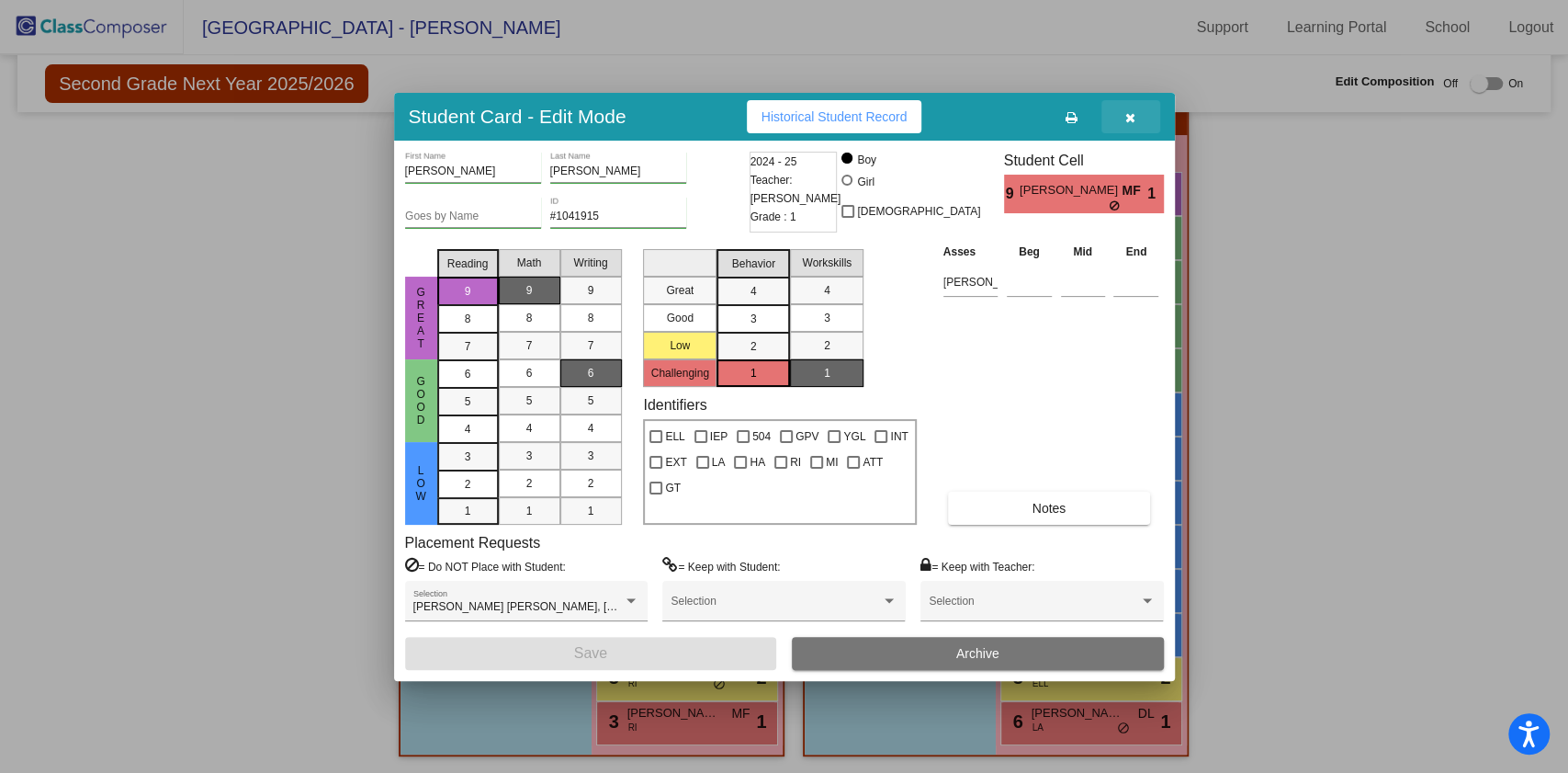 click at bounding box center [1130, 118] 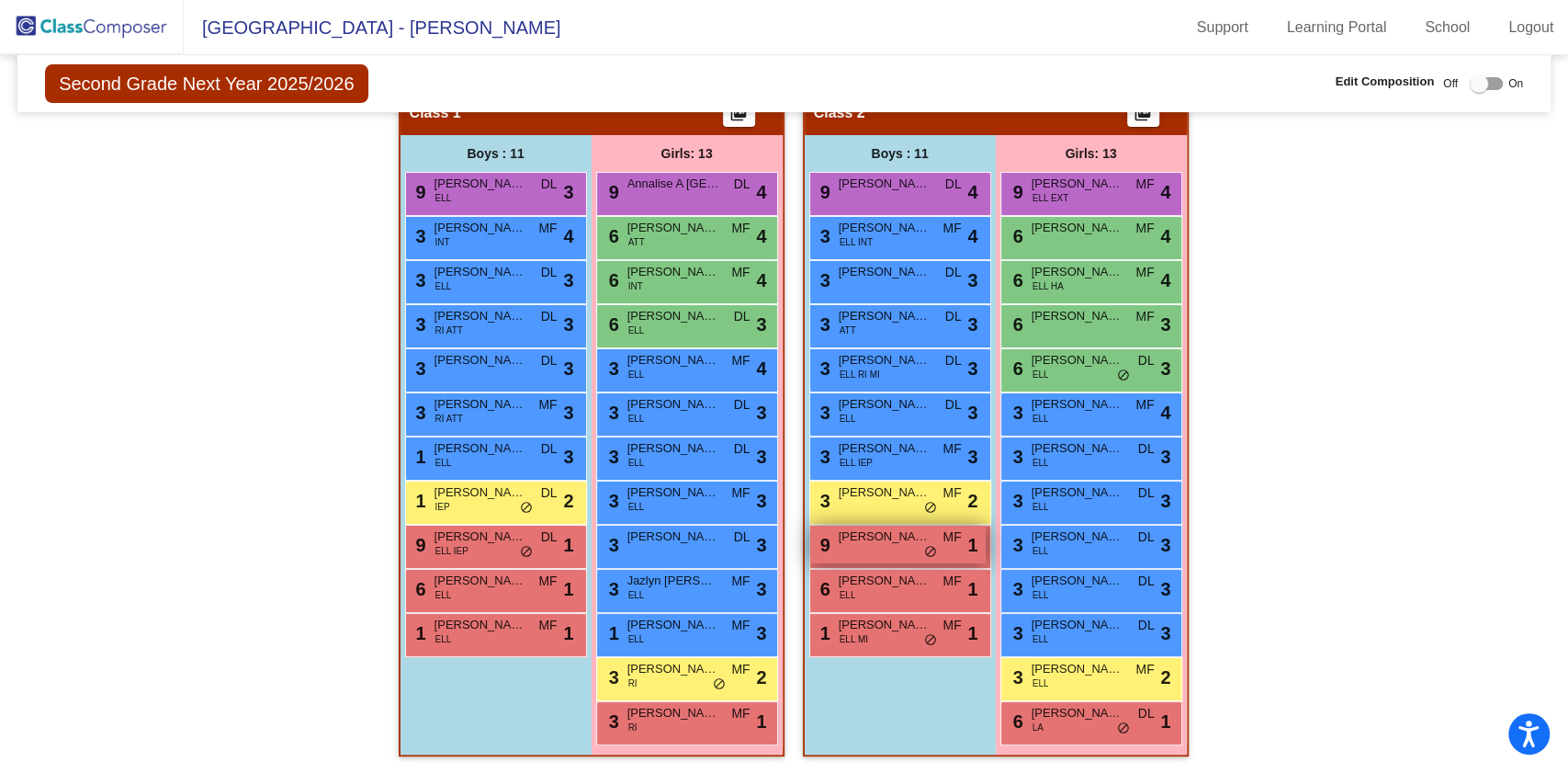 click on "[PERSON_NAME]" at bounding box center (885, 537) 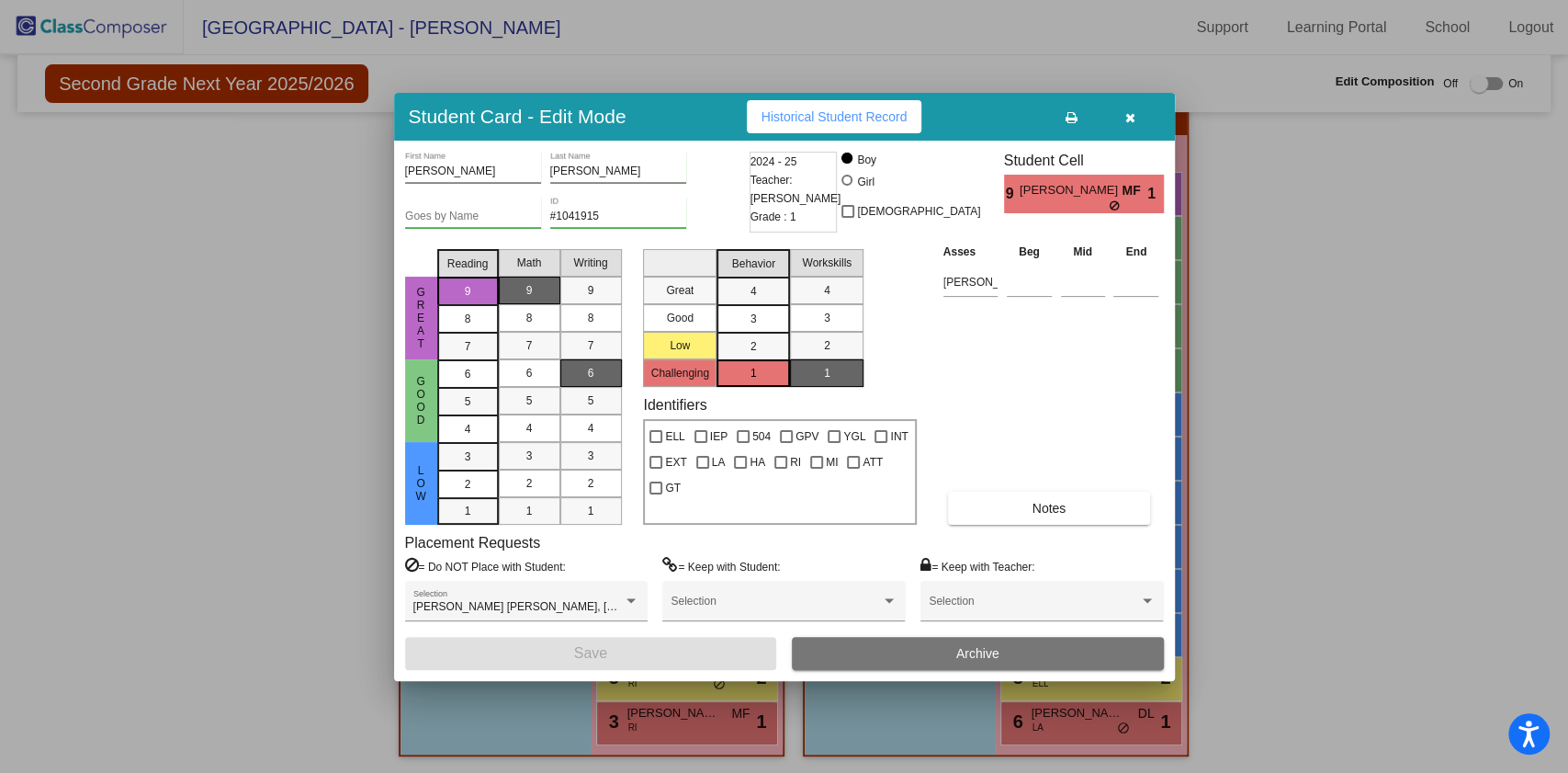 click at bounding box center (1130, 118) 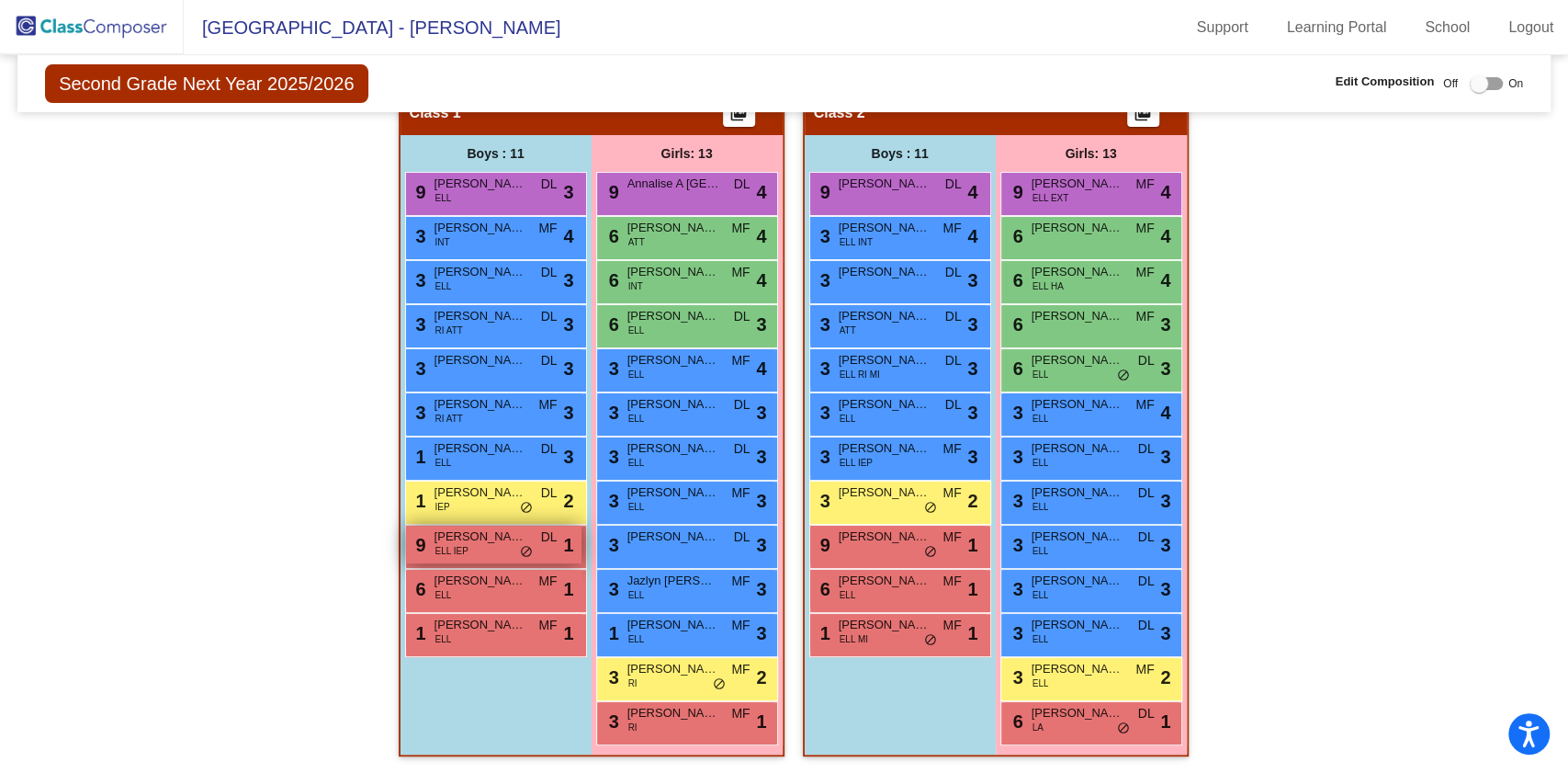click on "do_not_disturb_alt" at bounding box center [526, 552] 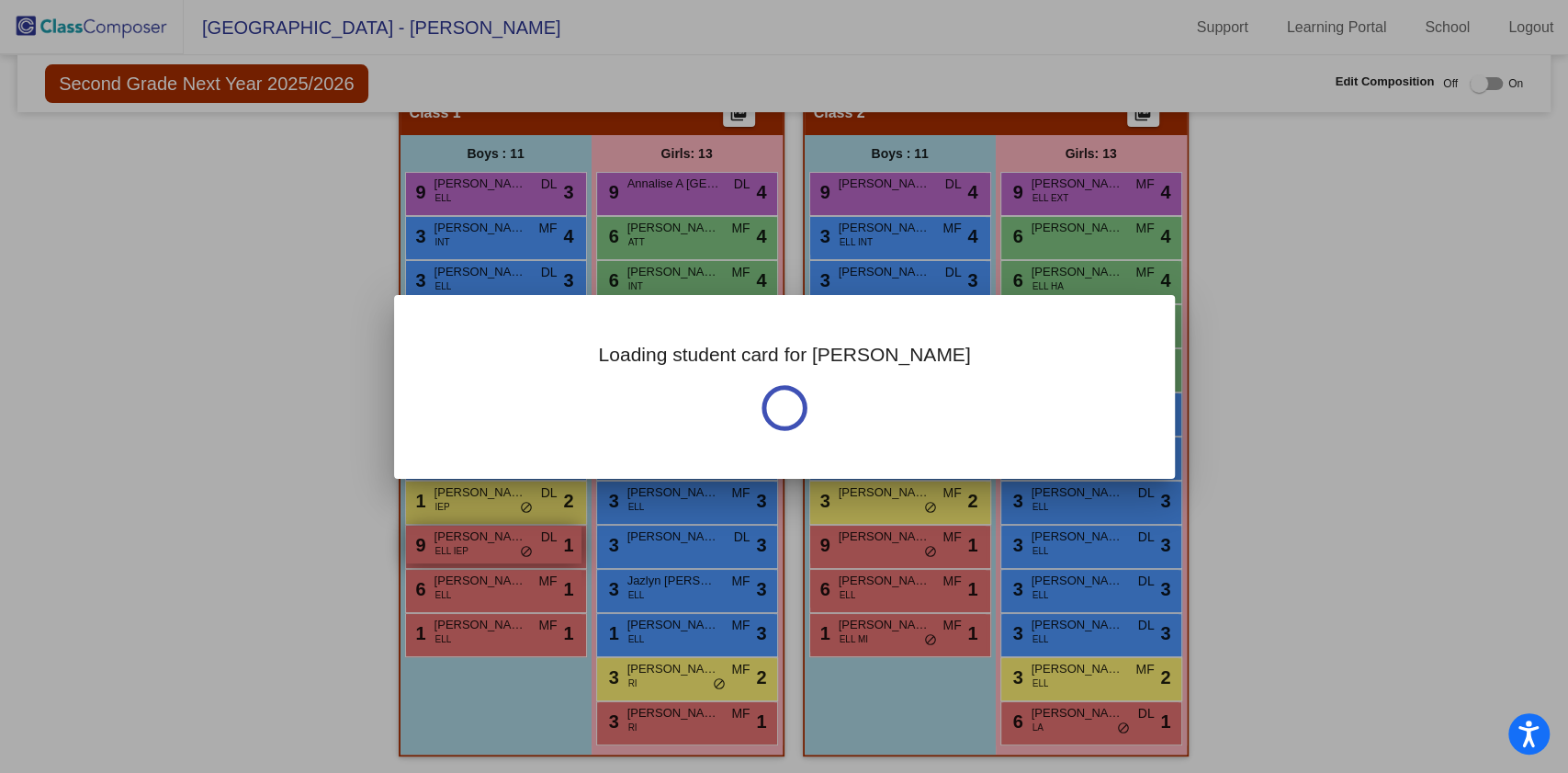 click at bounding box center [784, 386] 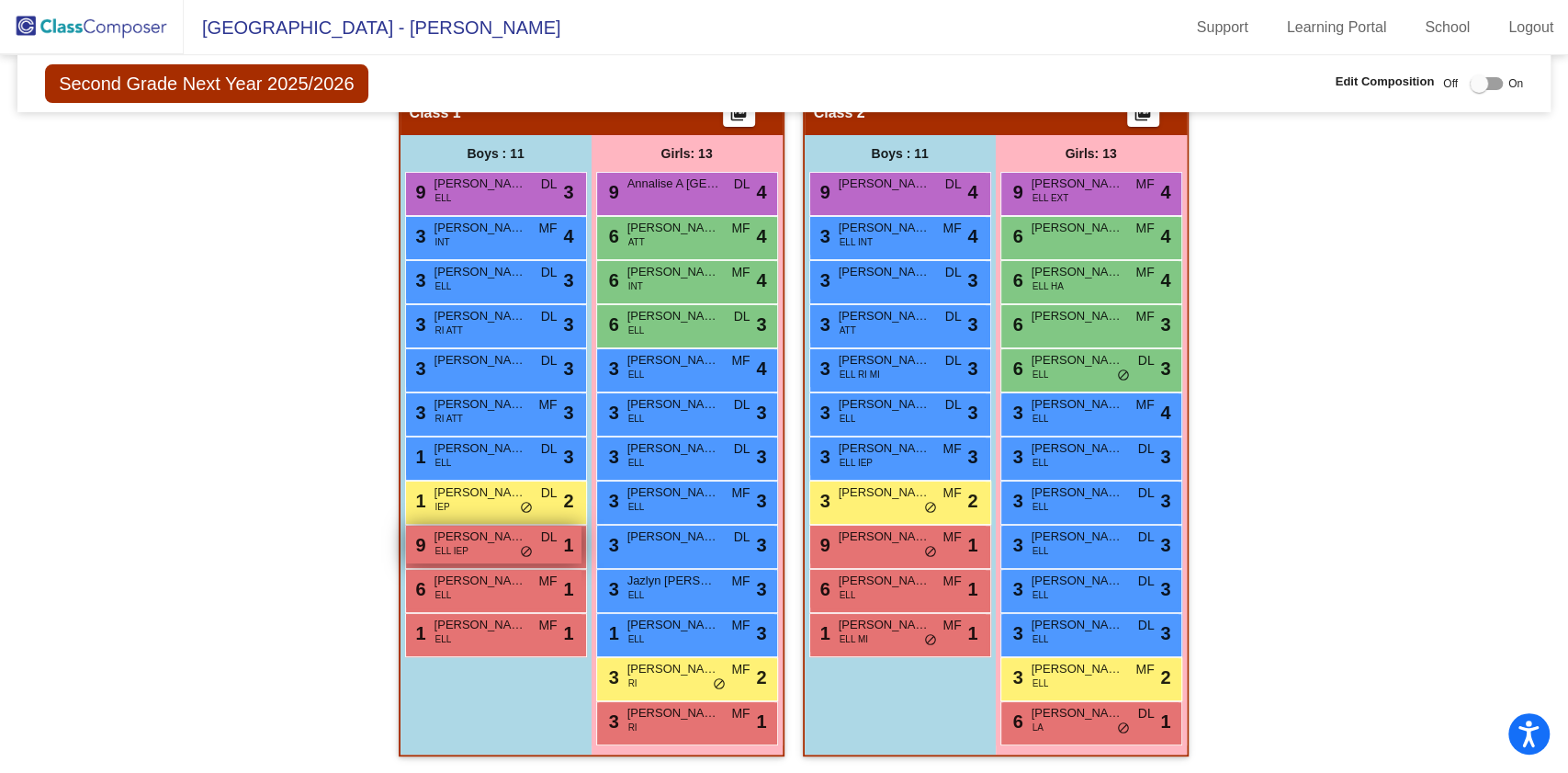click on "do_not_disturb_alt" at bounding box center (526, 552) 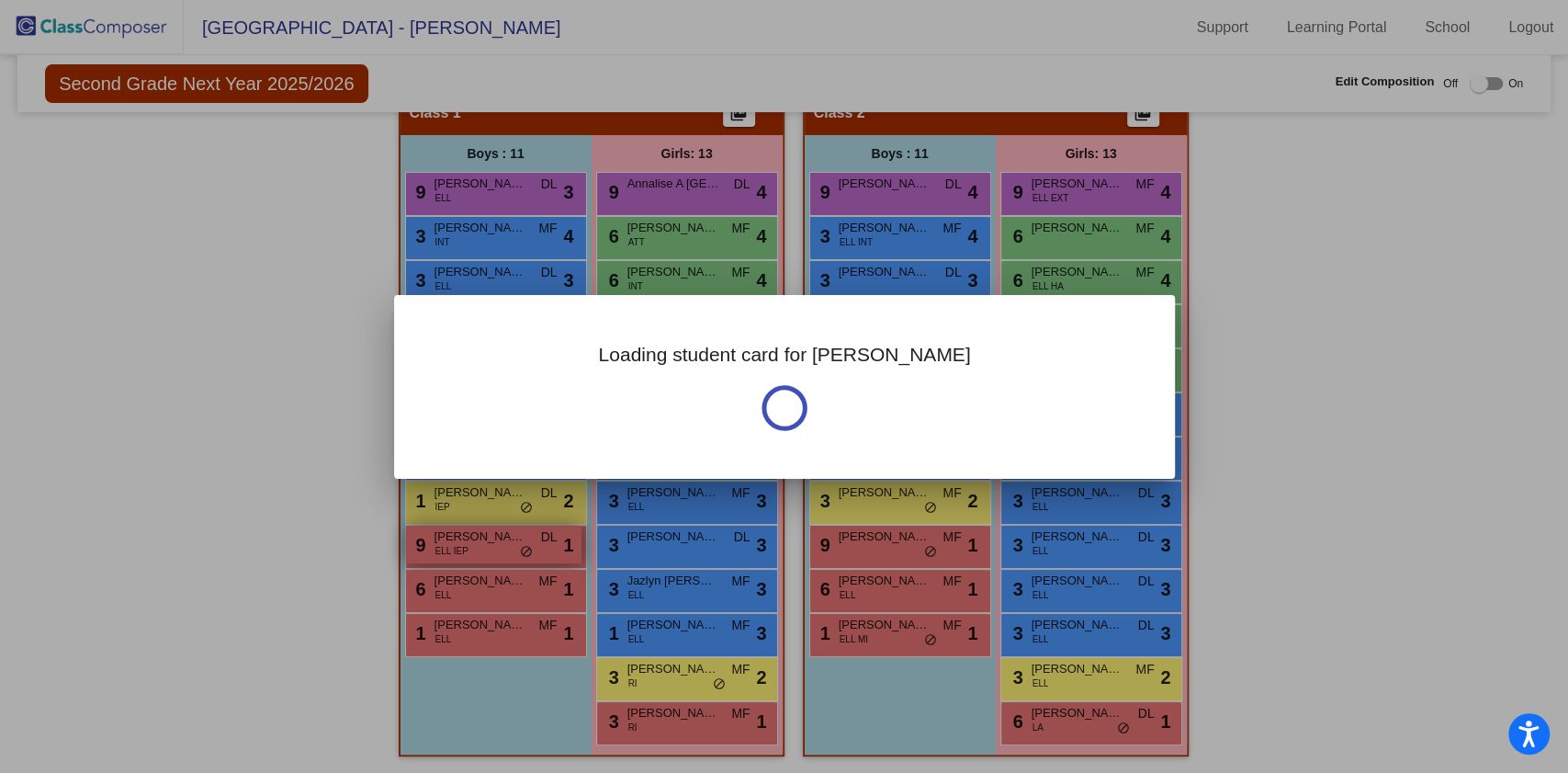 click at bounding box center [784, 386] 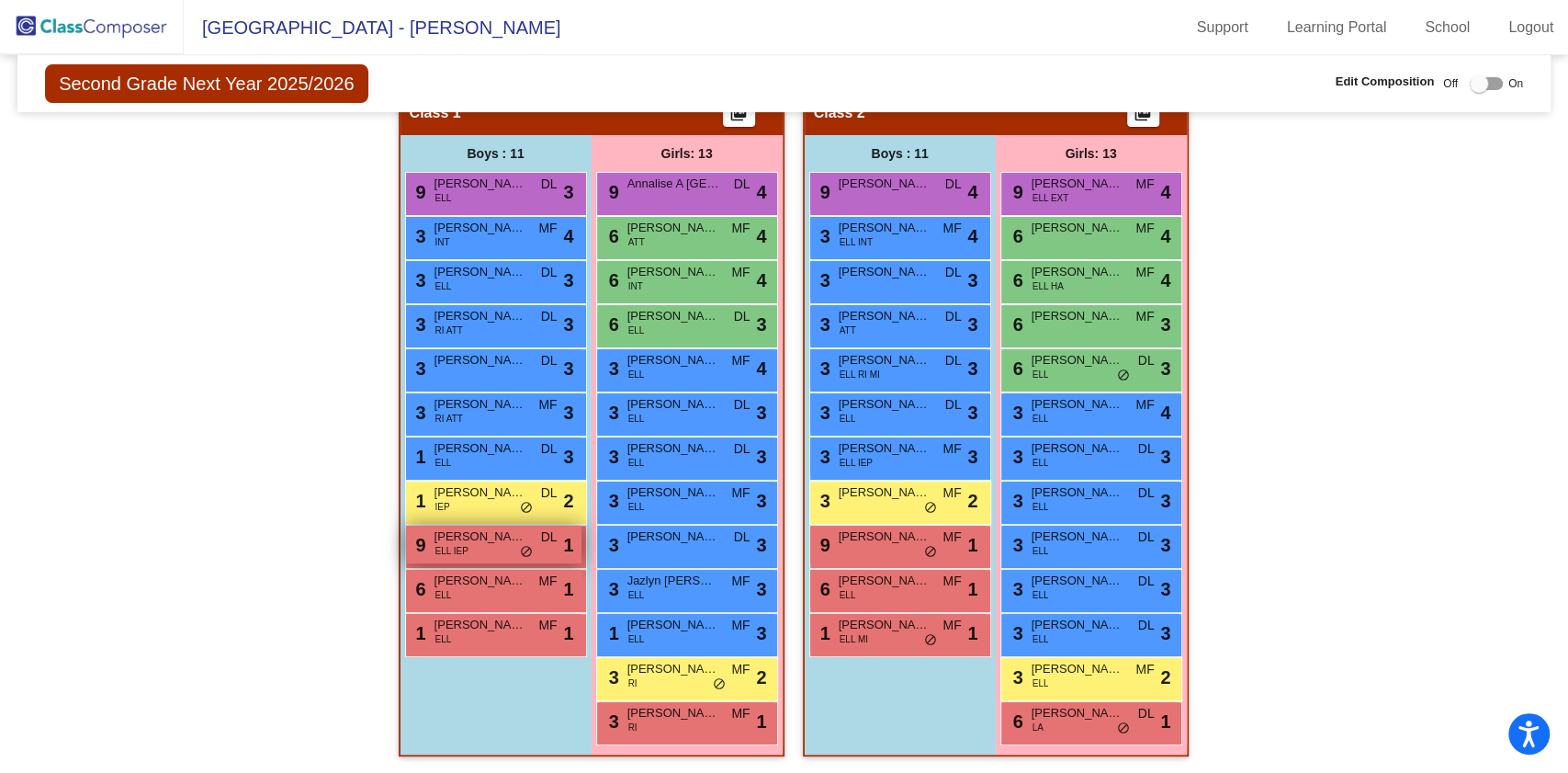 click on "do_not_disturb_alt" at bounding box center [526, 552] 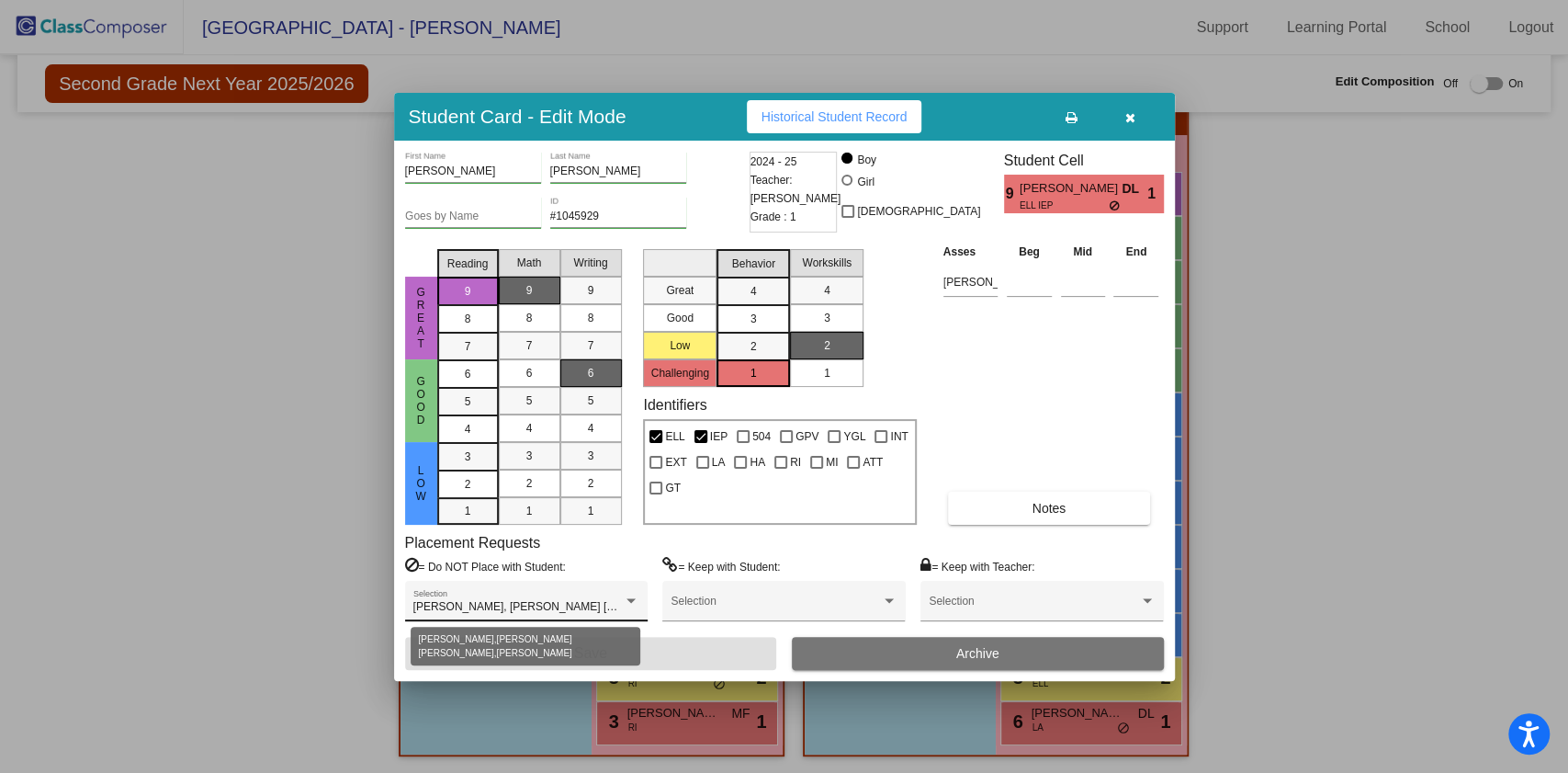 click on "[PERSON_NAME], [PERSON_NAME] [PERSON_NAME], [PERSON_NAME] Selection" at bounding box center (526, 606) 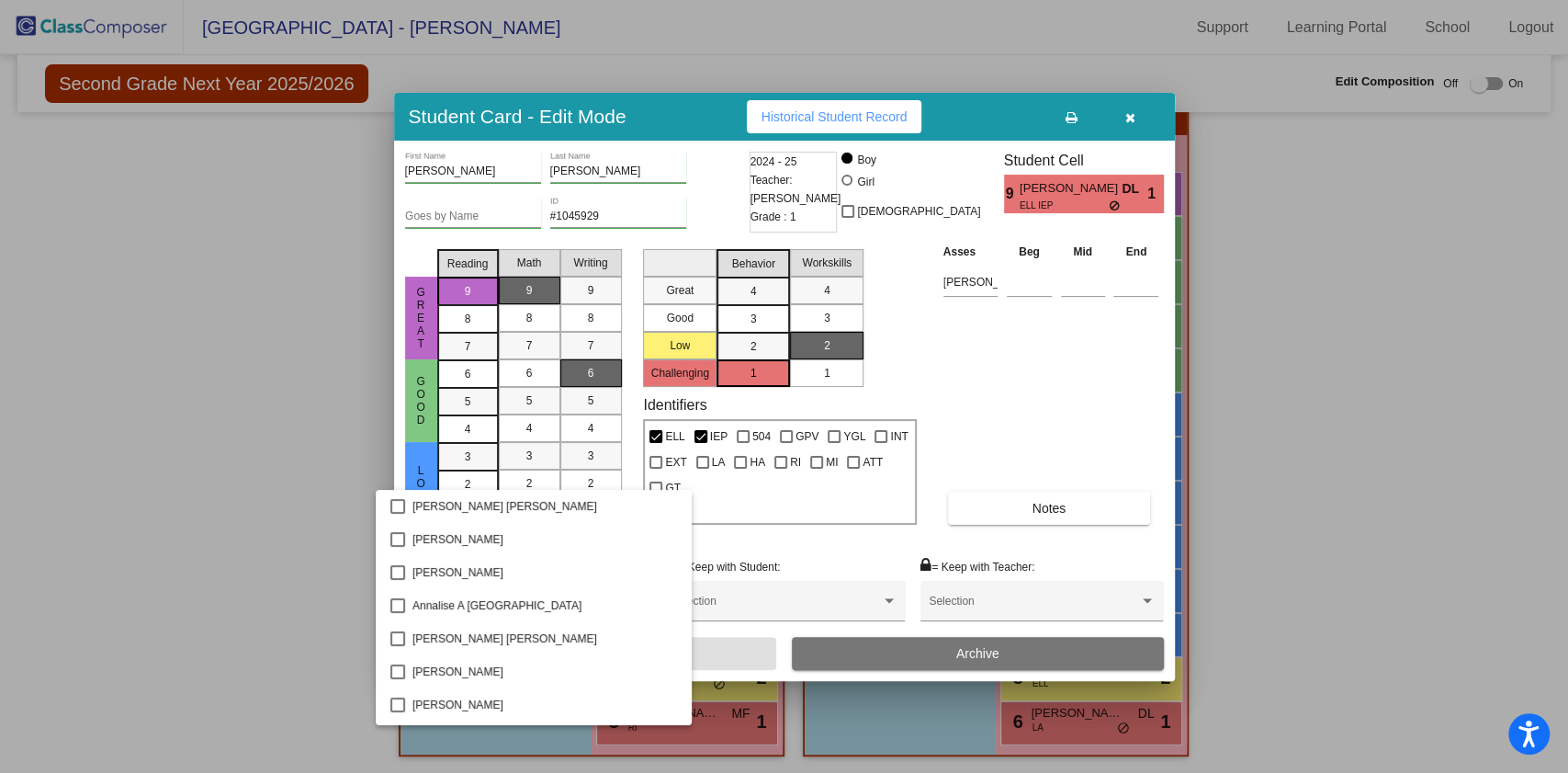 scroll, scrollTop: 362, scrollLeft: 0, axis: vertical 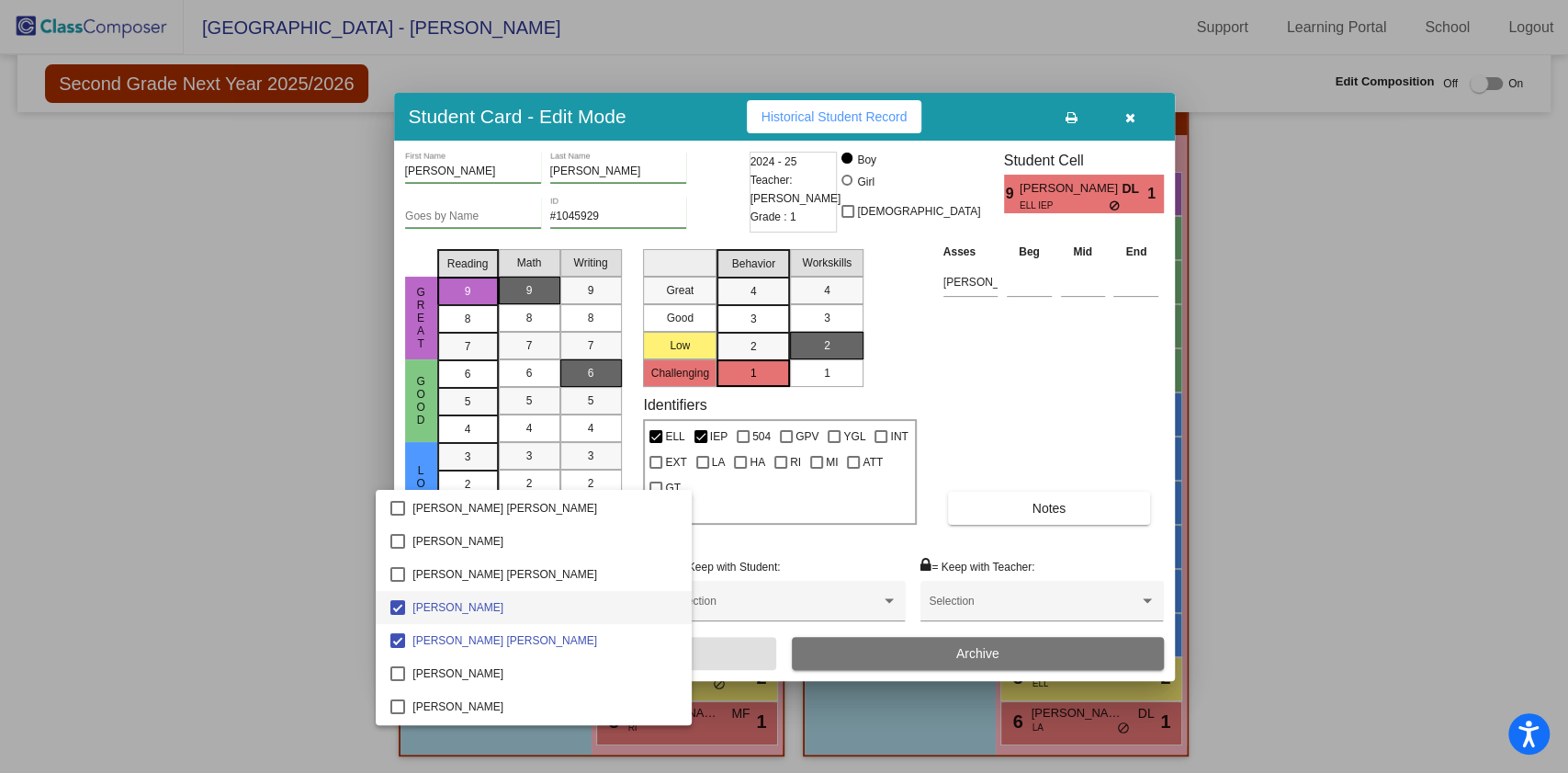click at bounding box center (784, 386) 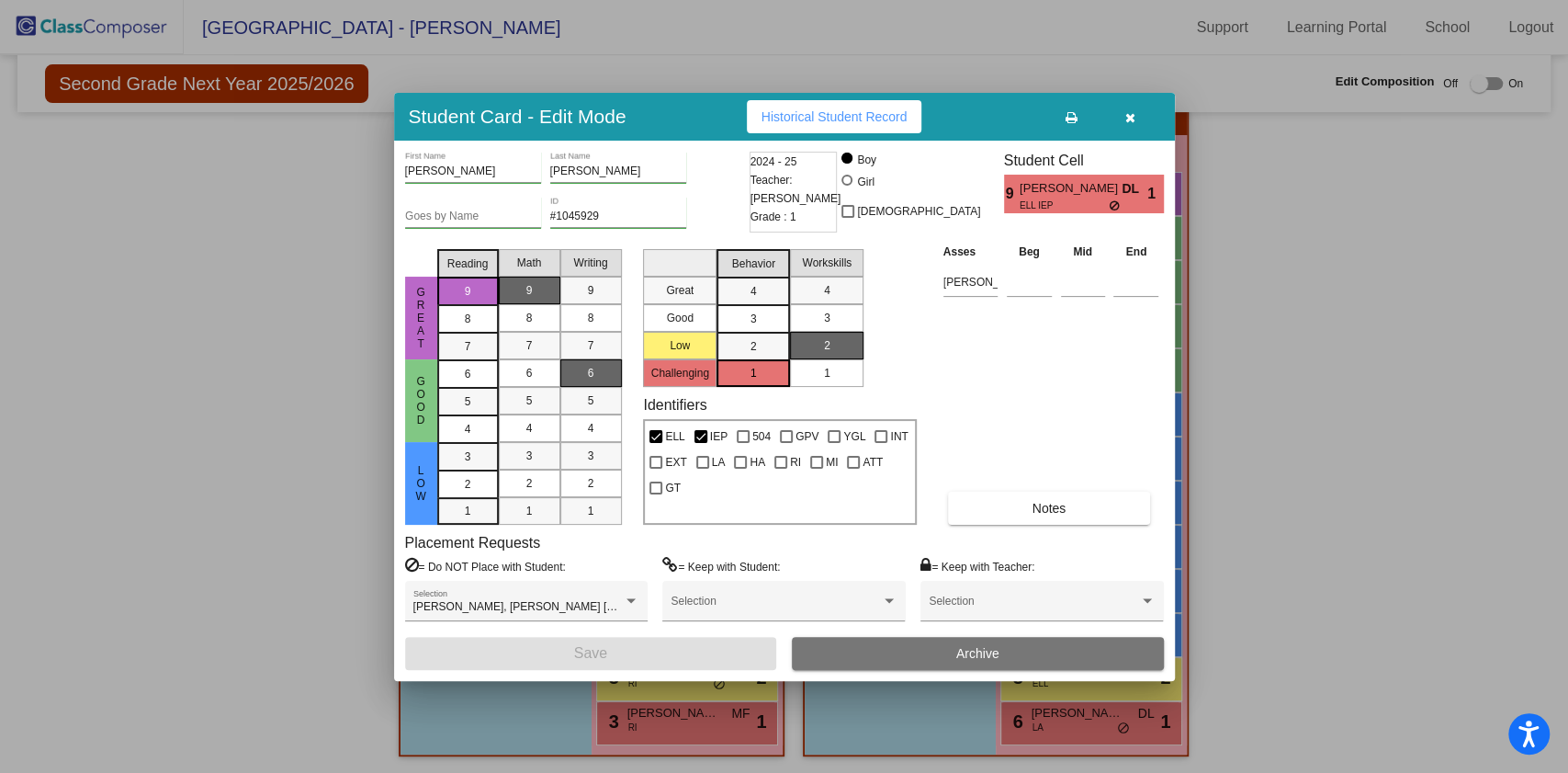 click at bounding box center [1130, 118] 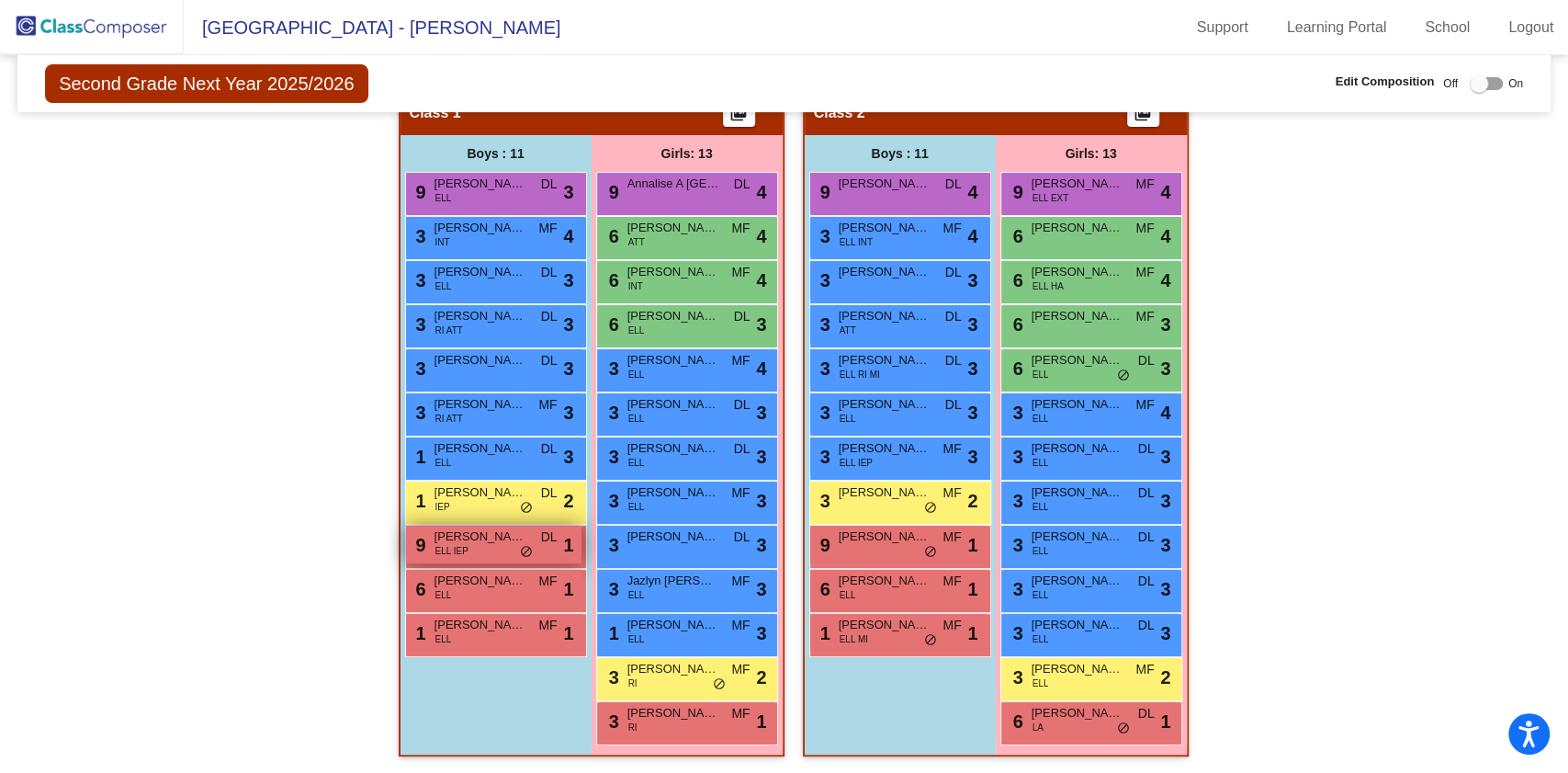 click on "9 [PERSON_NAME] ELL IEP DL lock do_not_disturb_alt 1" at bounding box center [493, 544] 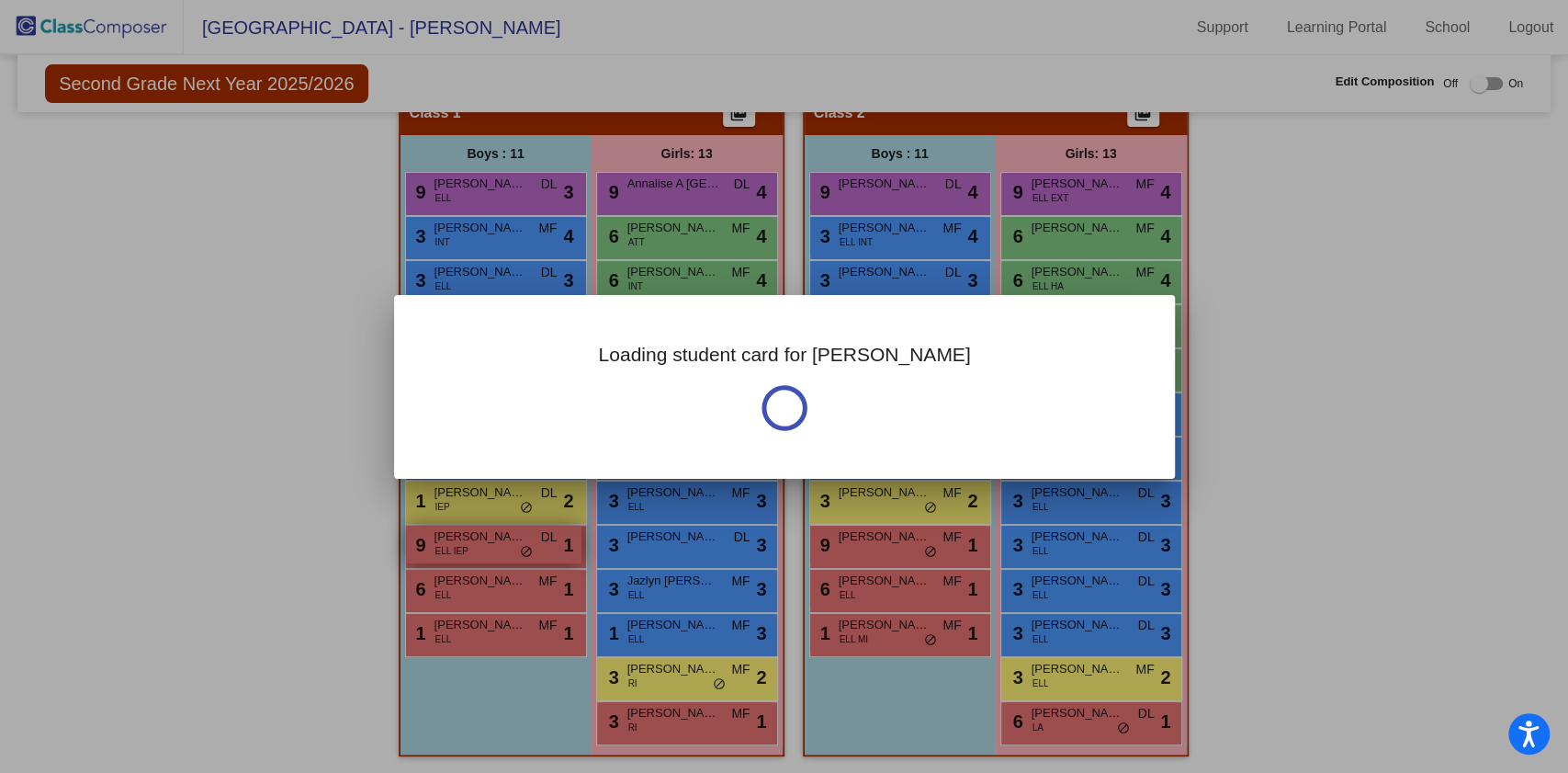 click at bounding box center (784, 386) 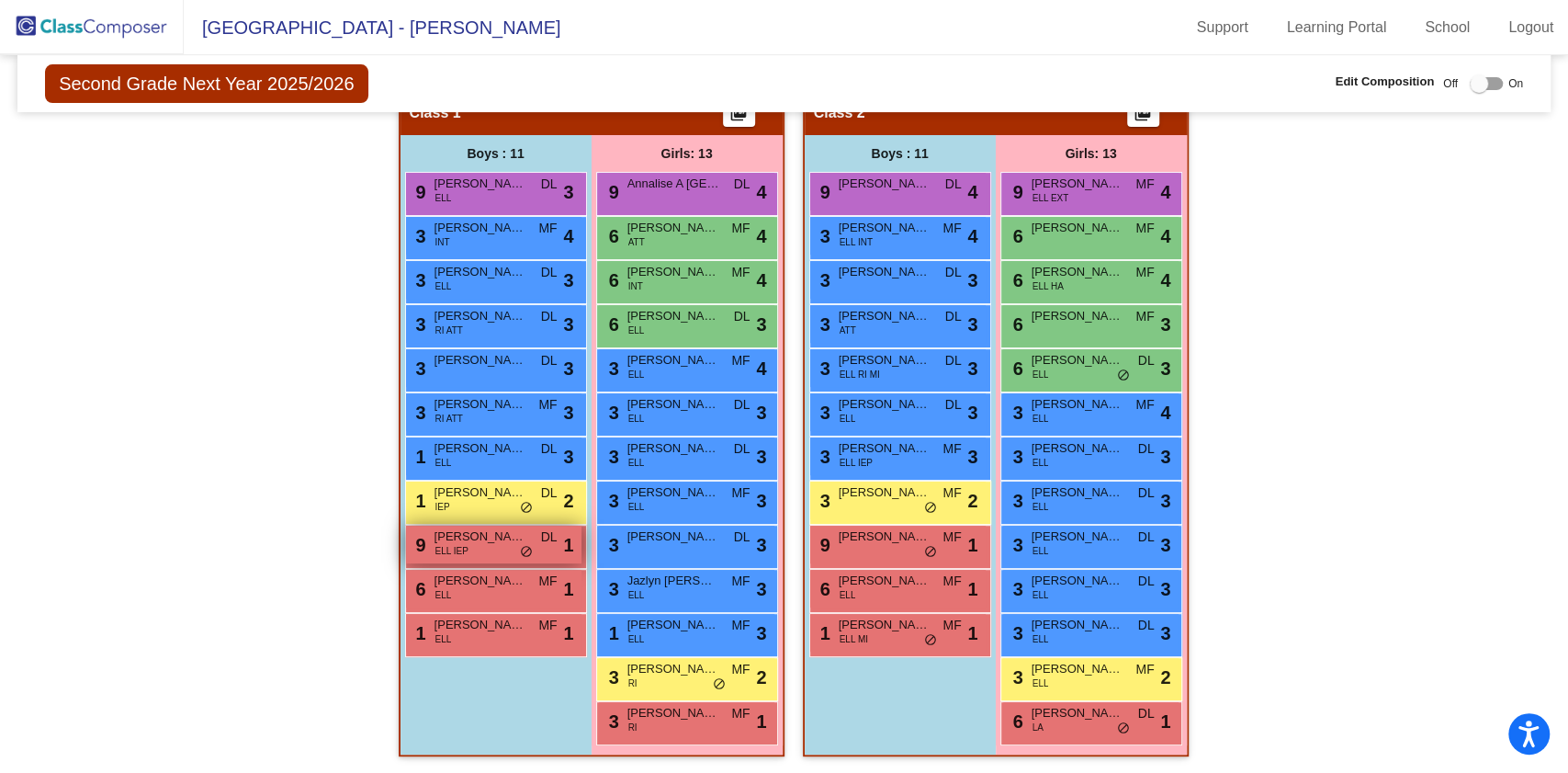 click on "9 [PERSON_NAME] ELL IEP DL lock do_not_disturb_alt 1" at bounding box center [493, 544] 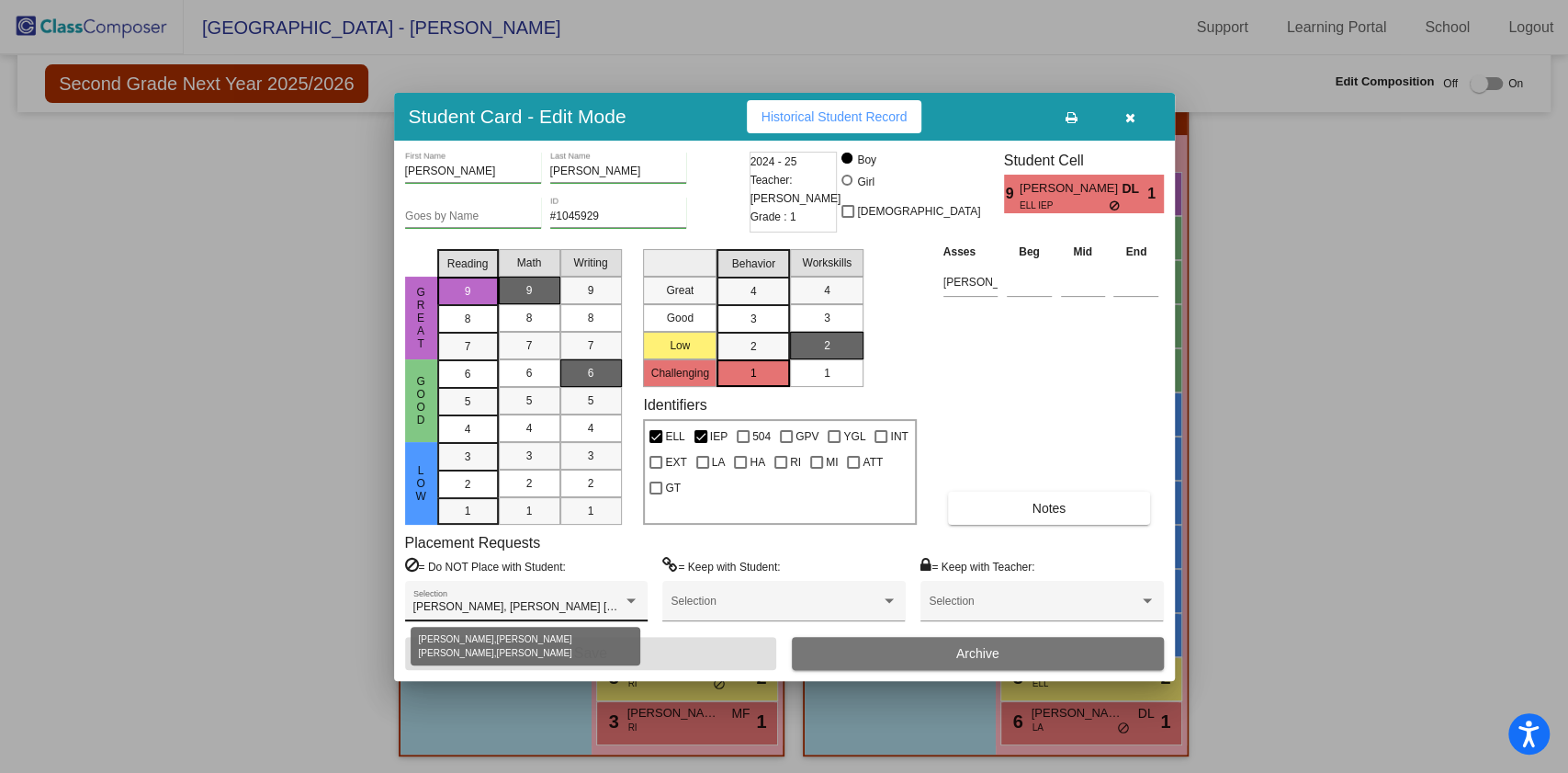 click at bounding box center [631, 601] 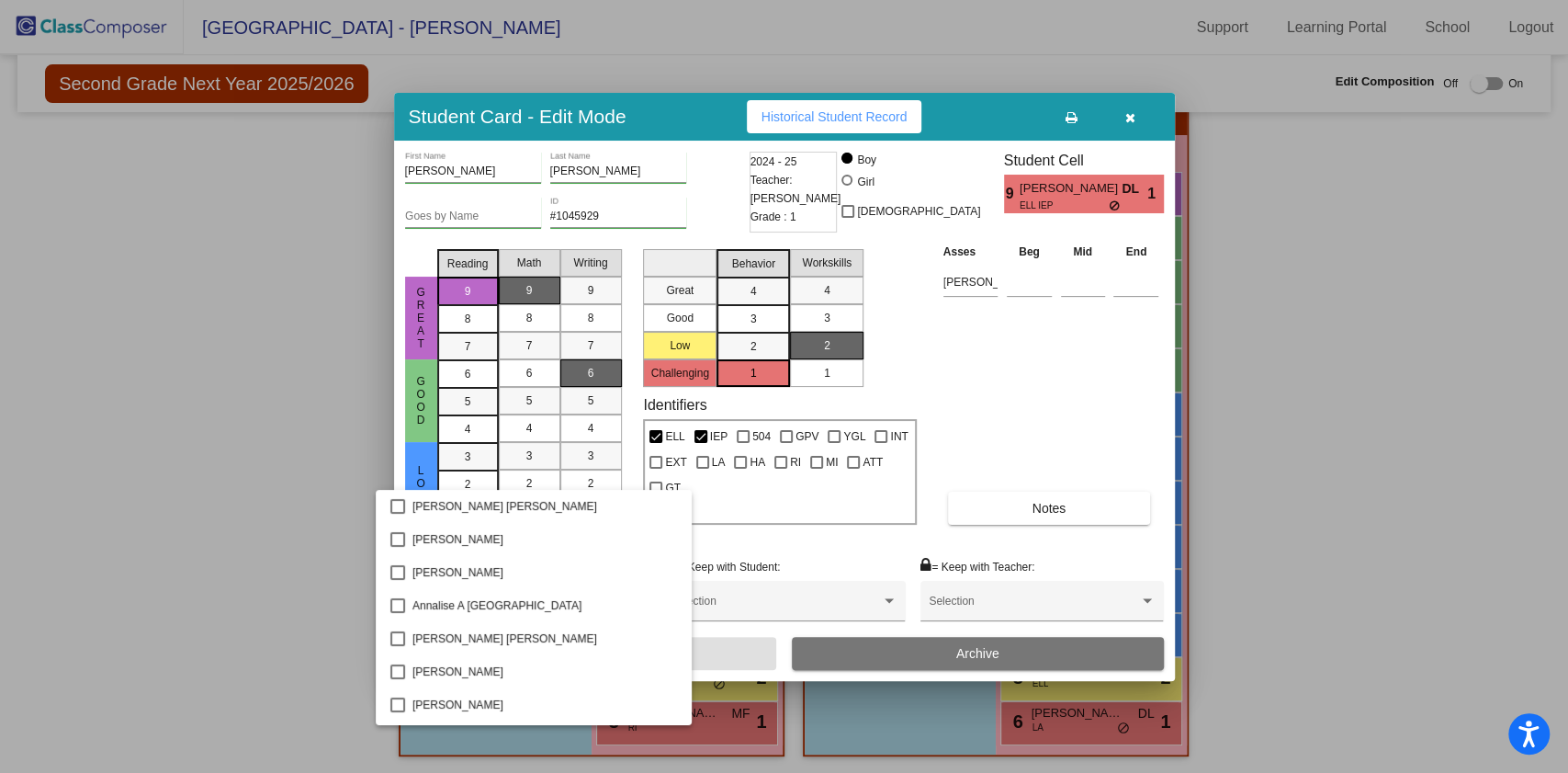 scroll, scrollTop: 362, scrollLeft: 0, axis: vertical 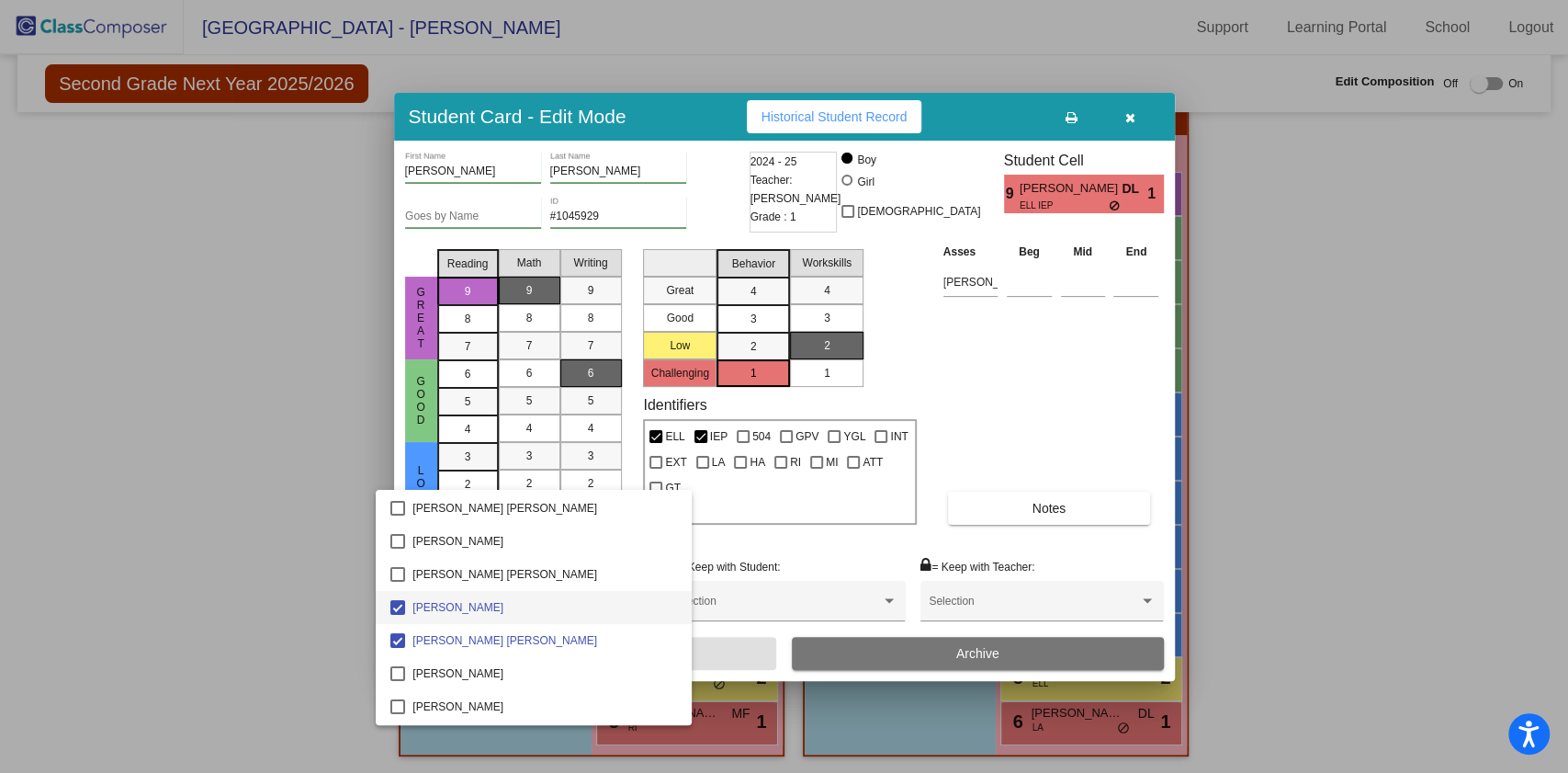 click at bounding box center [784, 386] 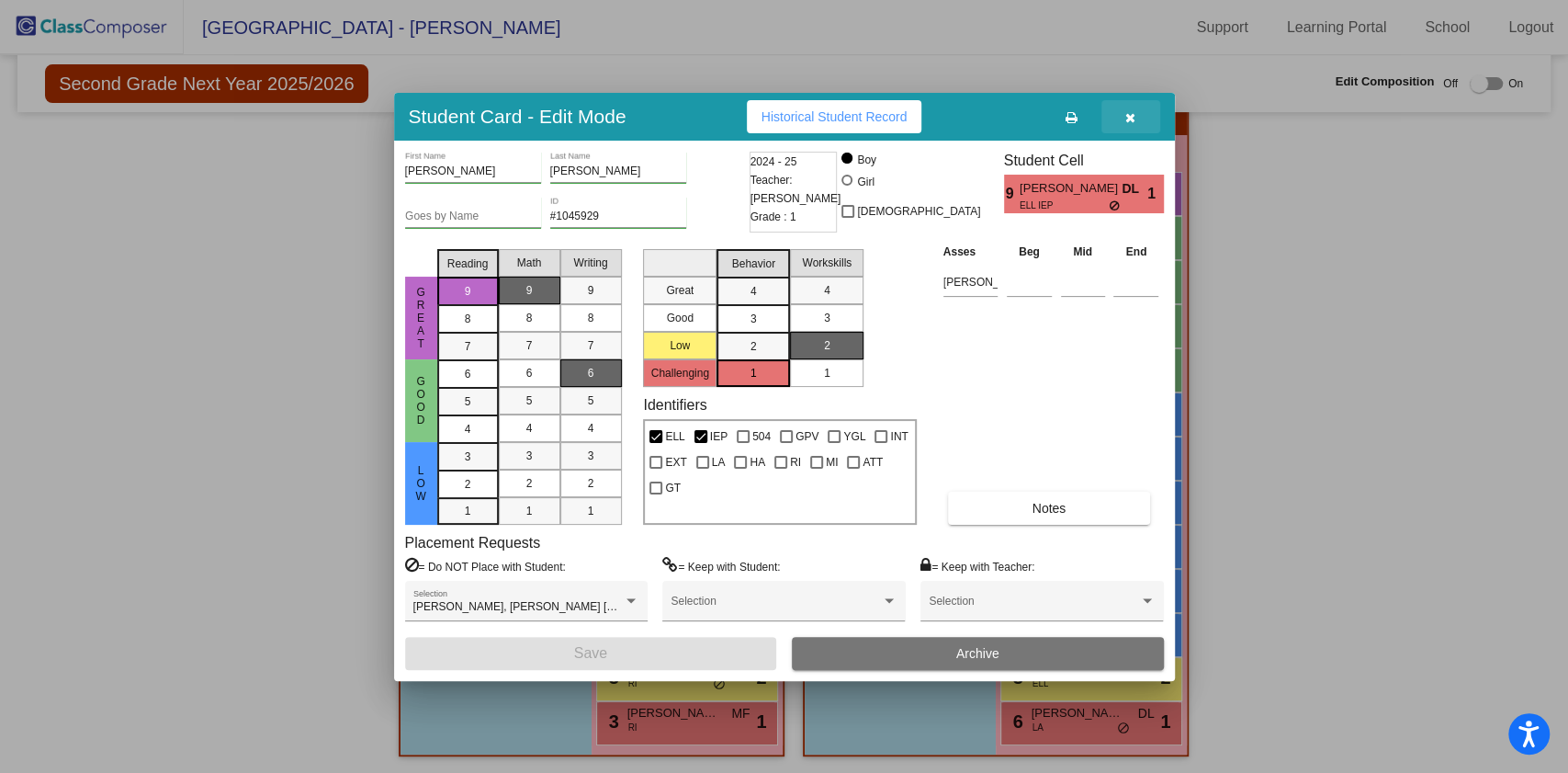 click at bounding box center [1130, 118] 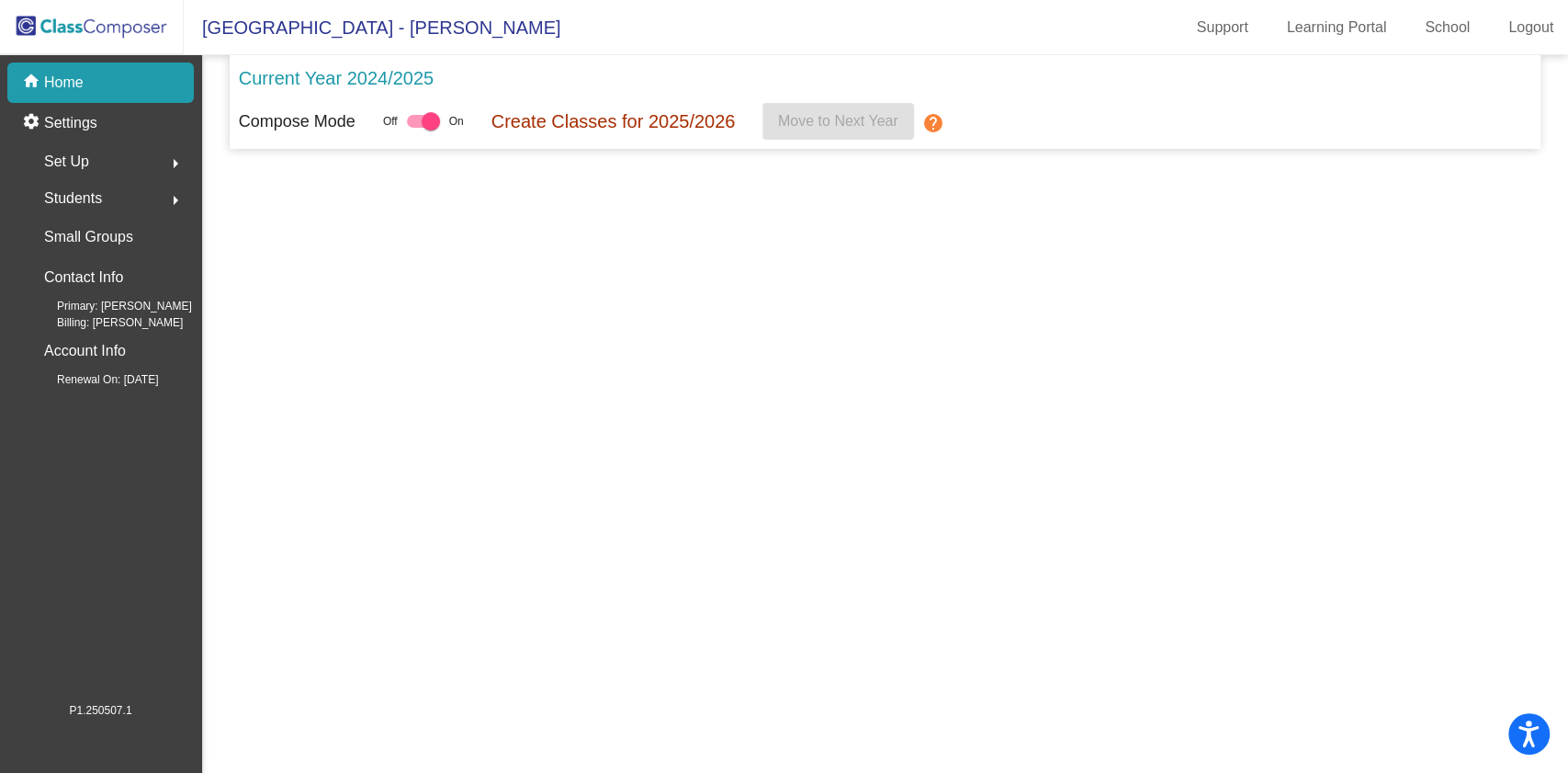 scroll, scrollTop: 0, scrollLeft: 0, axis: both 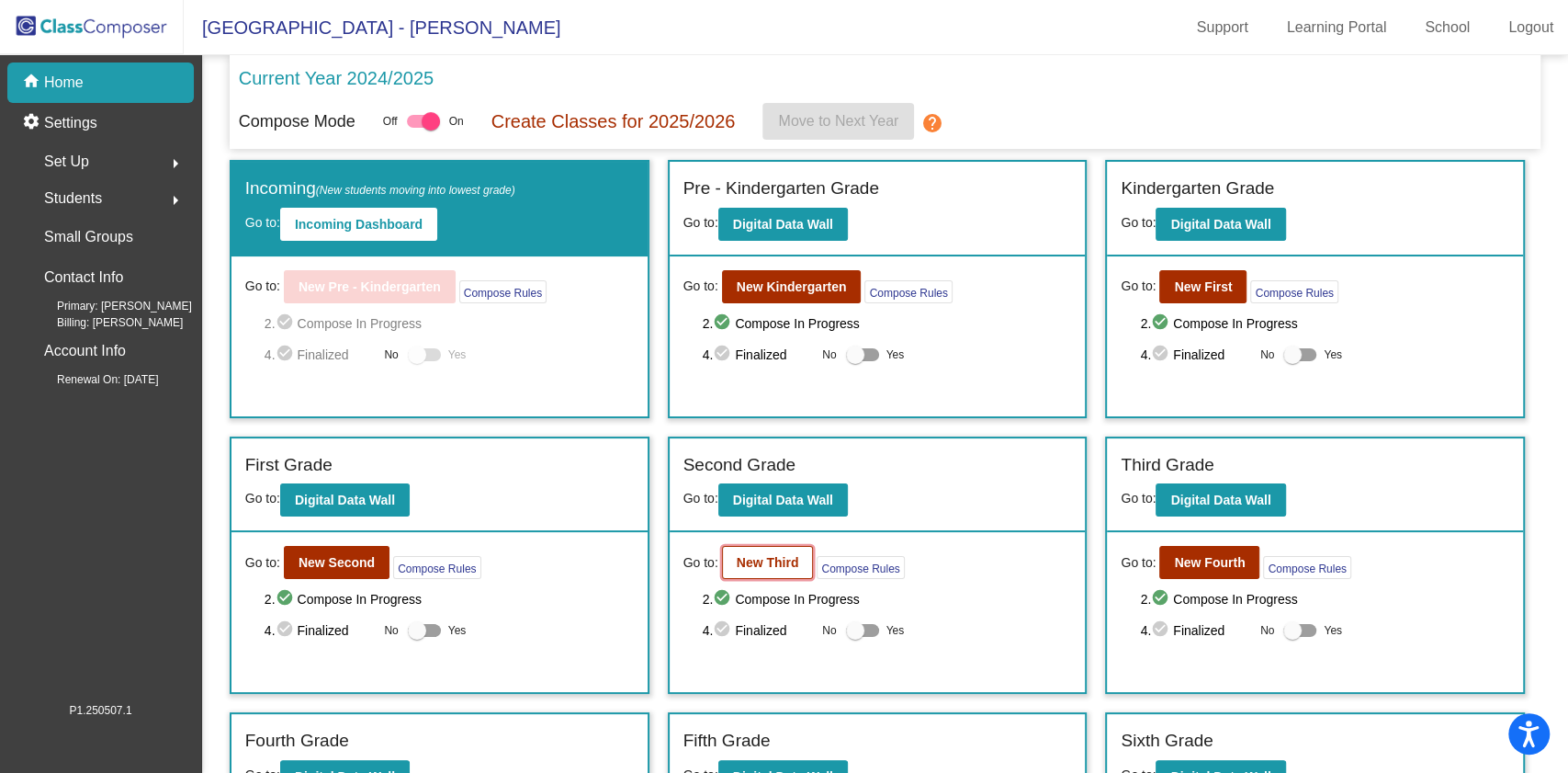 click on "New Third" 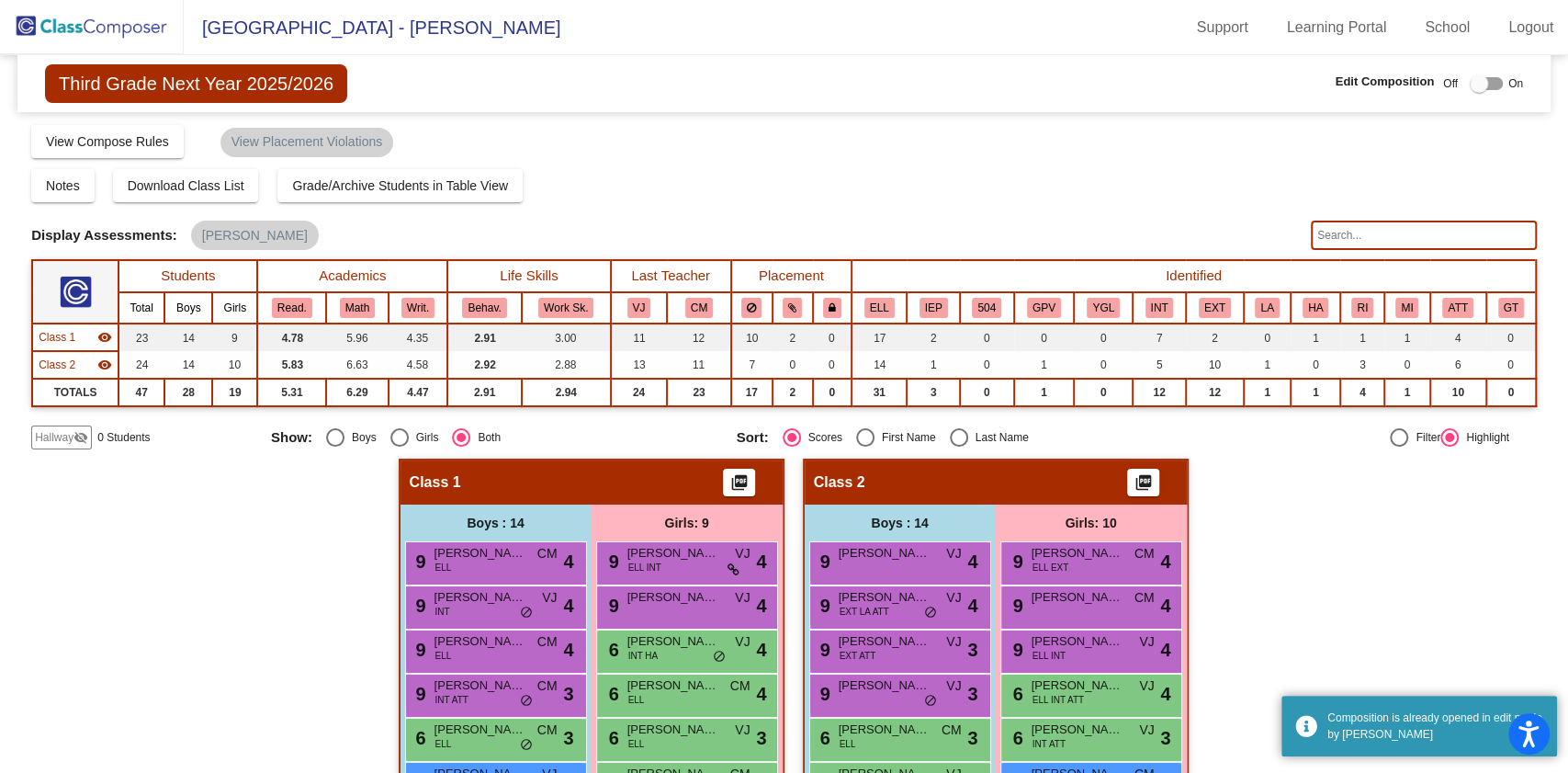 scroll, scrollTop: 414, scrollLeft: 0, axis: vertical 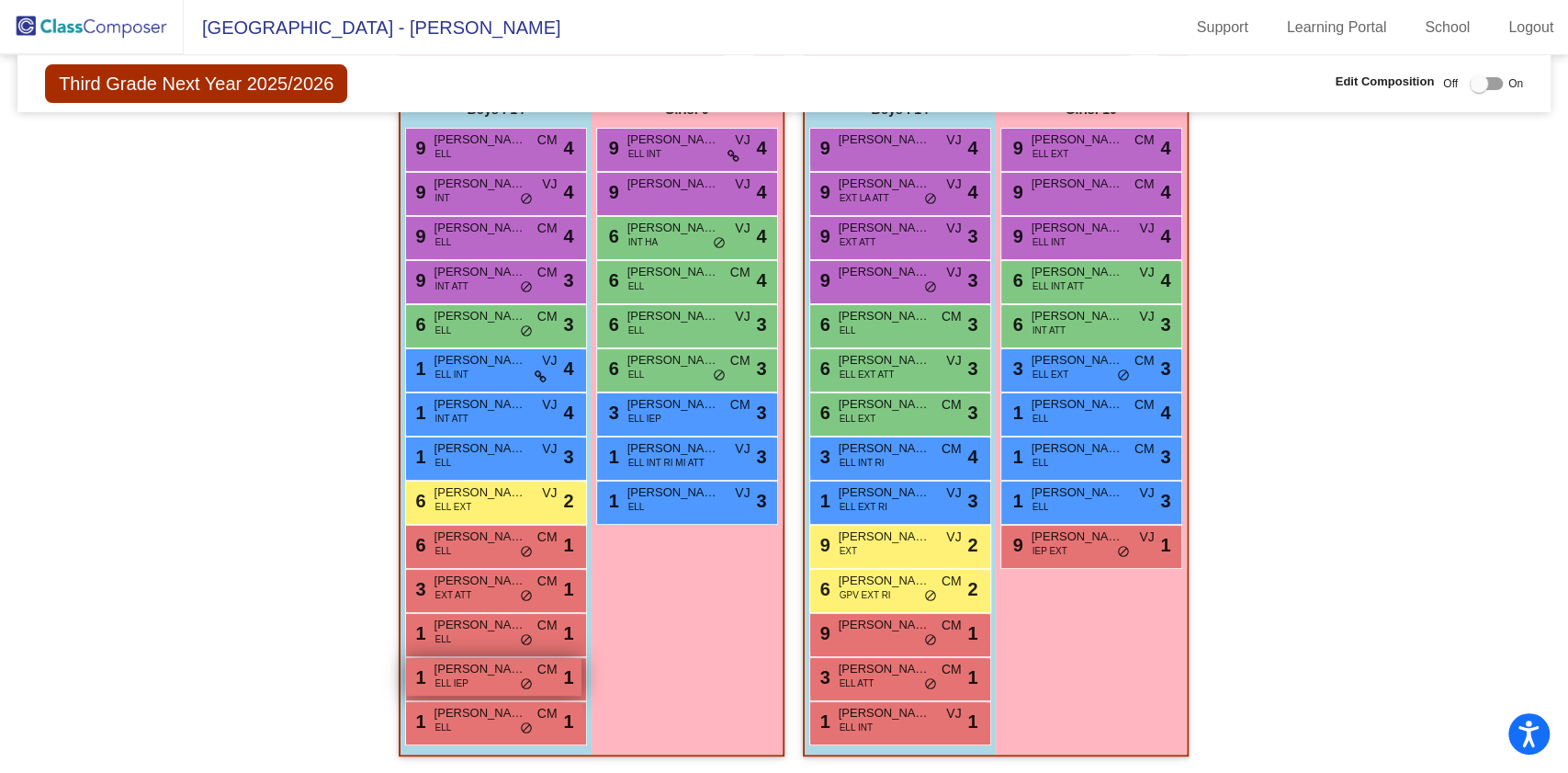 click on "[PERSON_NAME]" at bounding box center [480, 669] 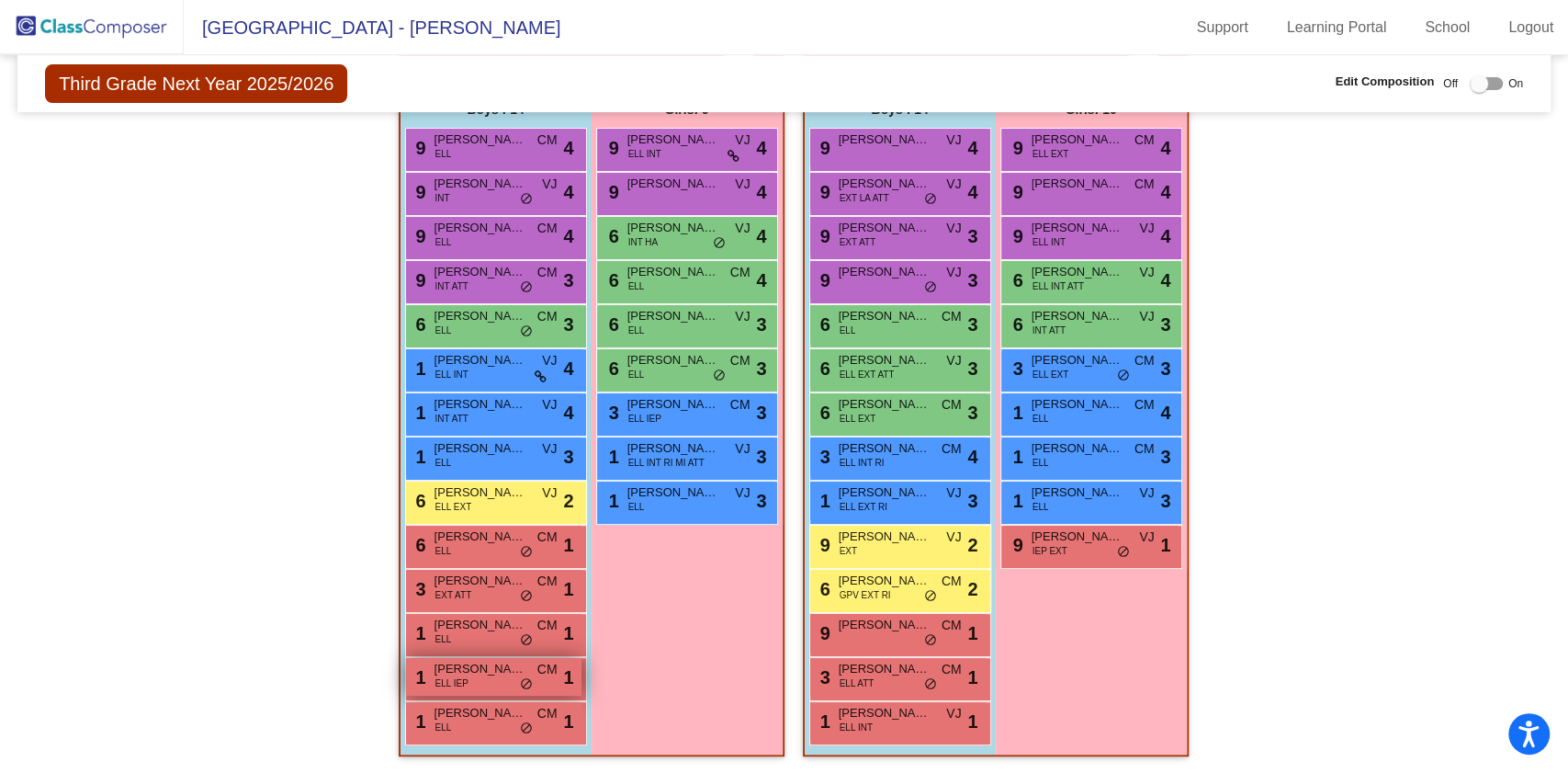 click on "[PERSON_NAME]" at bounding box center (480, 669) 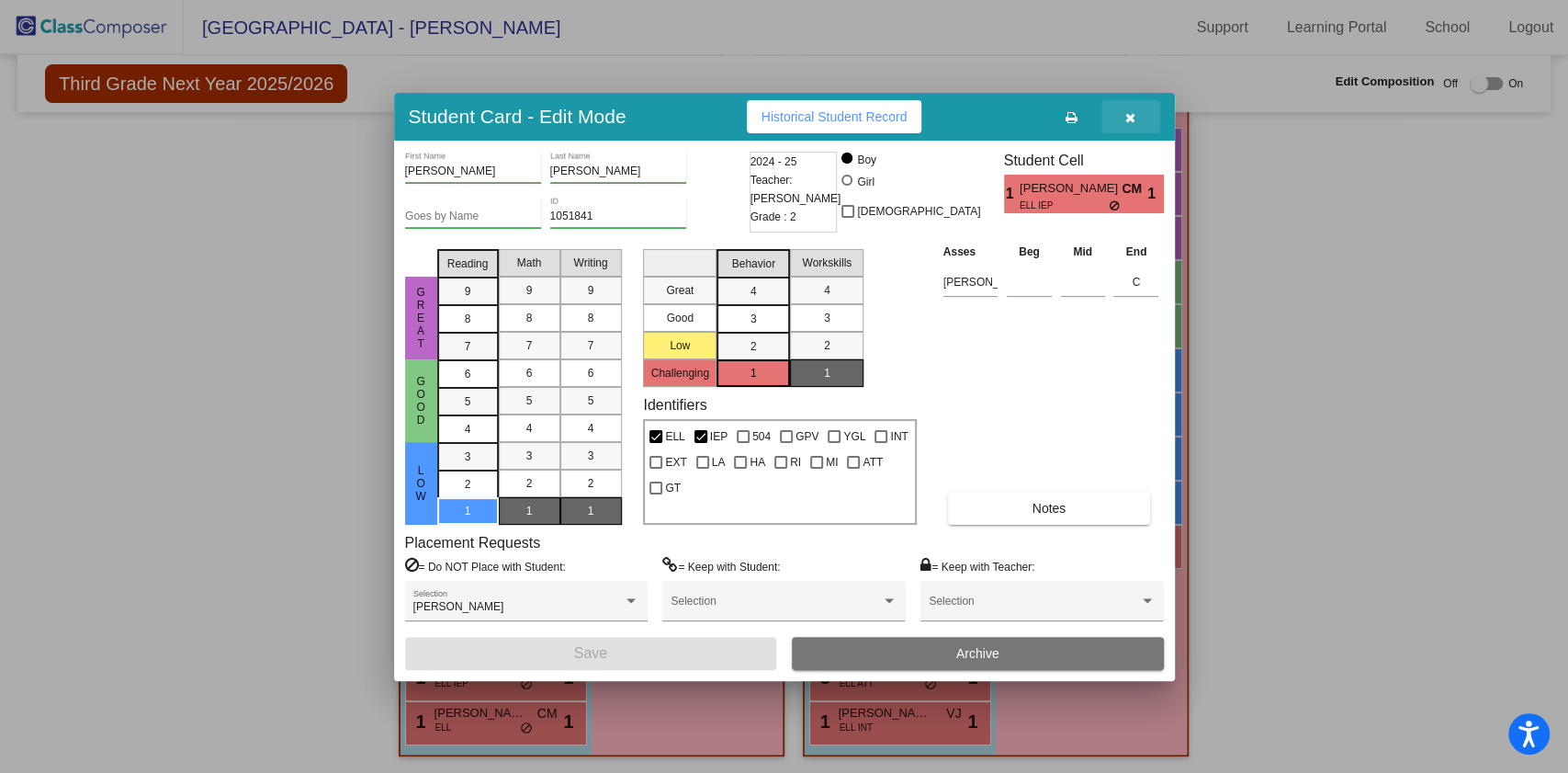 click at bounding box center (1131, 117) 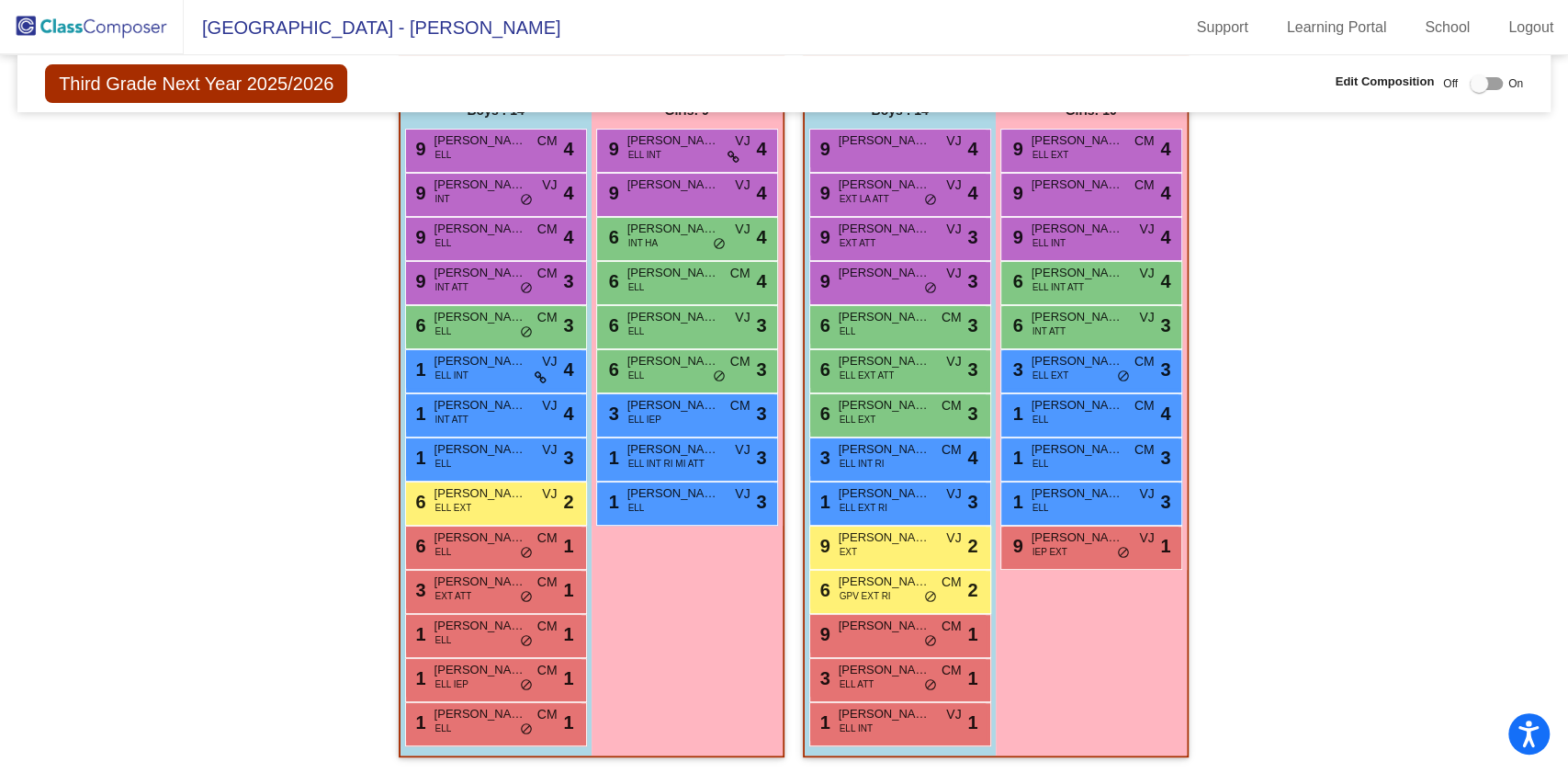 scroll, scrollTop: 414, scrollLeft: 0, axis: vertical 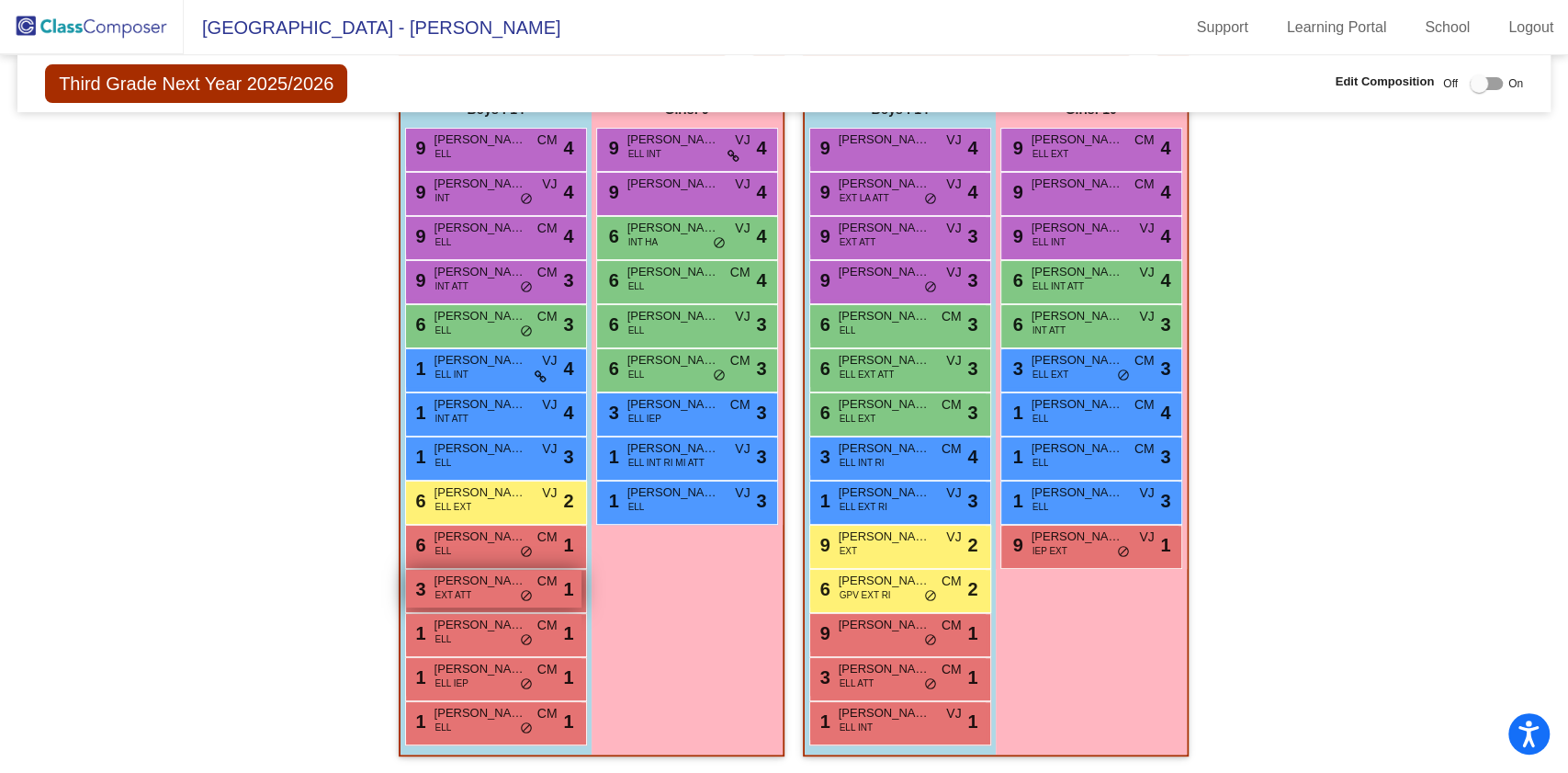click on "3 [PERSON_NAME] EXT ATT CM lock do_not_disturb_alt 1" at bounding box center [493, 588] 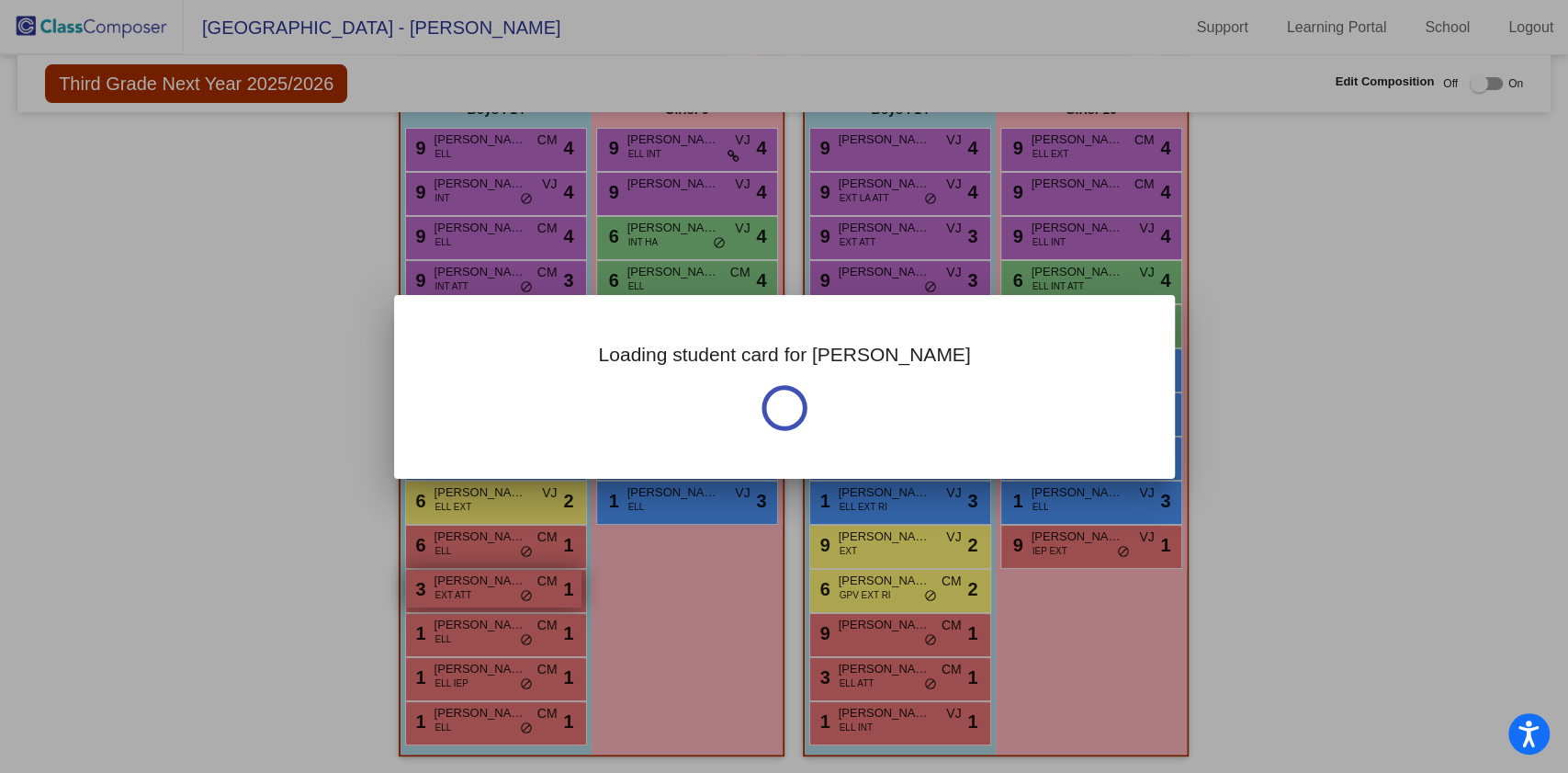 click at bounding box center [784, 386] 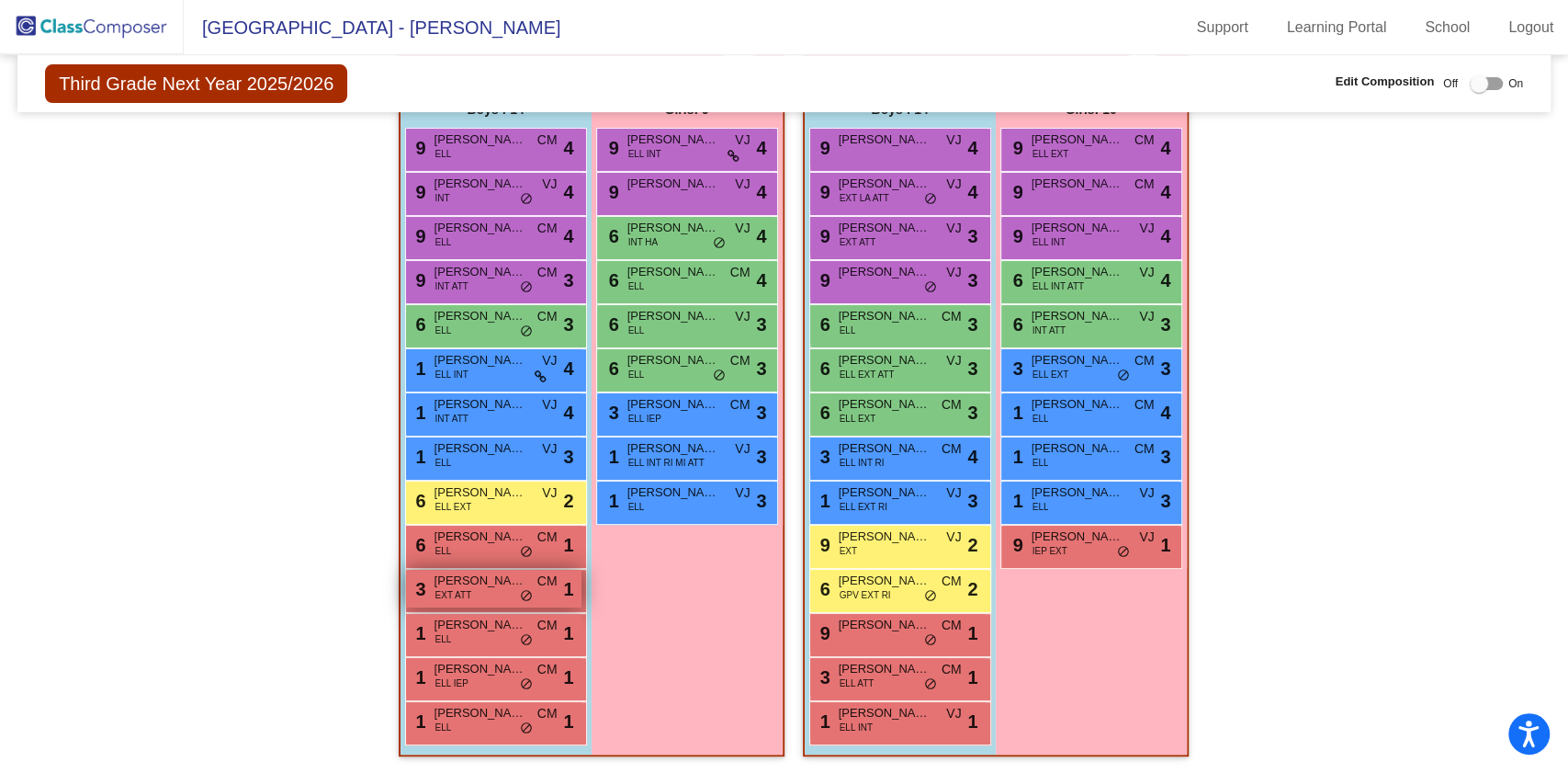 click on "3 [PERSON_NAME] EXT ATT CM lock do_not_disturb_alt 1" at bounding box center (493, 588) 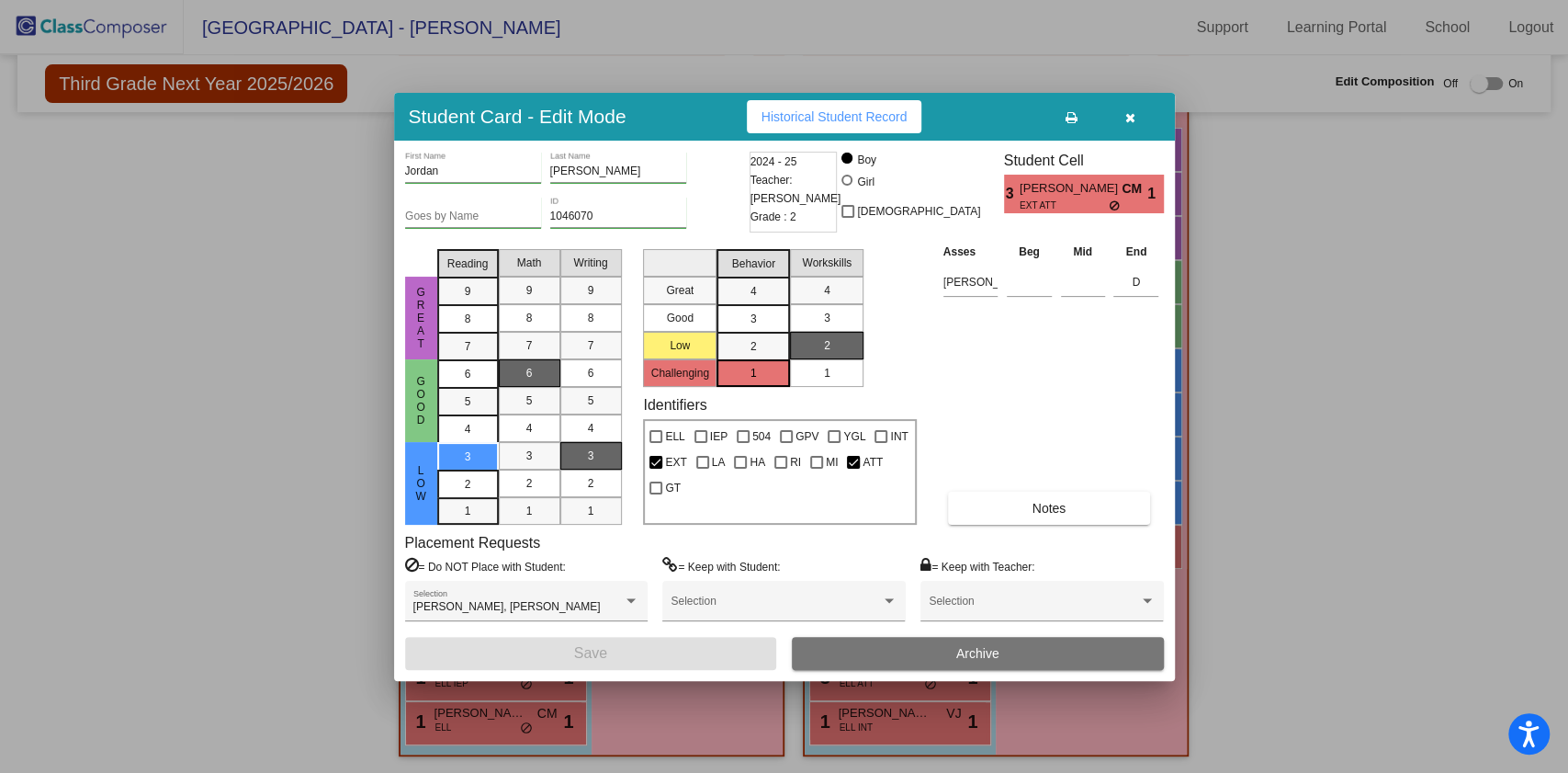 click at bounding box center (1131, 117) 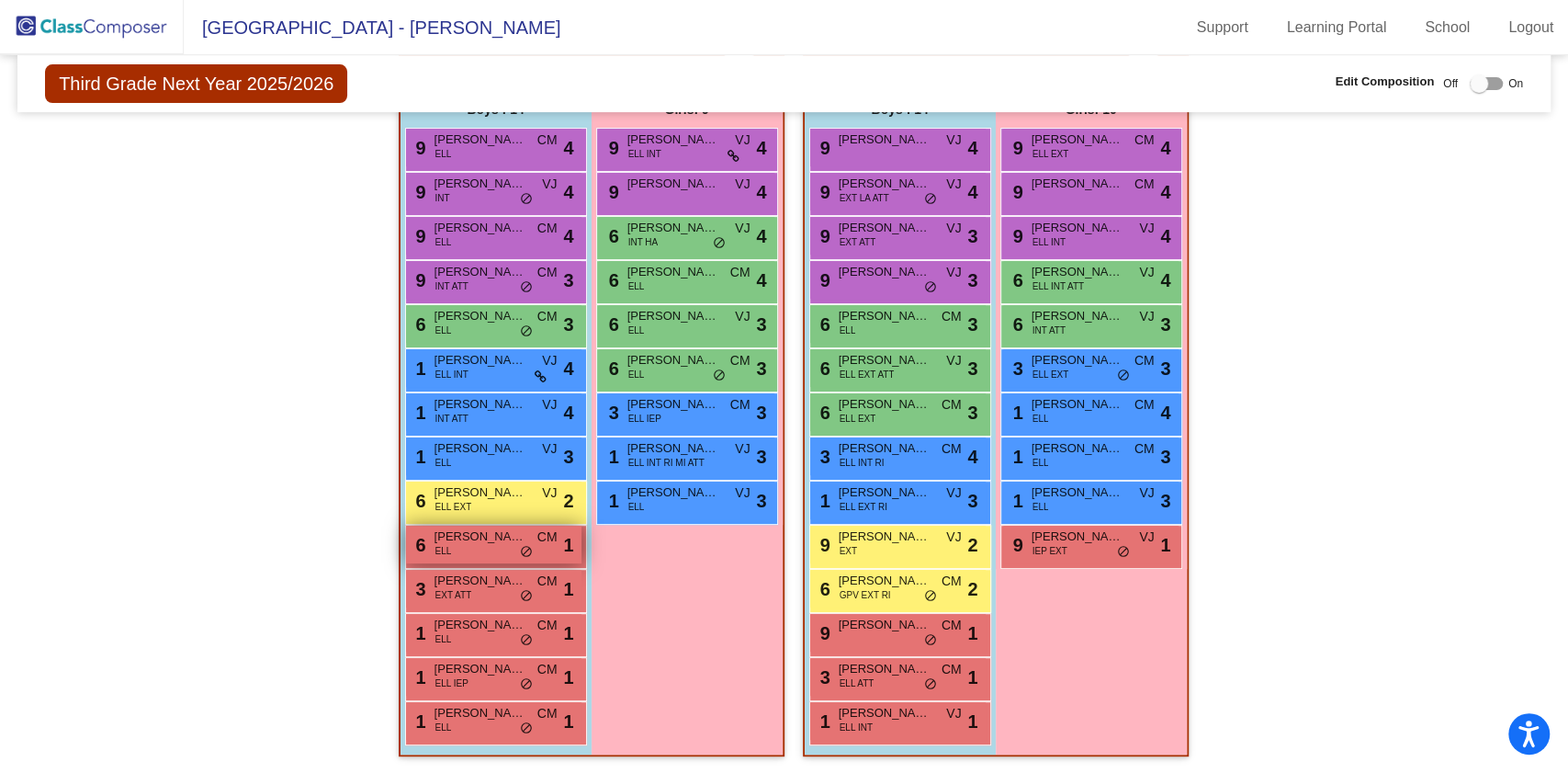click on "do_not_disturb_alt" at bounding box center [526, 552] 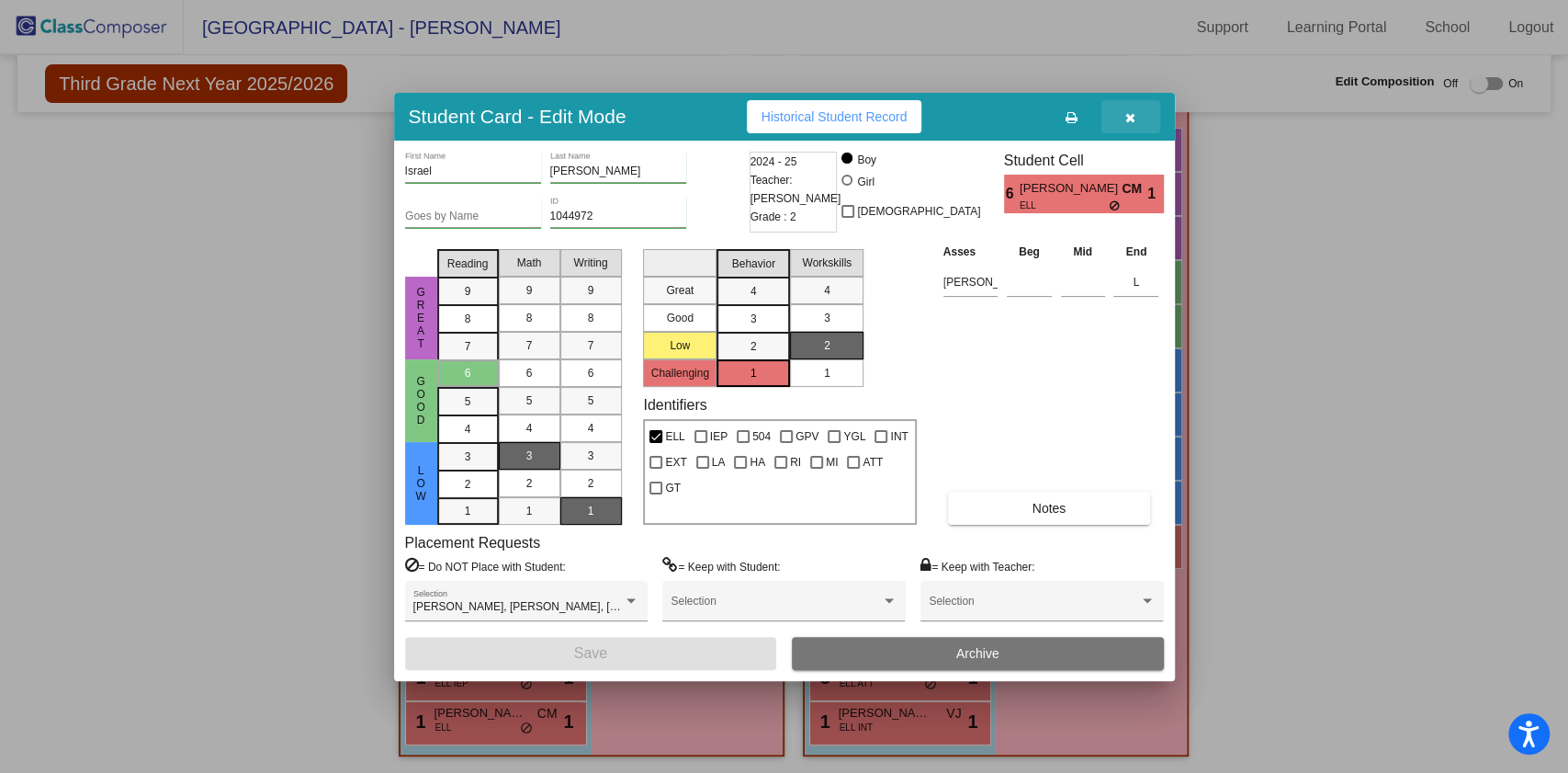 click at bounding box center (1131, 117) 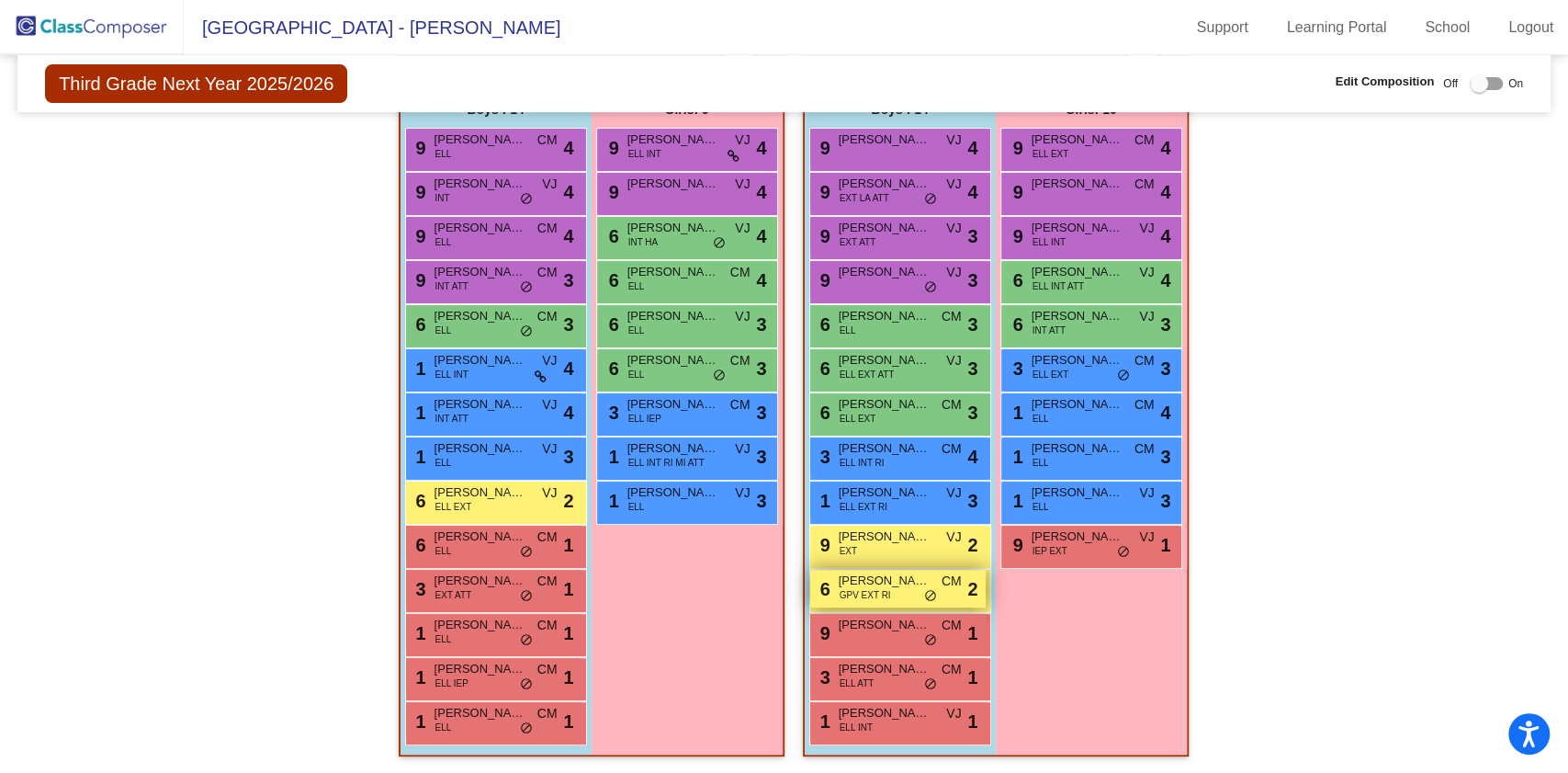 scroll, scrollTop: 410, scrollLeft: 0, axis: vertical 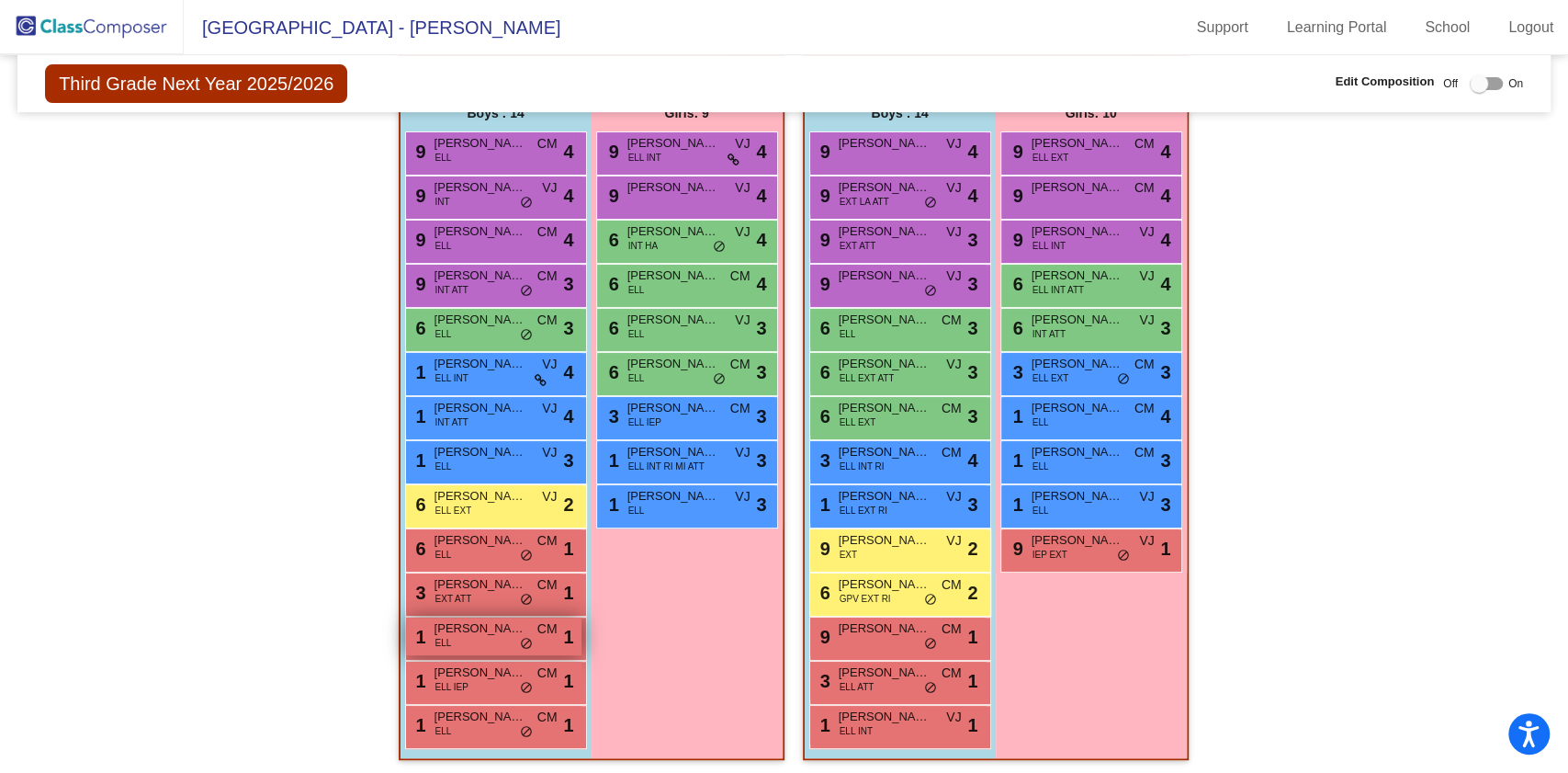 click on "[PERSON_NAME]" at bounding box center [480, 629] 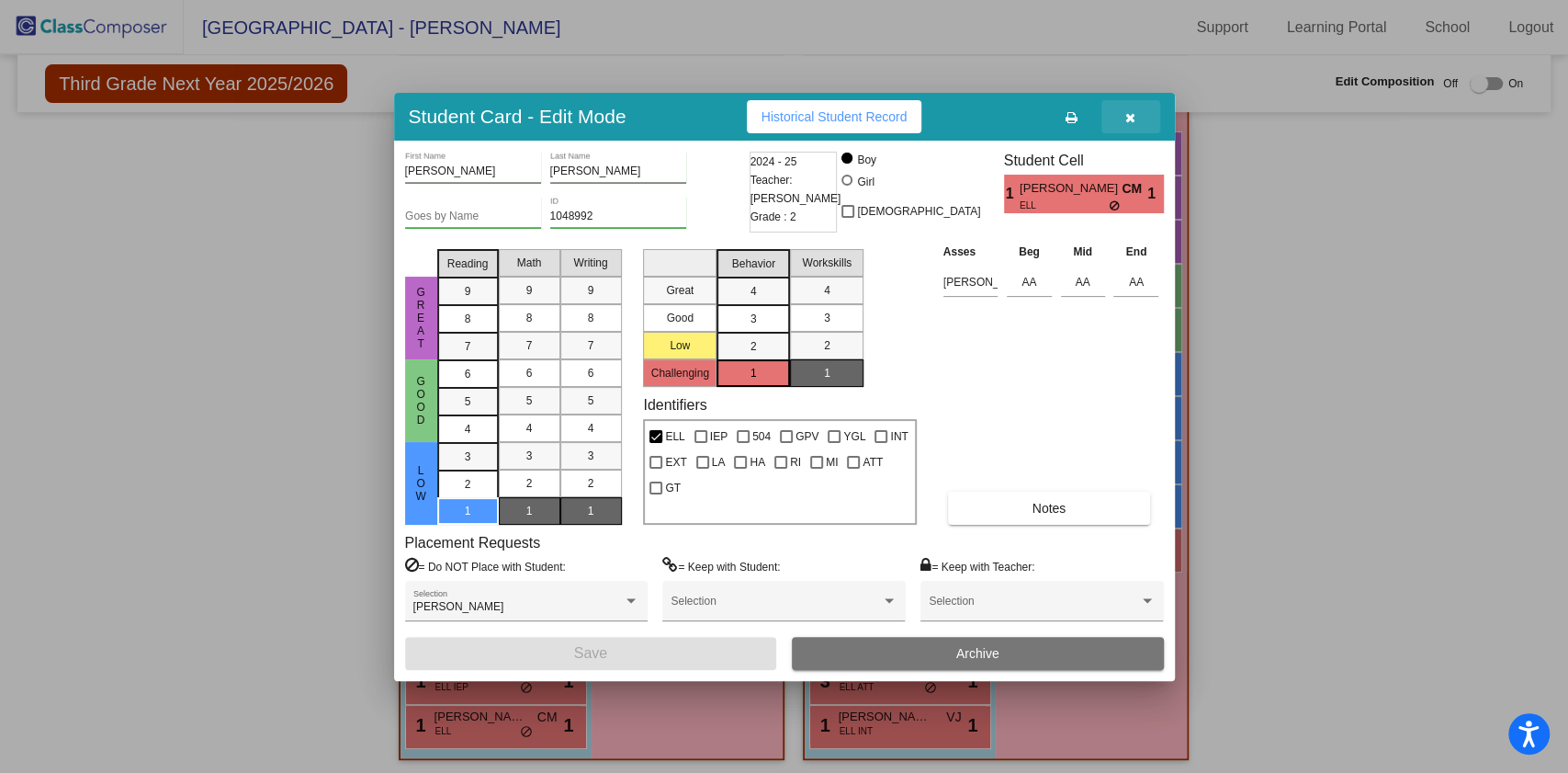 click at bounding box center (1130, 118) 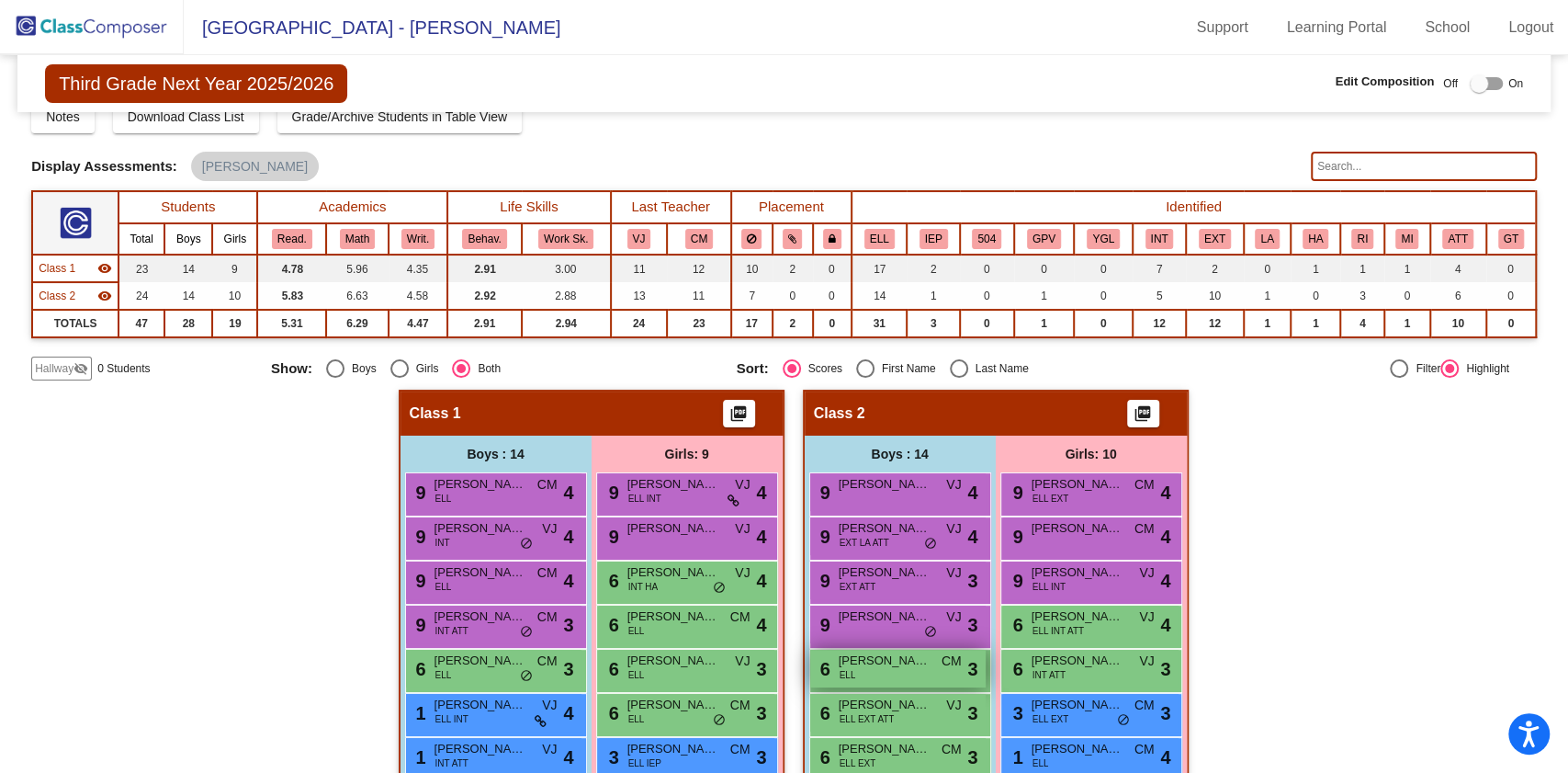 scroll, scrollTop: 70, scrollLeft: 0, axis: vertical 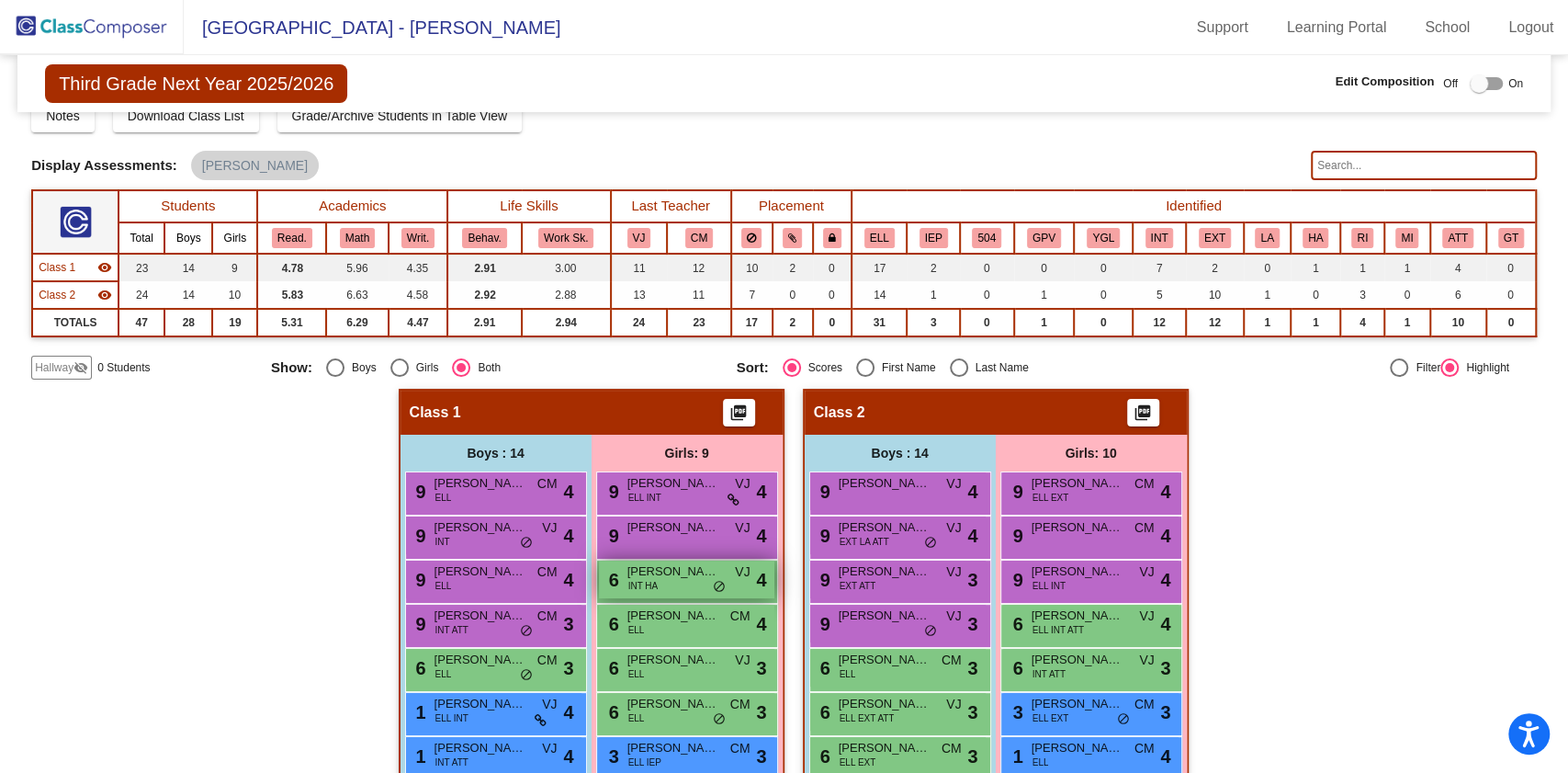 click on "[PERSON_NAME]" at bounding box center (673, 572) 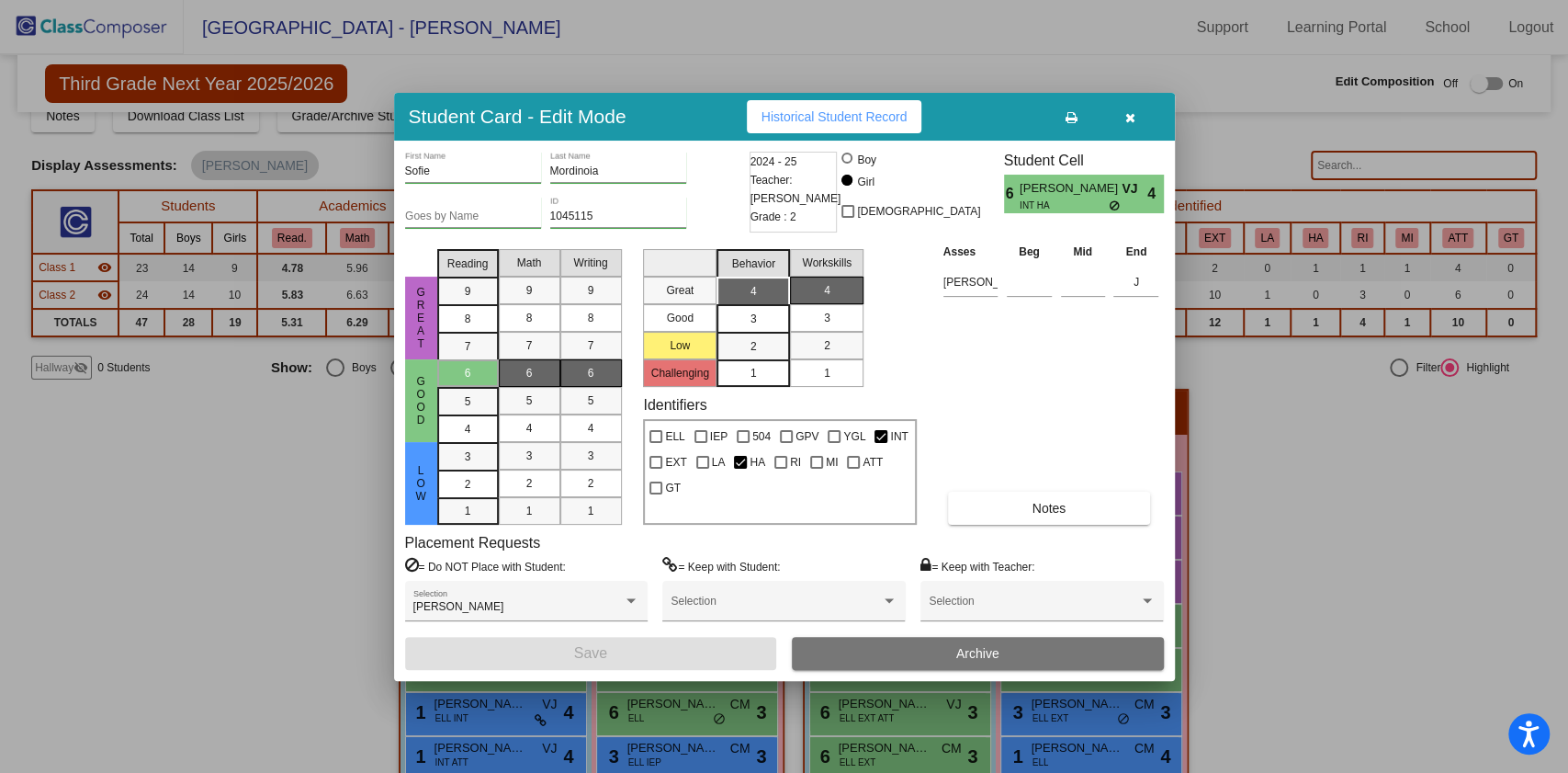 click at bounding box center [1131, 117] 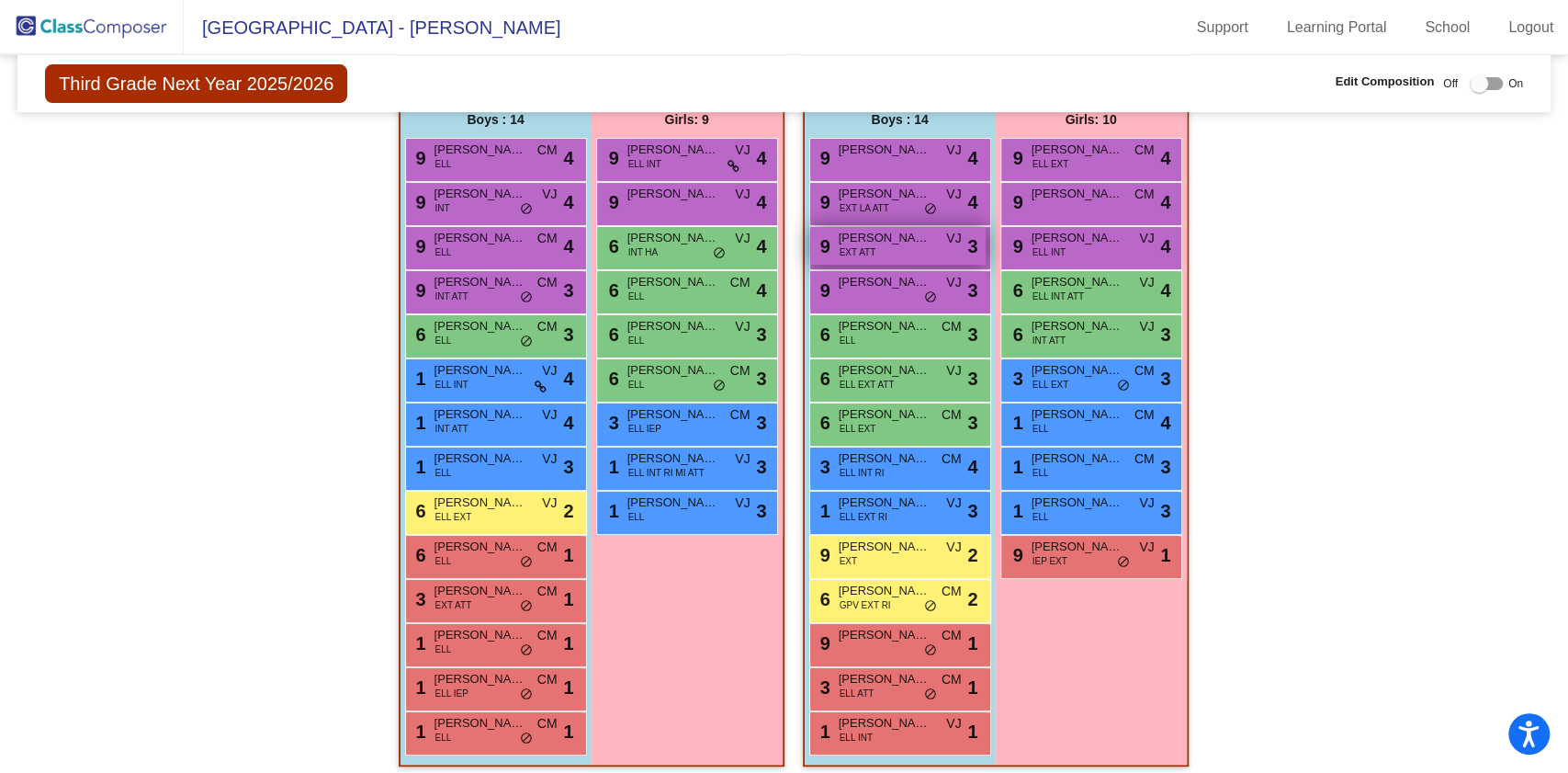 scroll, scrollTop: 414, scrollLeft: 0, axis: vertical 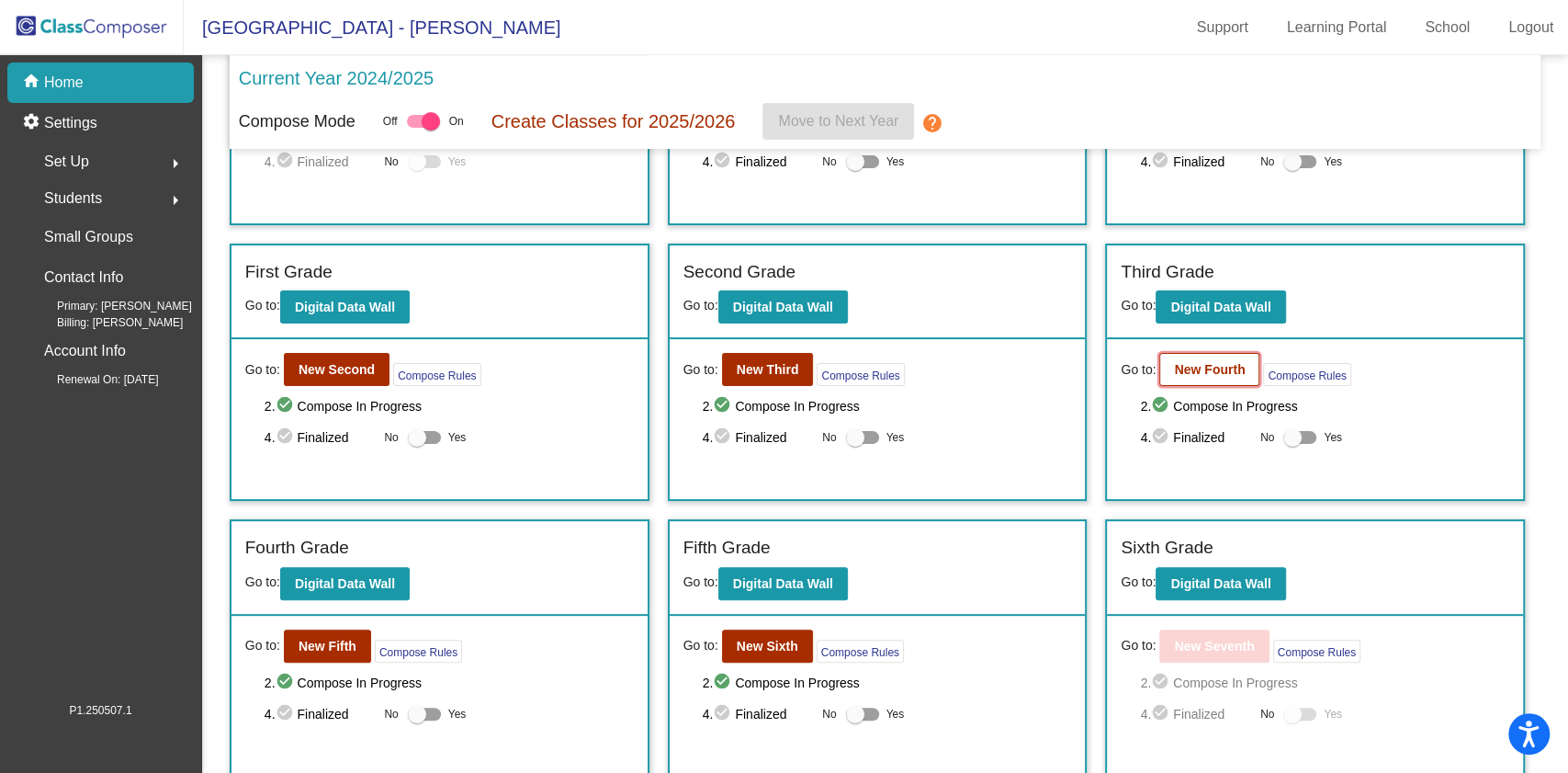 click on "New Fourth" 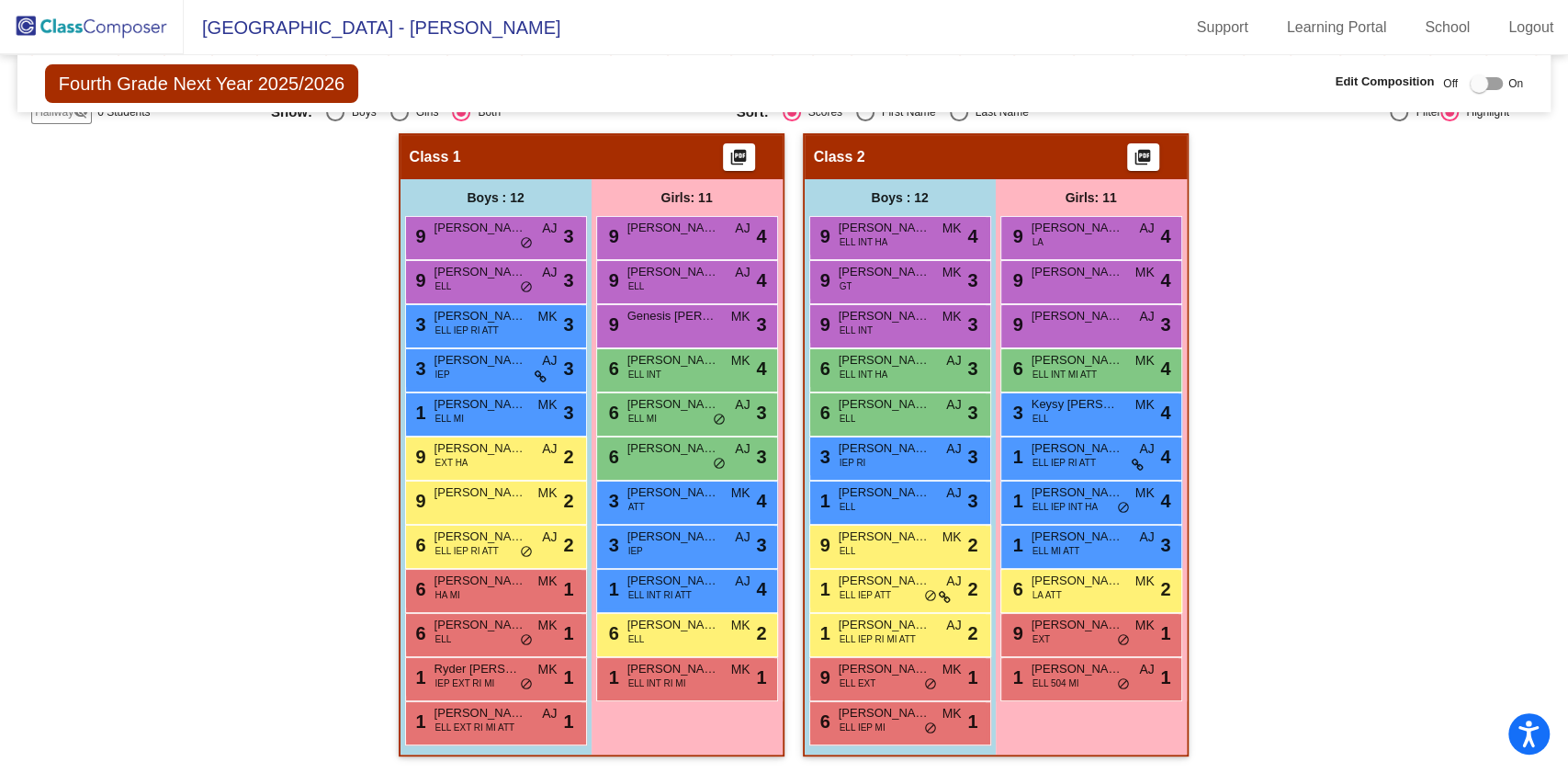 scroll, scrollTop: 325, scrollLeft: 0, axis: vertical 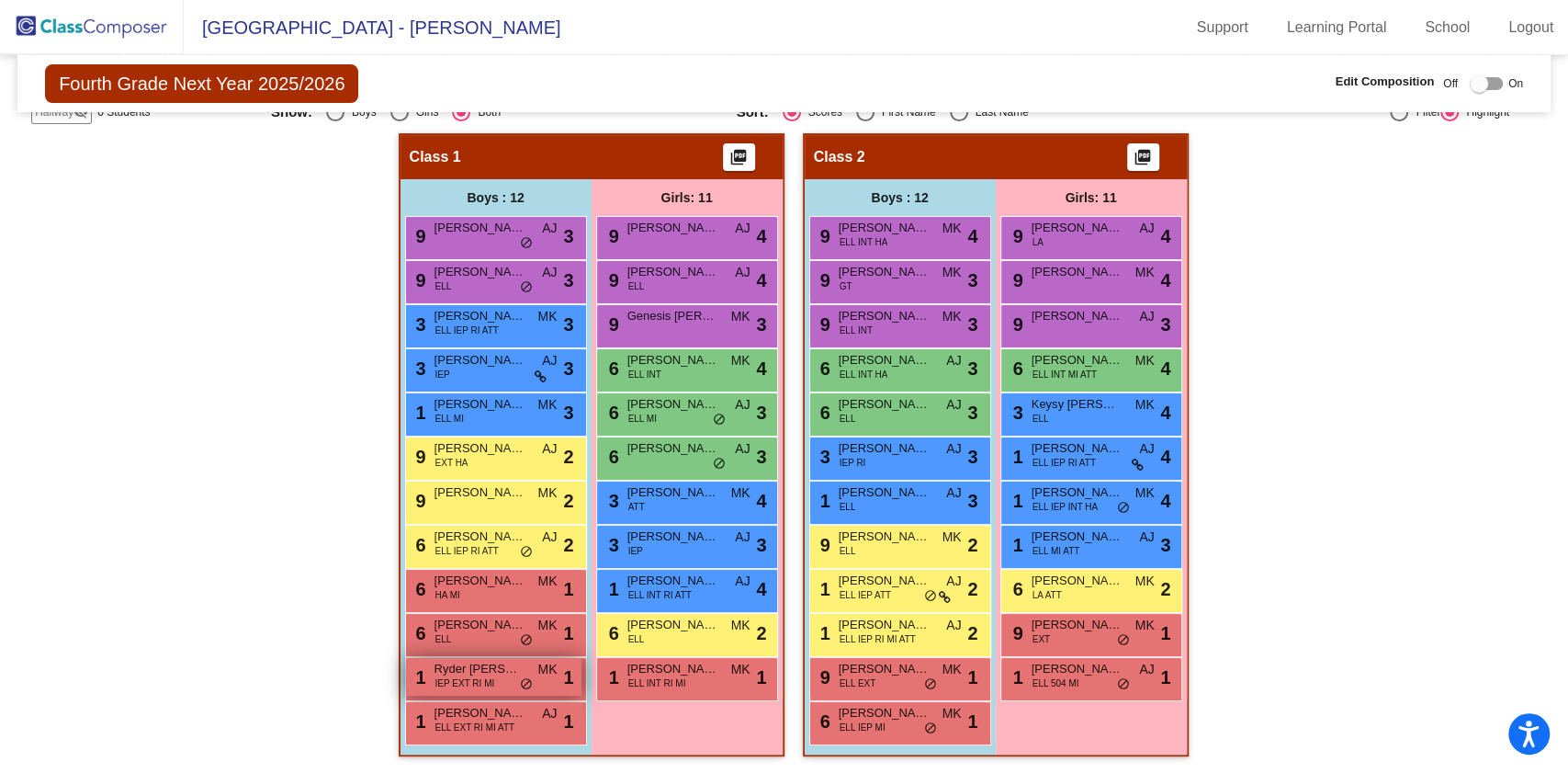 click on "do_not_disturb_alt" at bounding box center [526, 685] 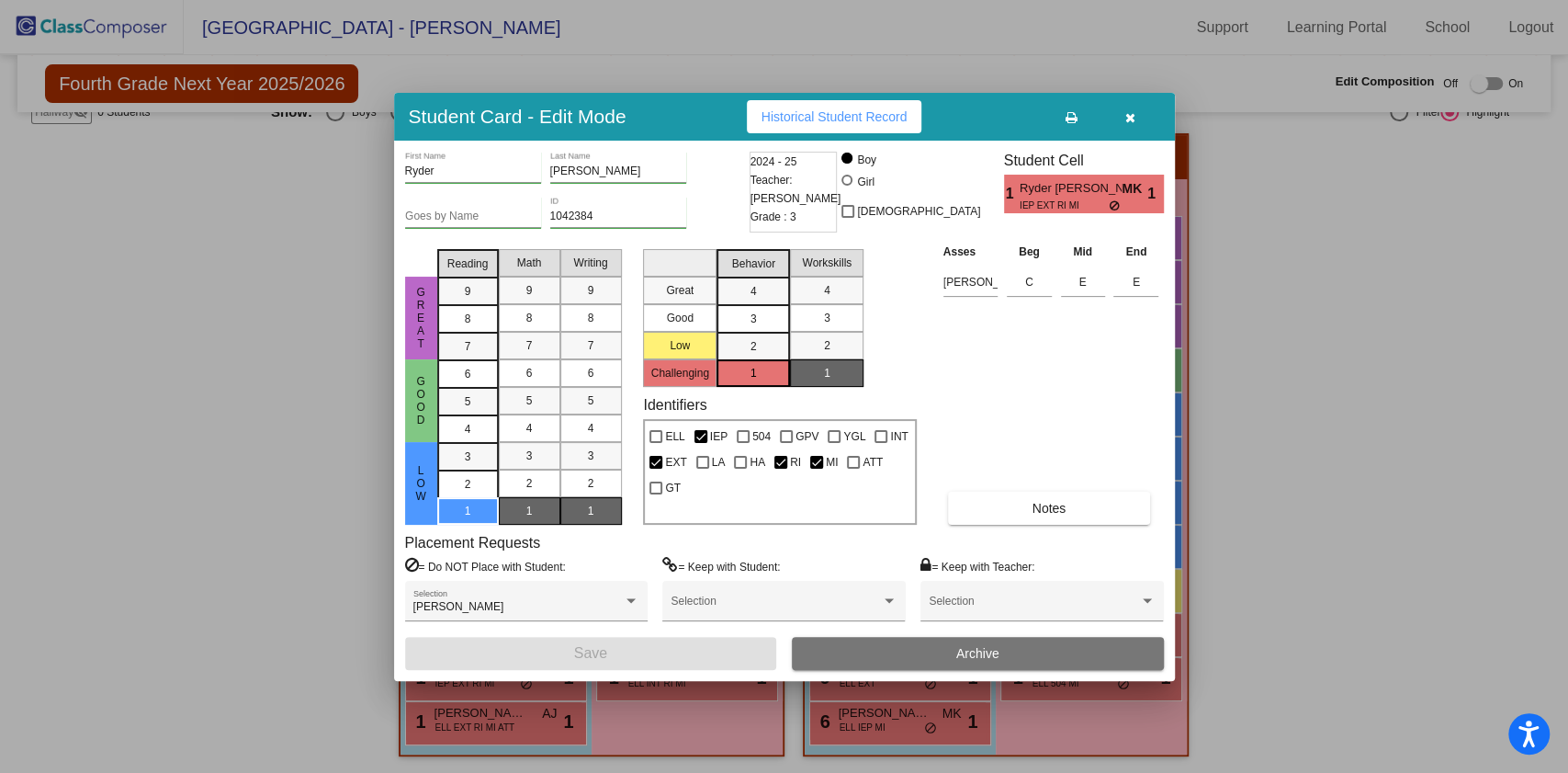 click at bounding box center (1131, 117) 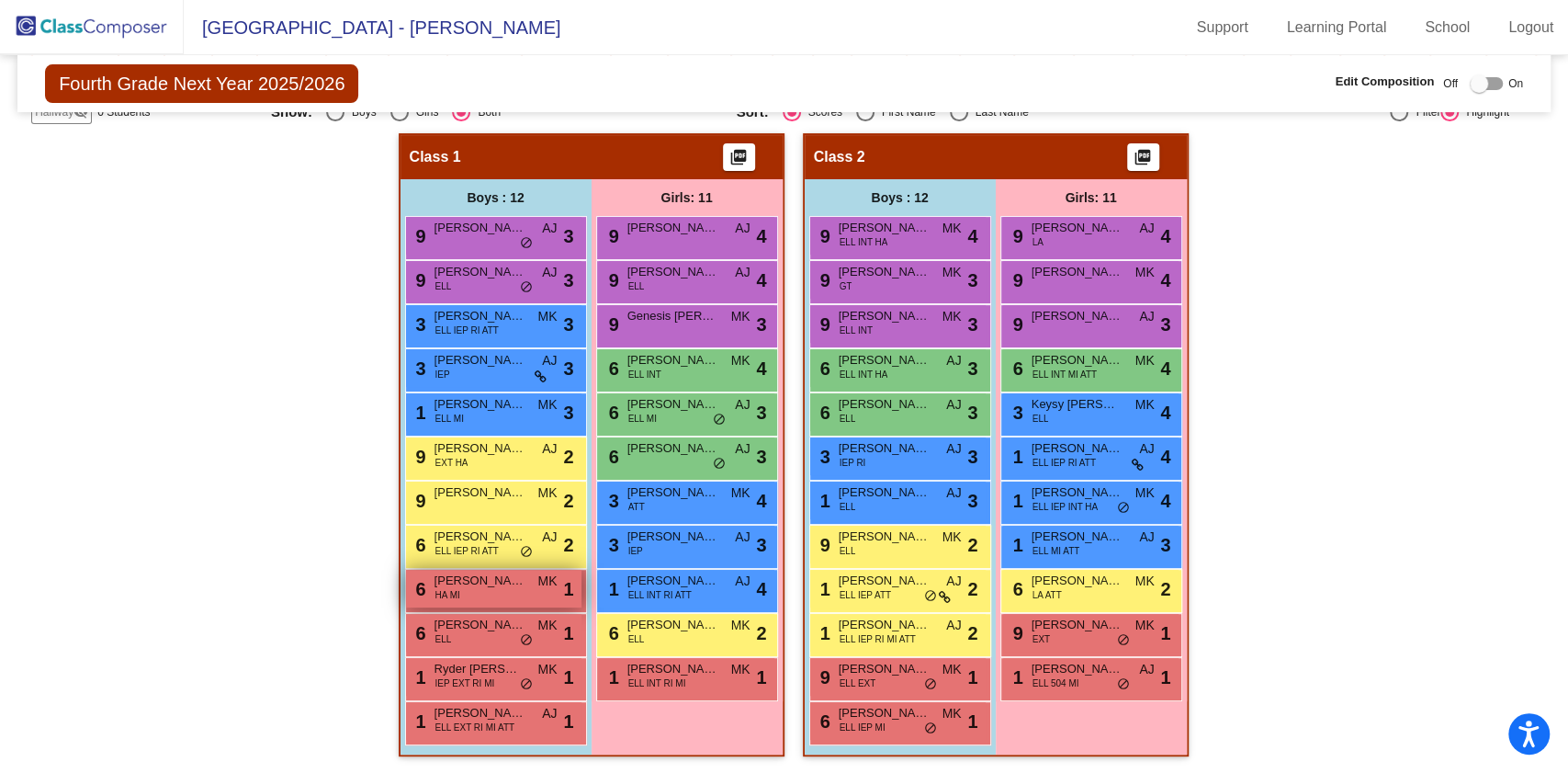 scroll, scrollTop: 325, scrollLeft: 0, axis: vertical 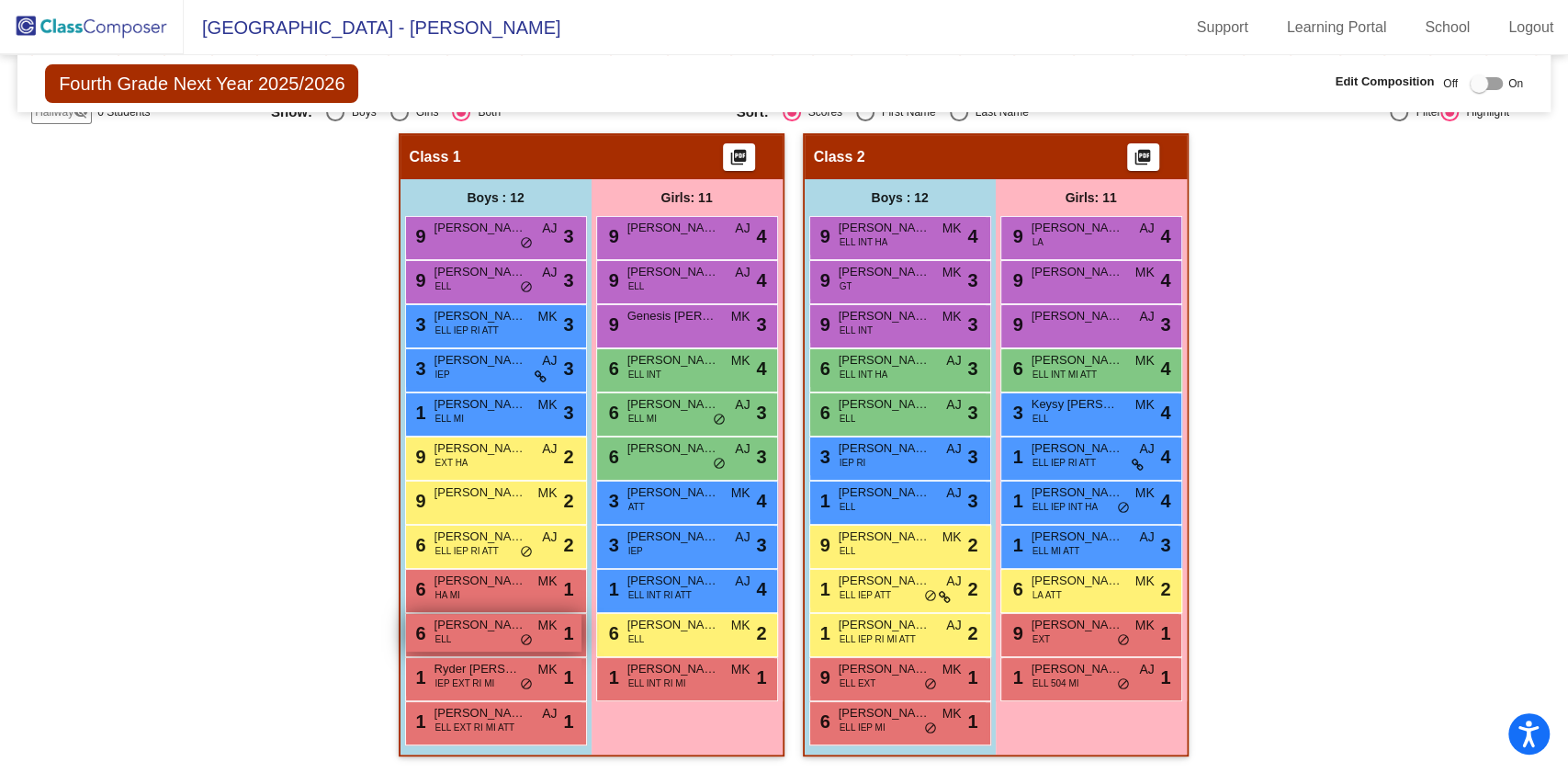 click on "6 [PERSON_NAME] [PERSON_NAME] lock do_not_disturb_alt 1" at bounding box center (493, 632) 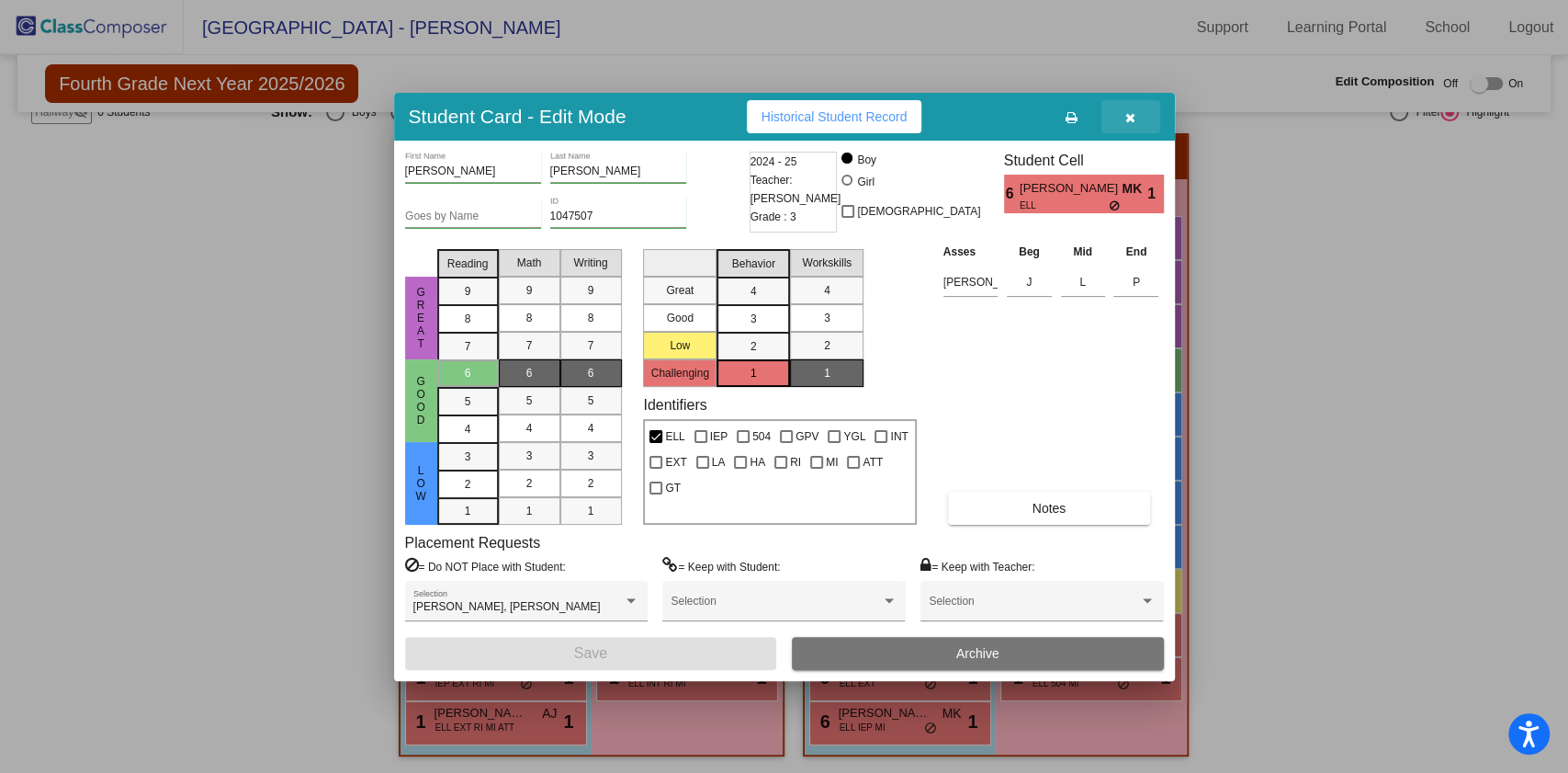 click at bounding box center (1130, 118) 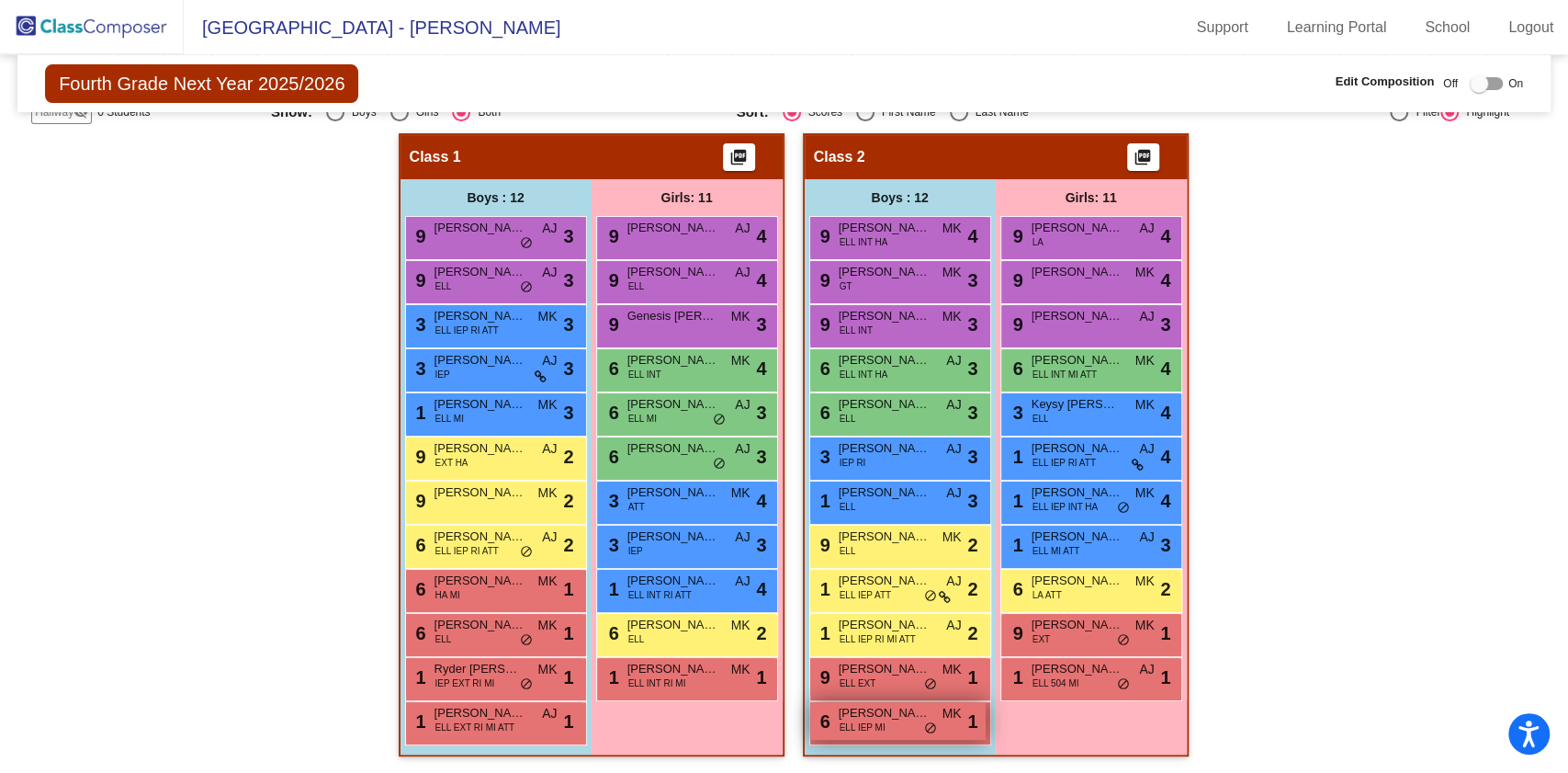 click on "do_not_disturb_alt" at bounding box center (931, 729) 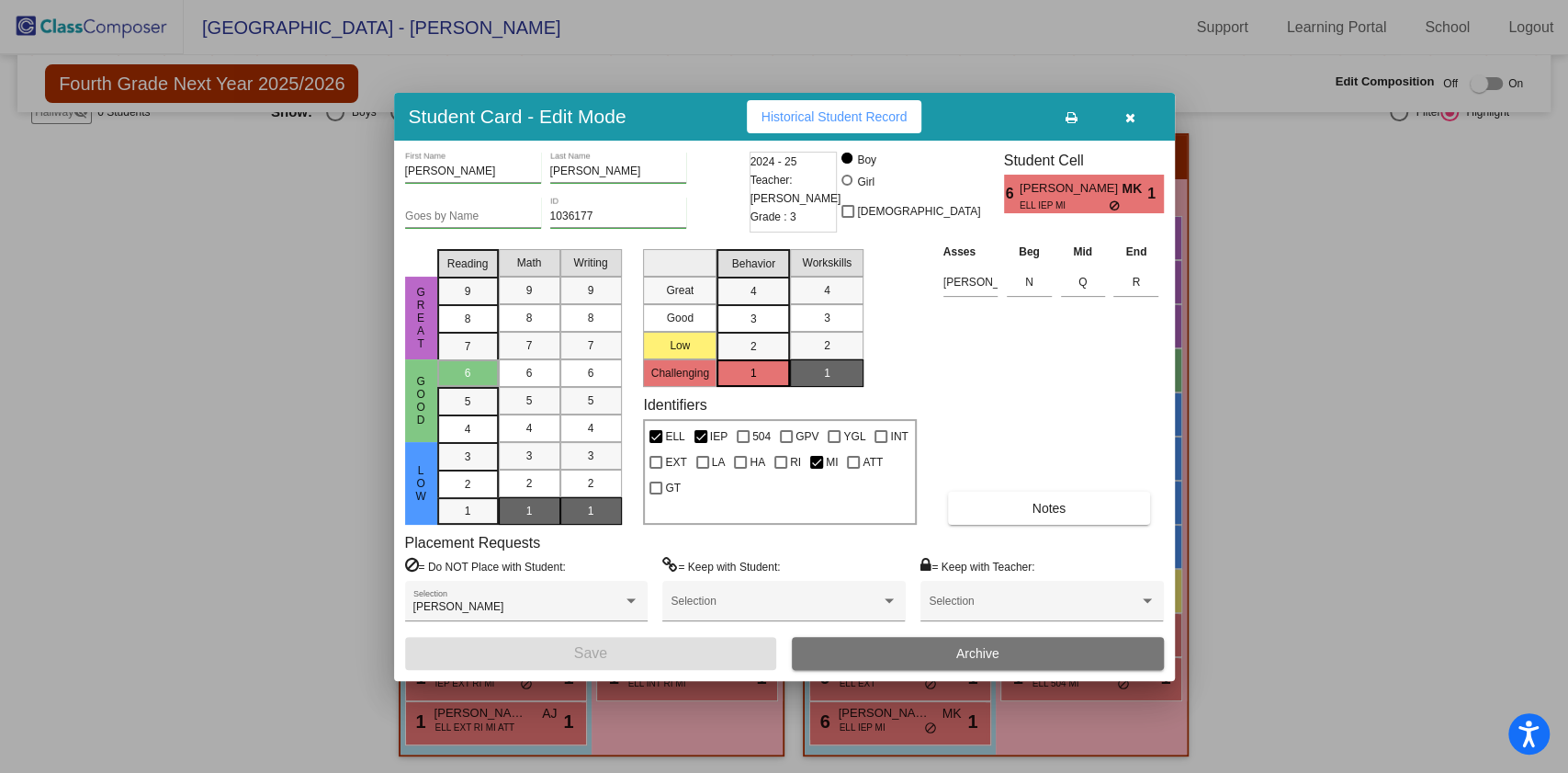 click on "Student Card - Edit Mode   Historical Student Record" at bounding box center (784, 117) 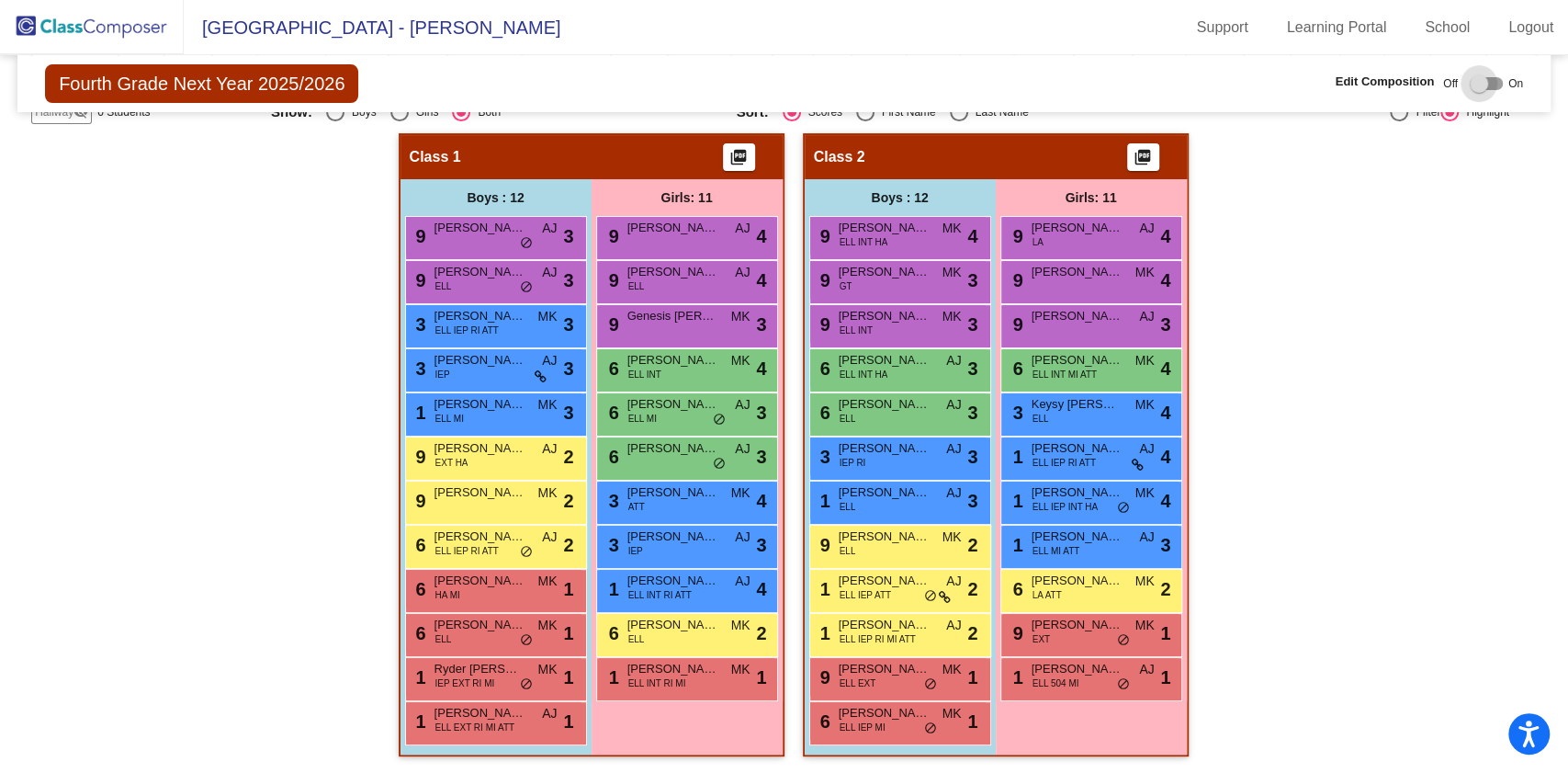 click at bounding box center [1479, 84] 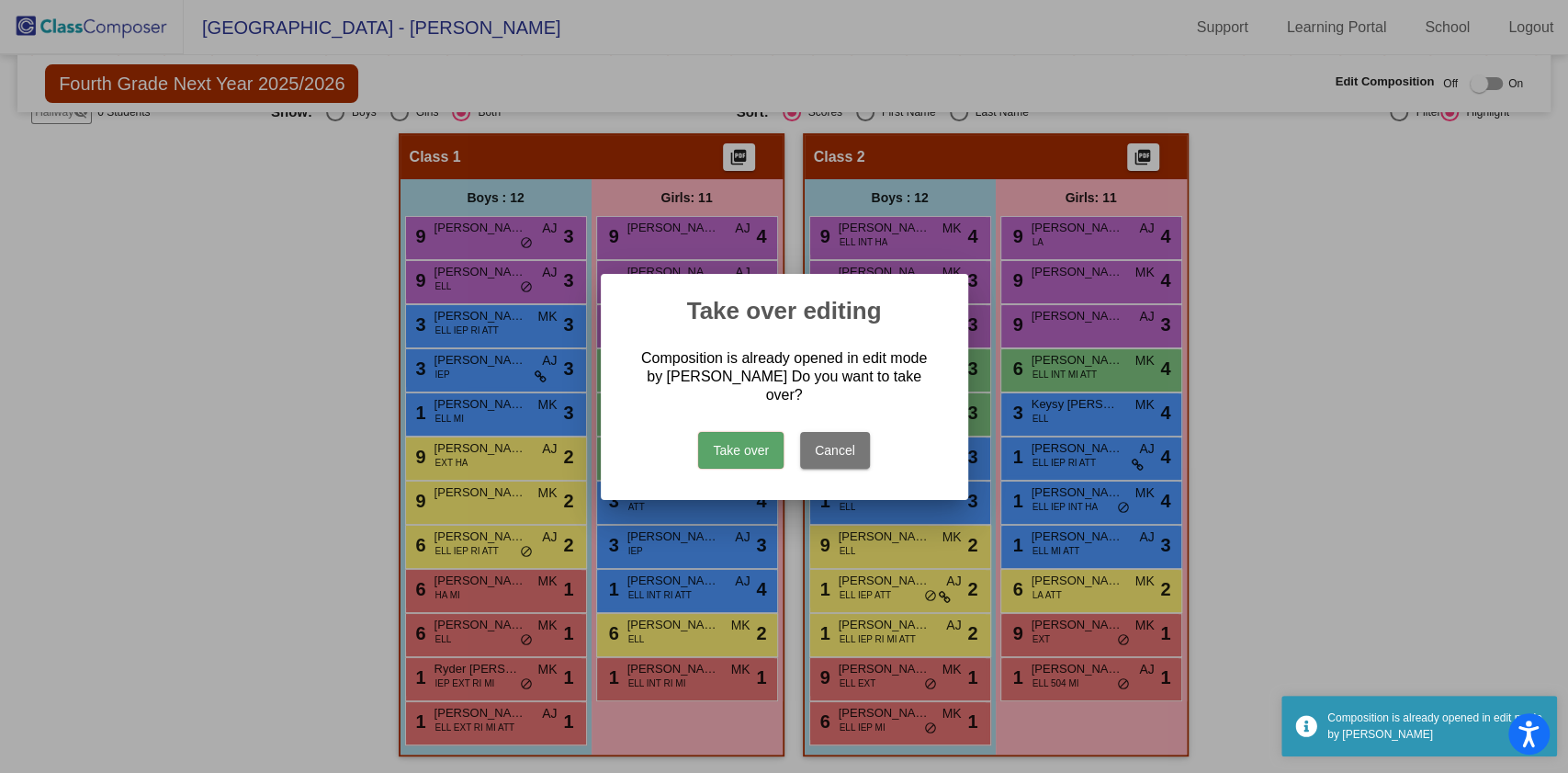 click on "Take over Cancel" at bounding box center (784, 446) 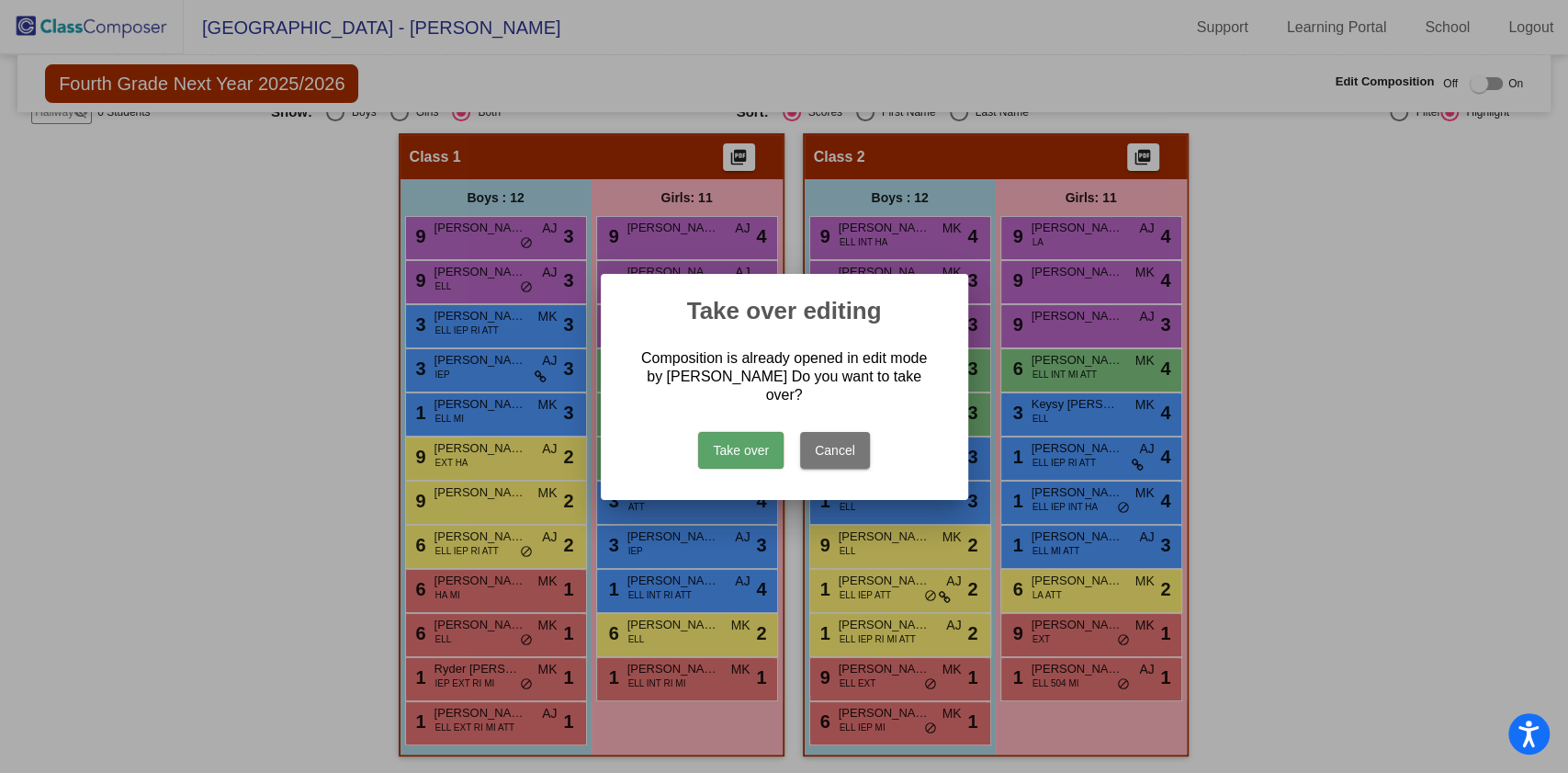 click on "Take over" at bounding box center [740, 450] 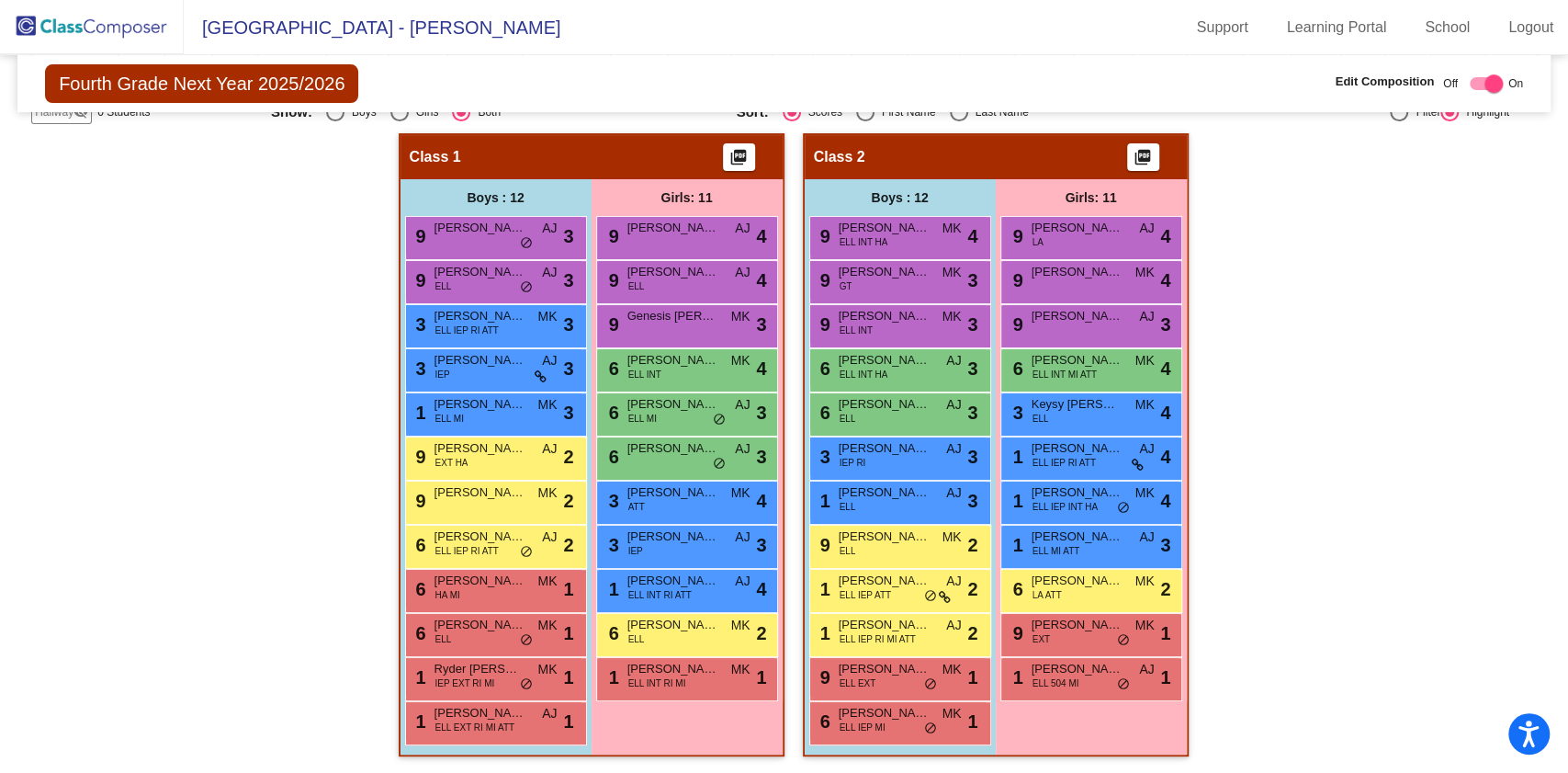 scroll, scrollTop: 324, scrollLeft: 0, axis: vertical 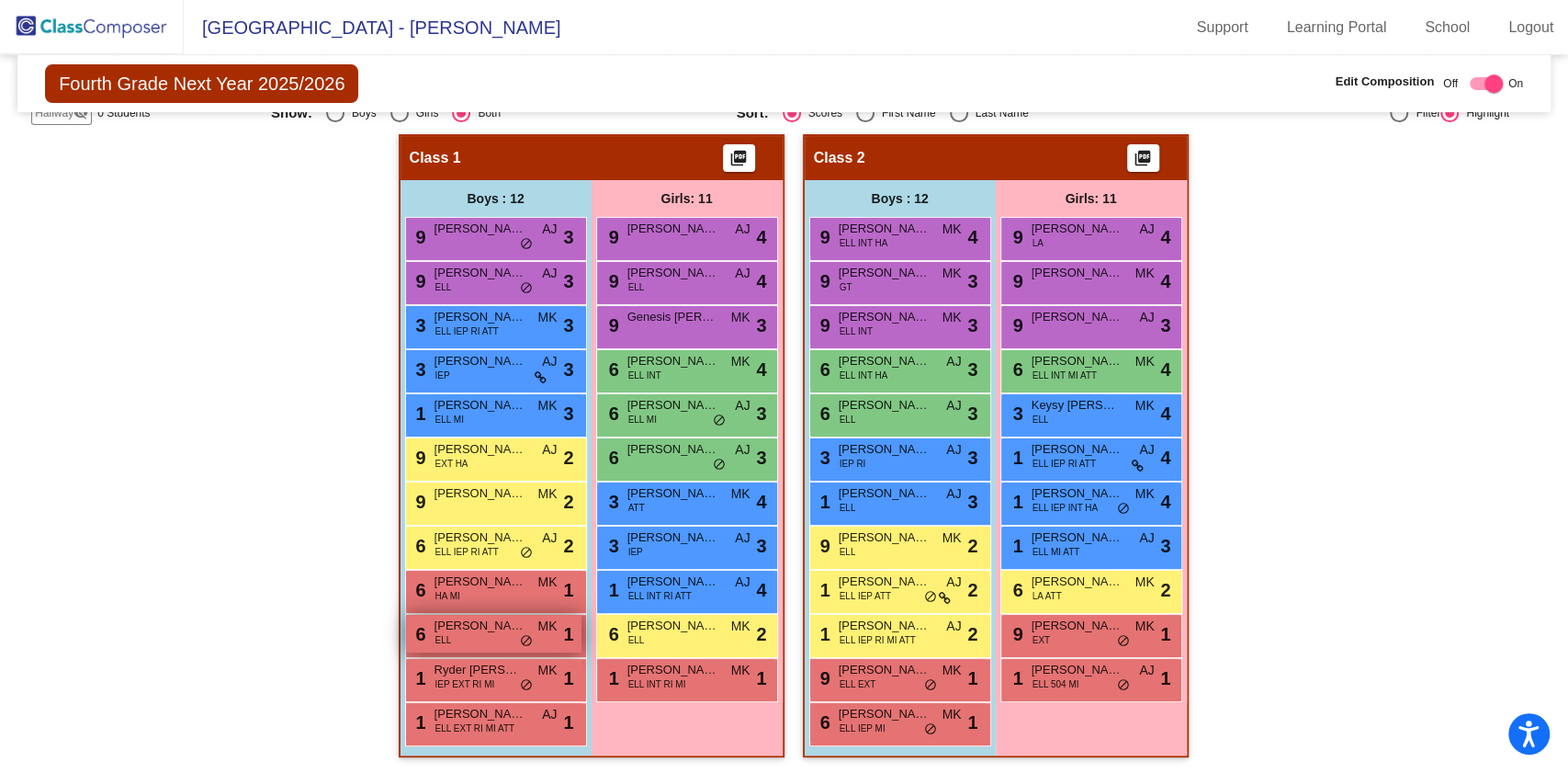 click on "6 [PERSON_NAME] [PERSON_NAME] lock do_not_disturb_alt 1" at bounding box center (493, 633) 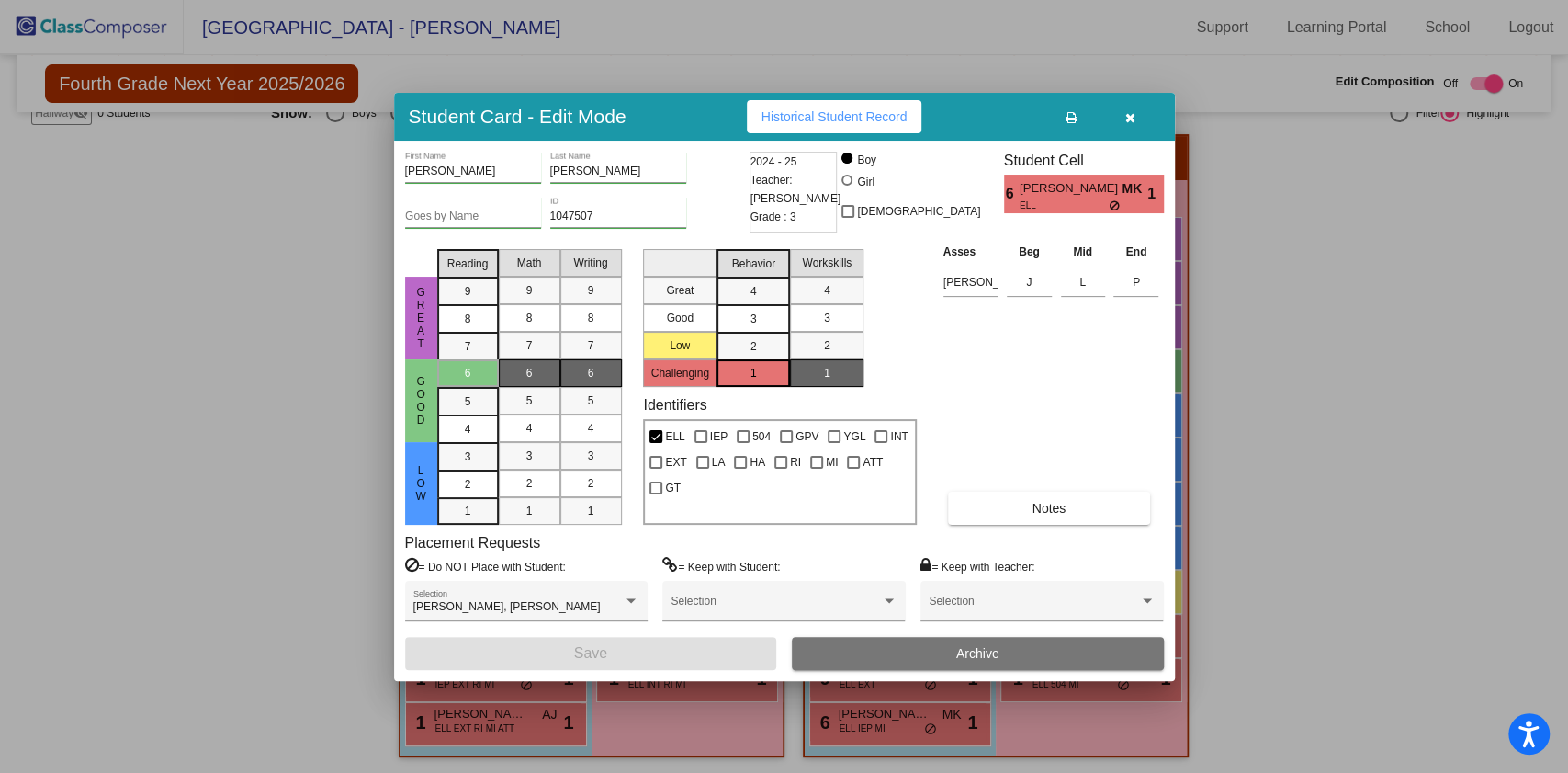 drag, startPoint x: 557, startPoint y: 625, endPoint x: 1075, endPoint y: 233, distance: 649.606 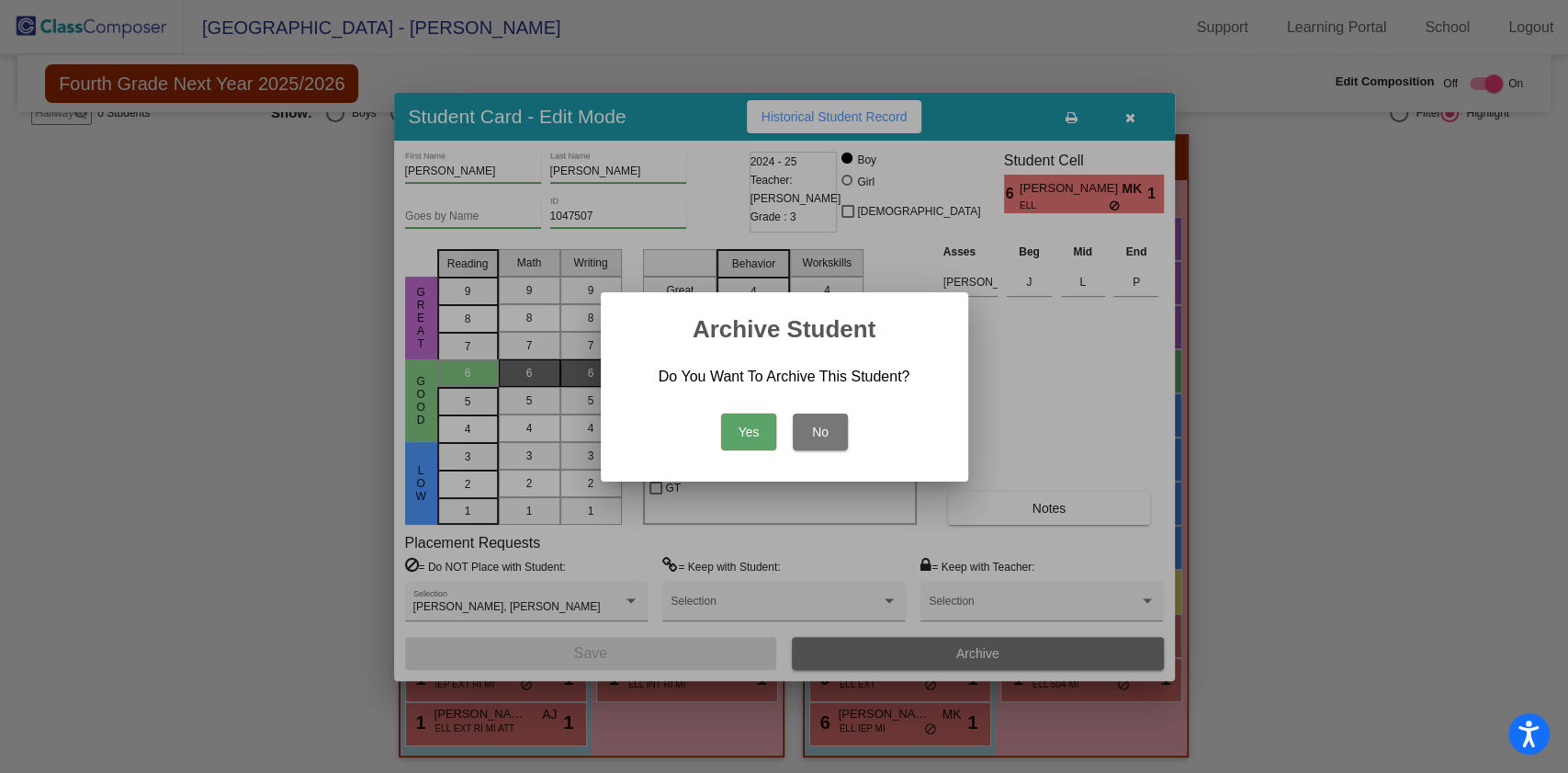 click on "Yes" at bounding box center (749, 432) 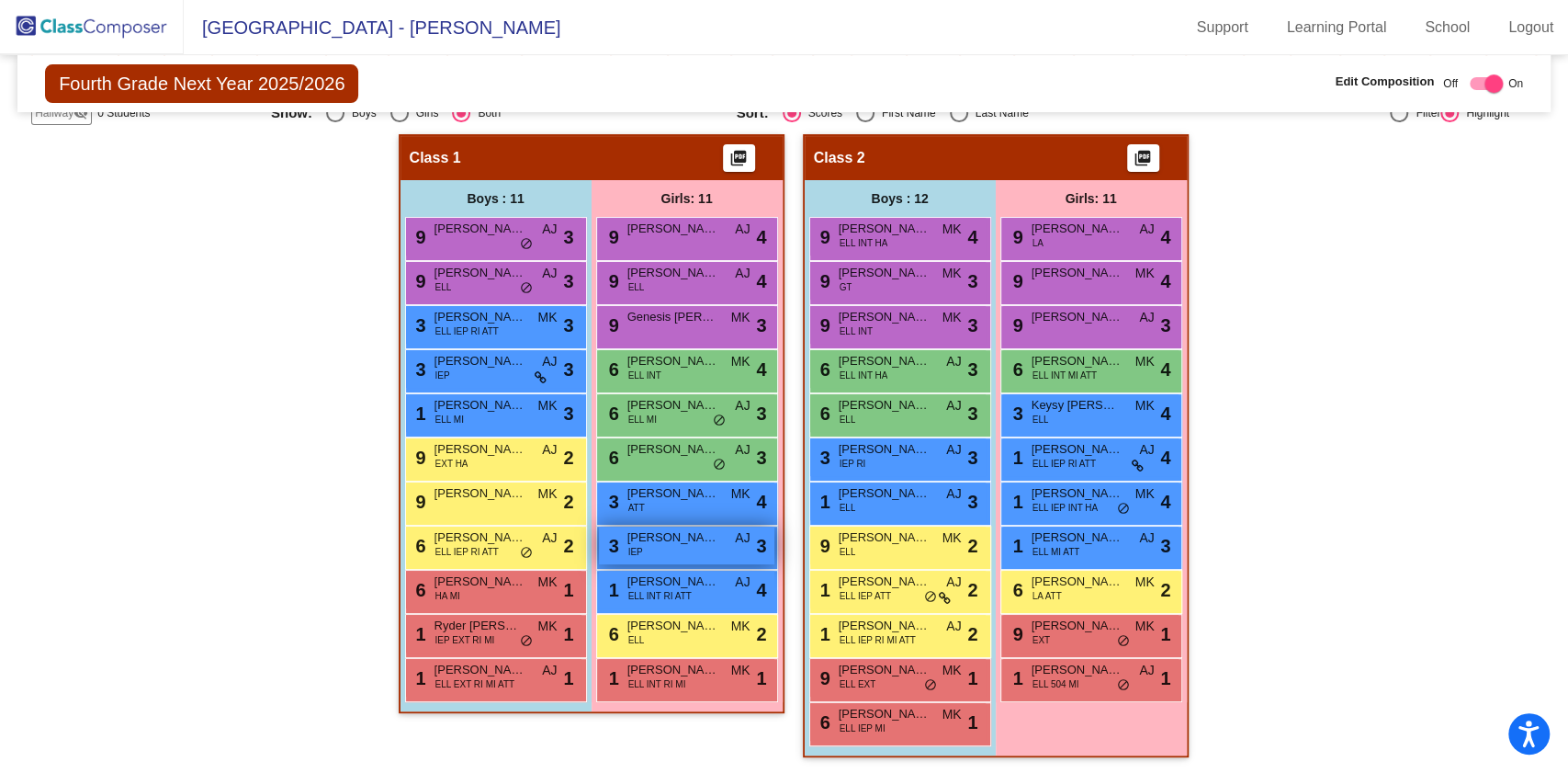 click on "3" at bounding box center [761, 546] 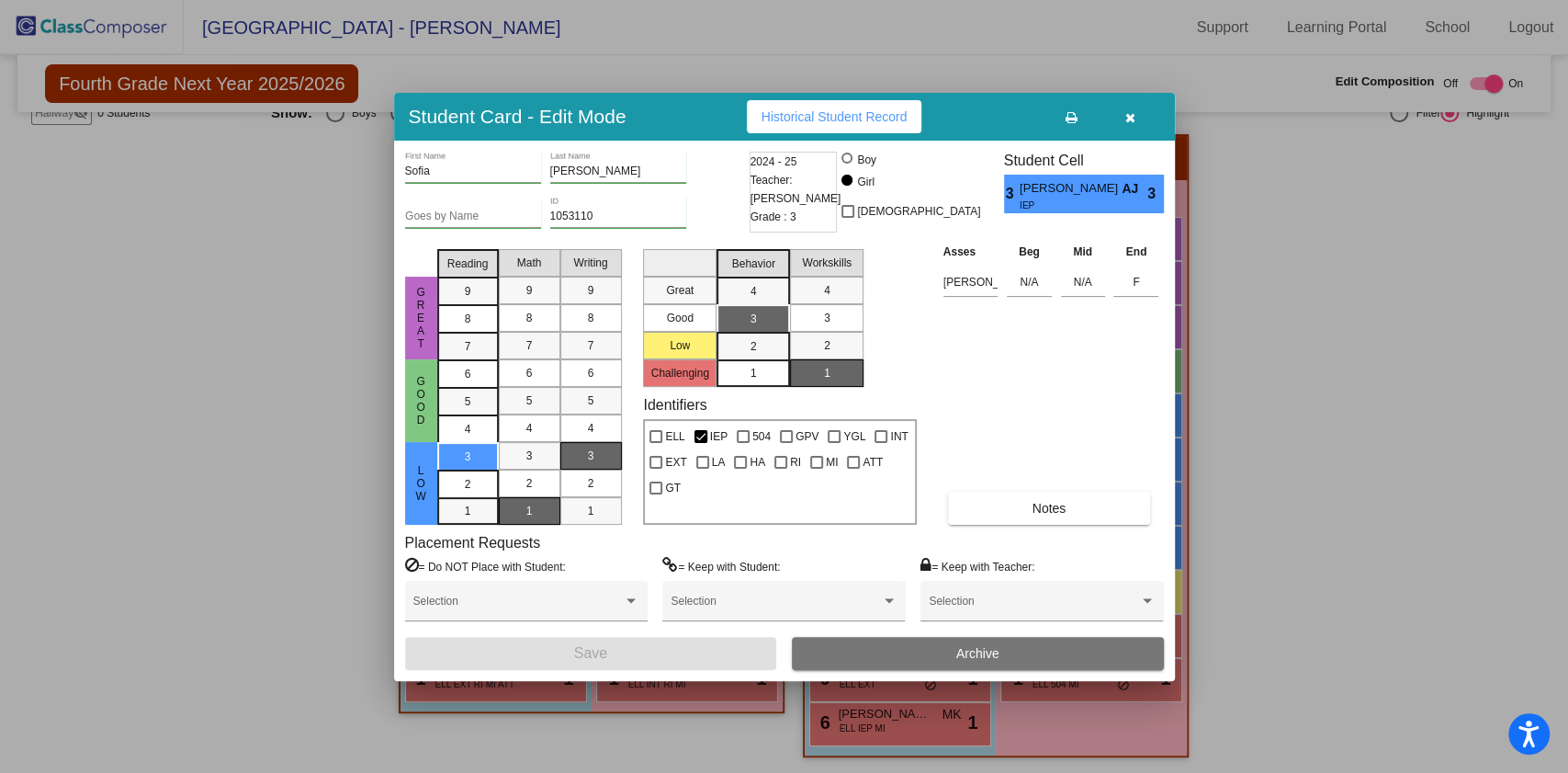 click on "Archive" at bounding box center [977, 654] 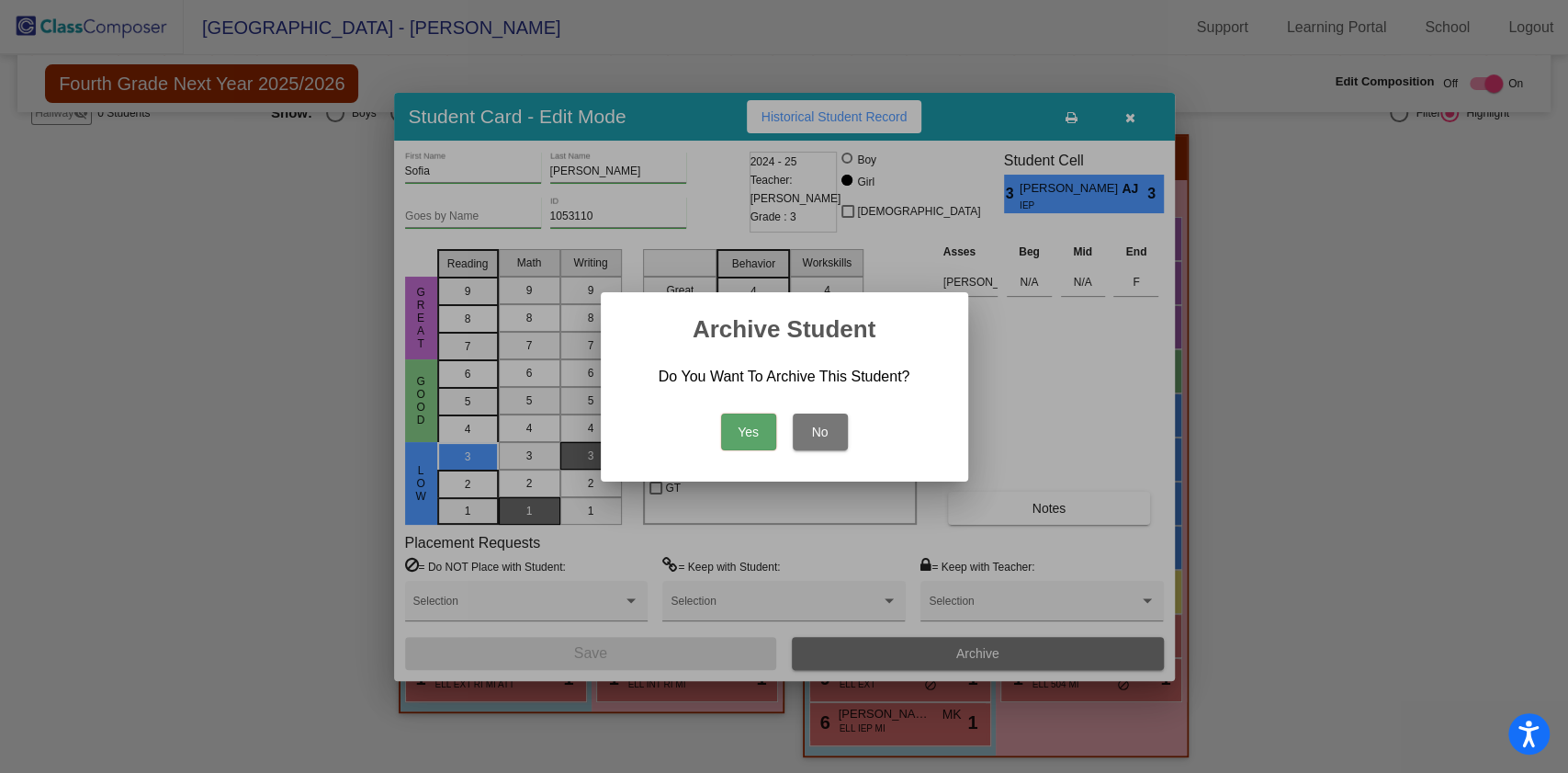 click on "Yes" at bounding box center (749, 432) 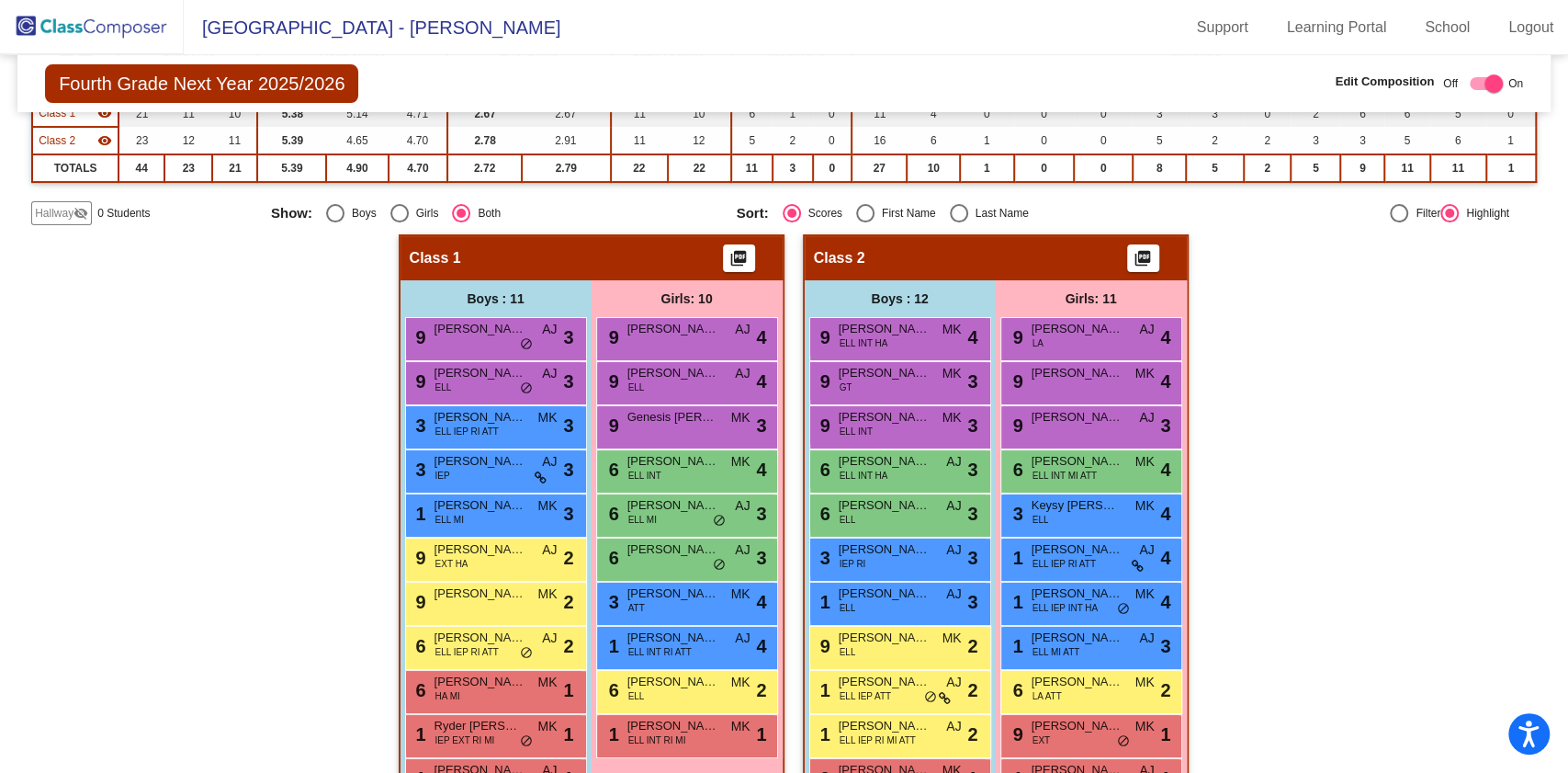 scroll, scrollTop: 226, scrollLeft: 0, axis: vertical 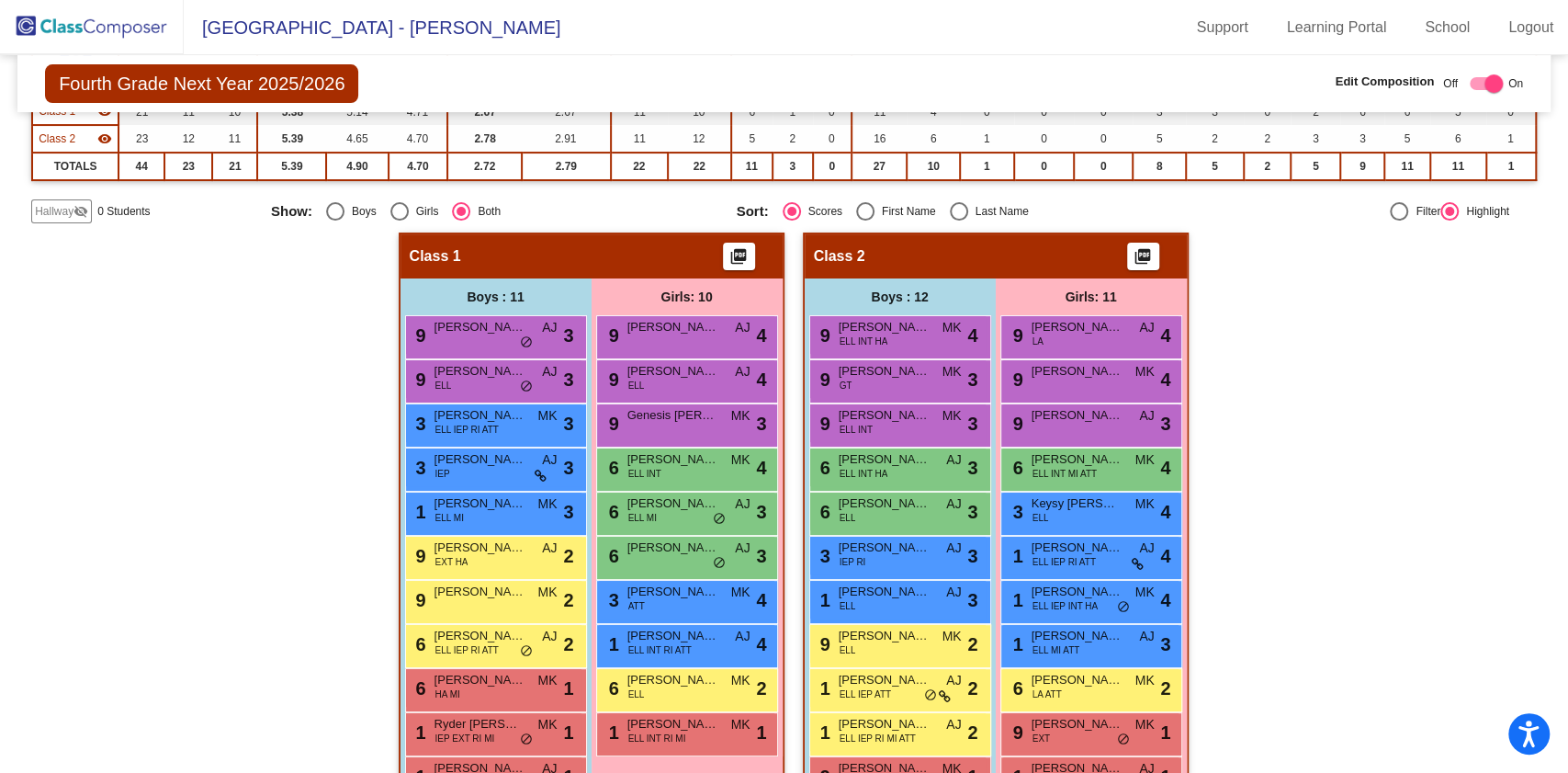 drag, startPoint x: 1329, startPoint y: 267, endPoint x: 1437, endPoint y: 378, distance: 154.87091 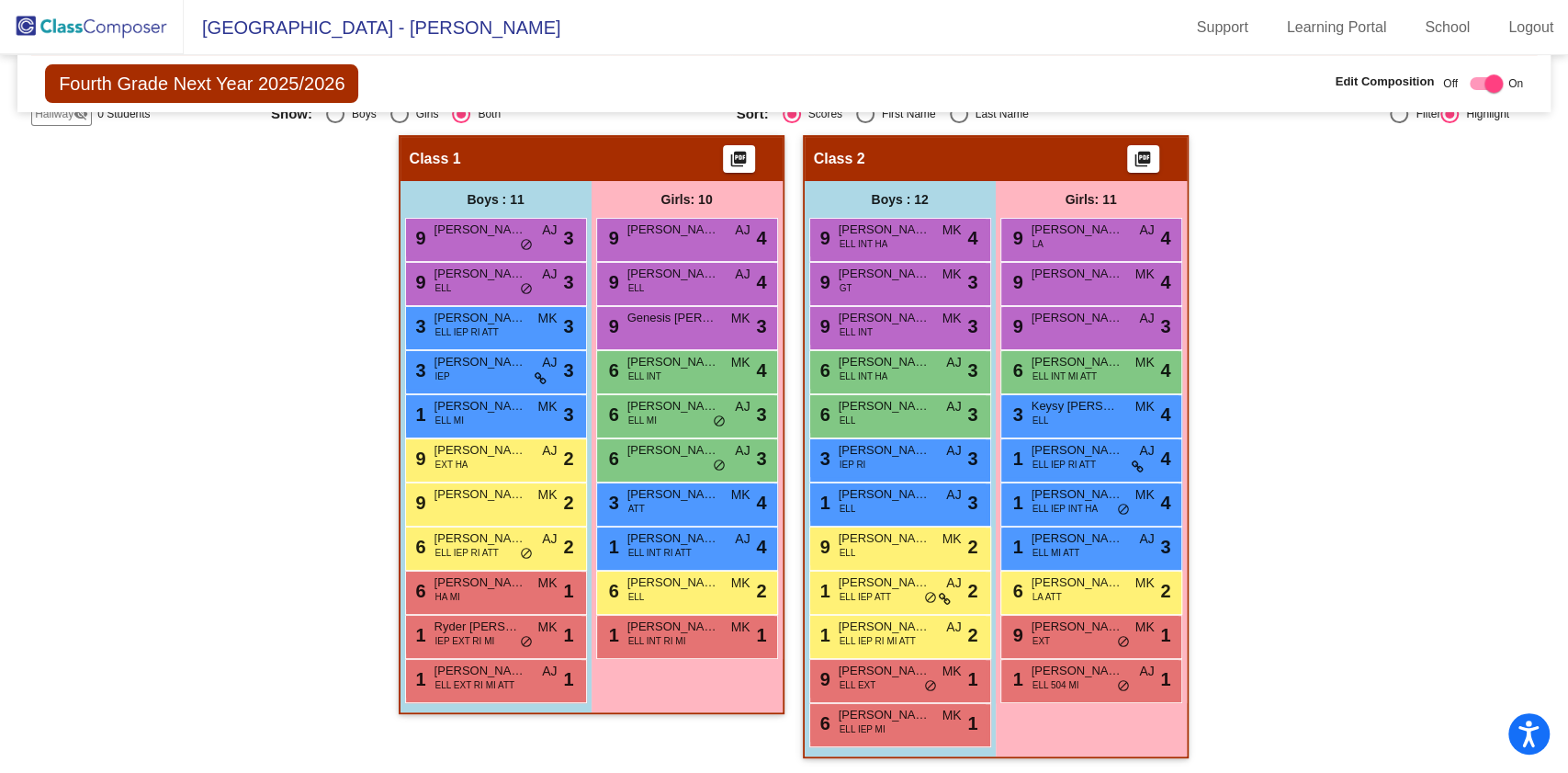 scroll, scrollTop: 322, scrollLeft: 0, axis: vertical 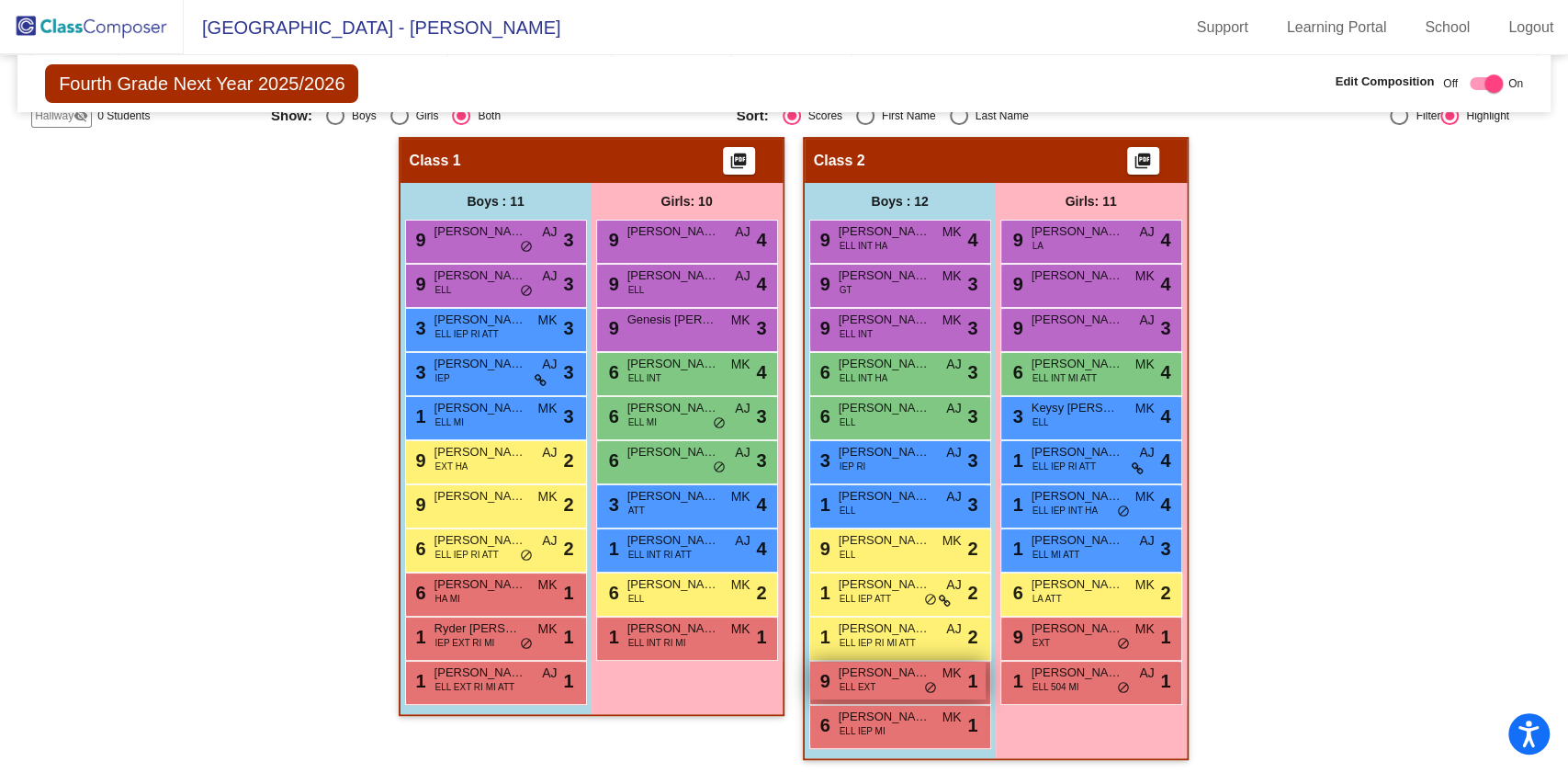 click on "[PERSON_NAME]" at bounding box center (885, 673) 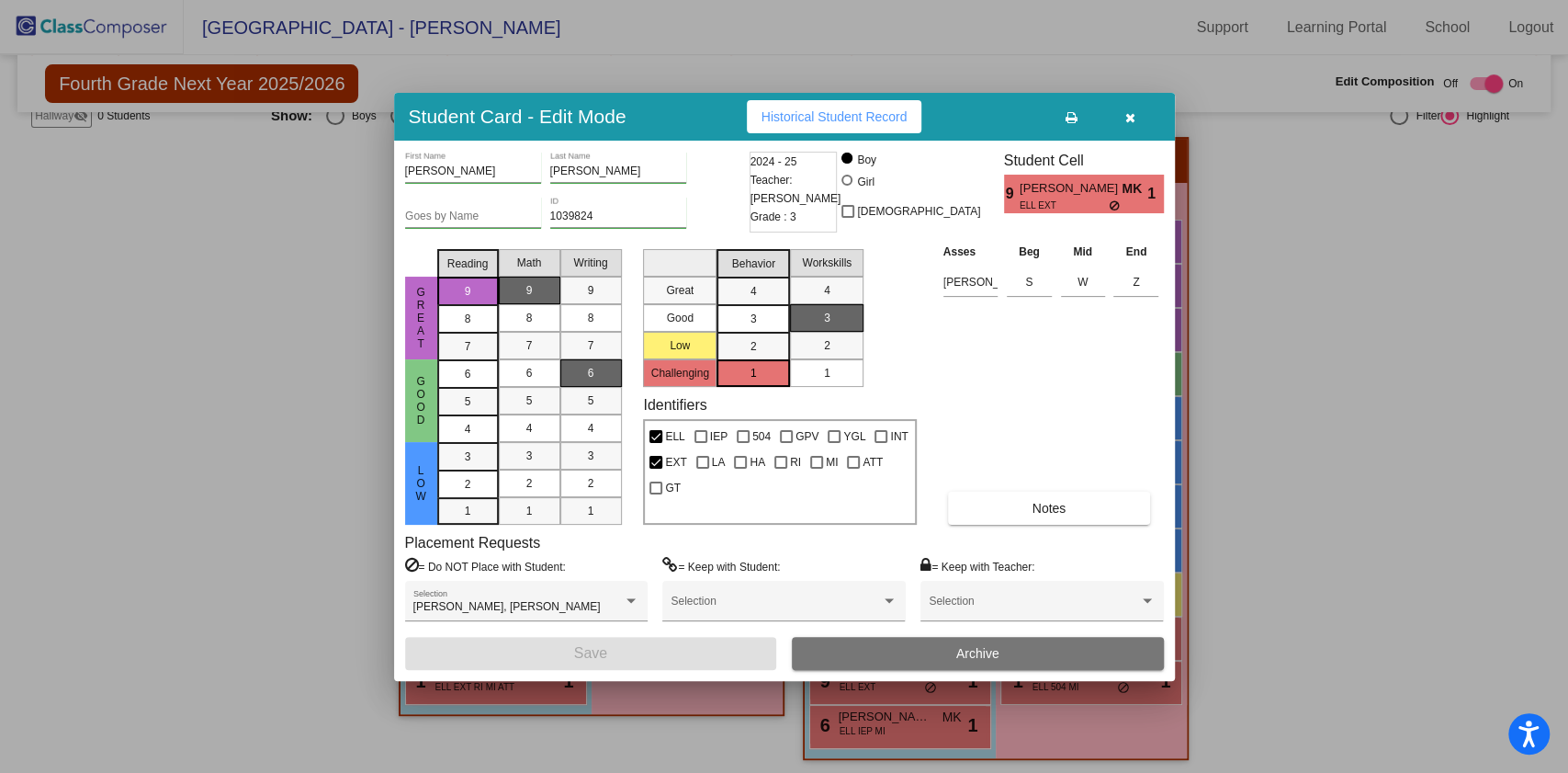 click on "Asses Beg Mid End [PERSON_NAME] S W Z  Notes" at bounding box center [1051, 383] 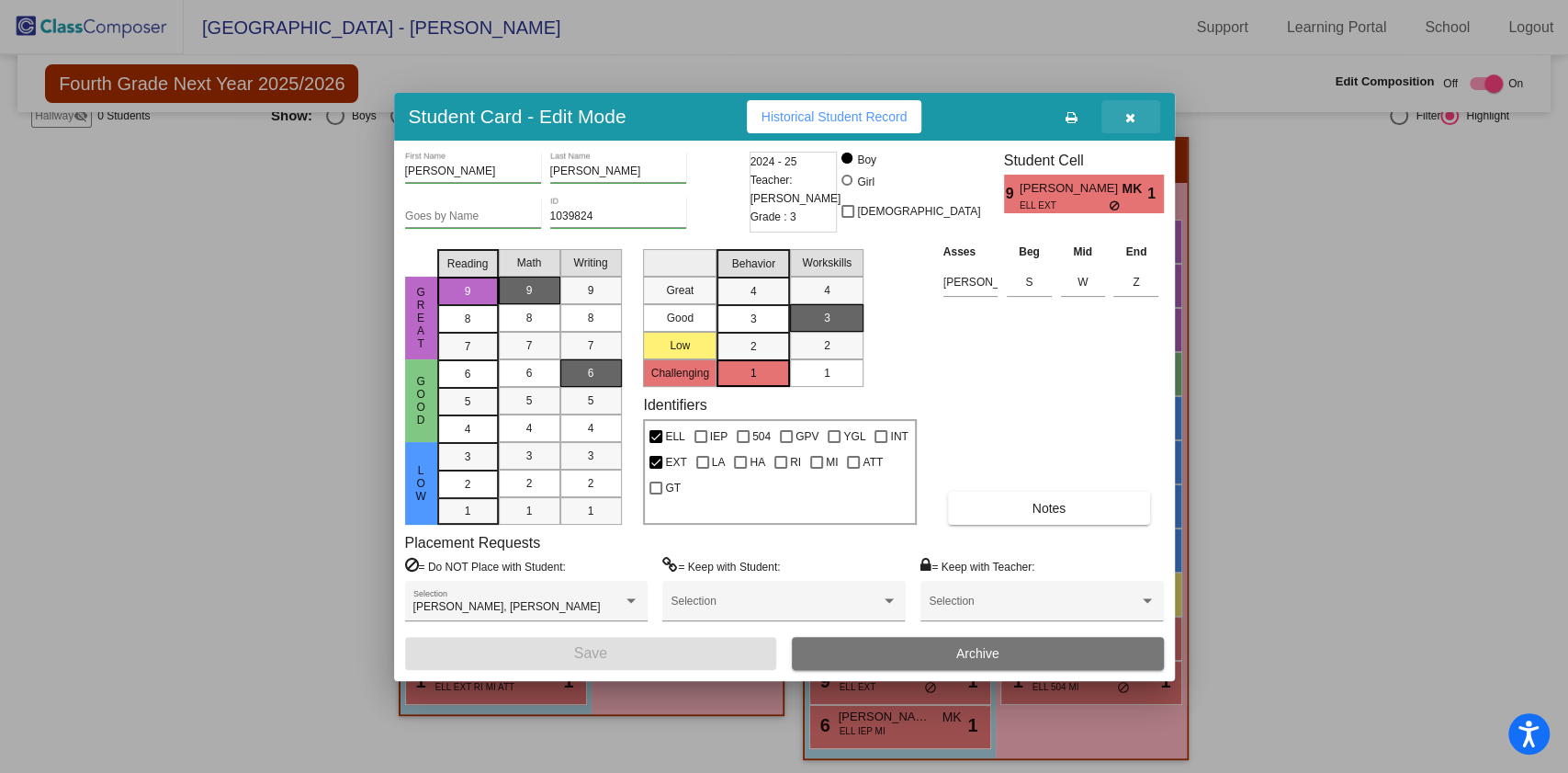 click at bounding box center (1131, 117) 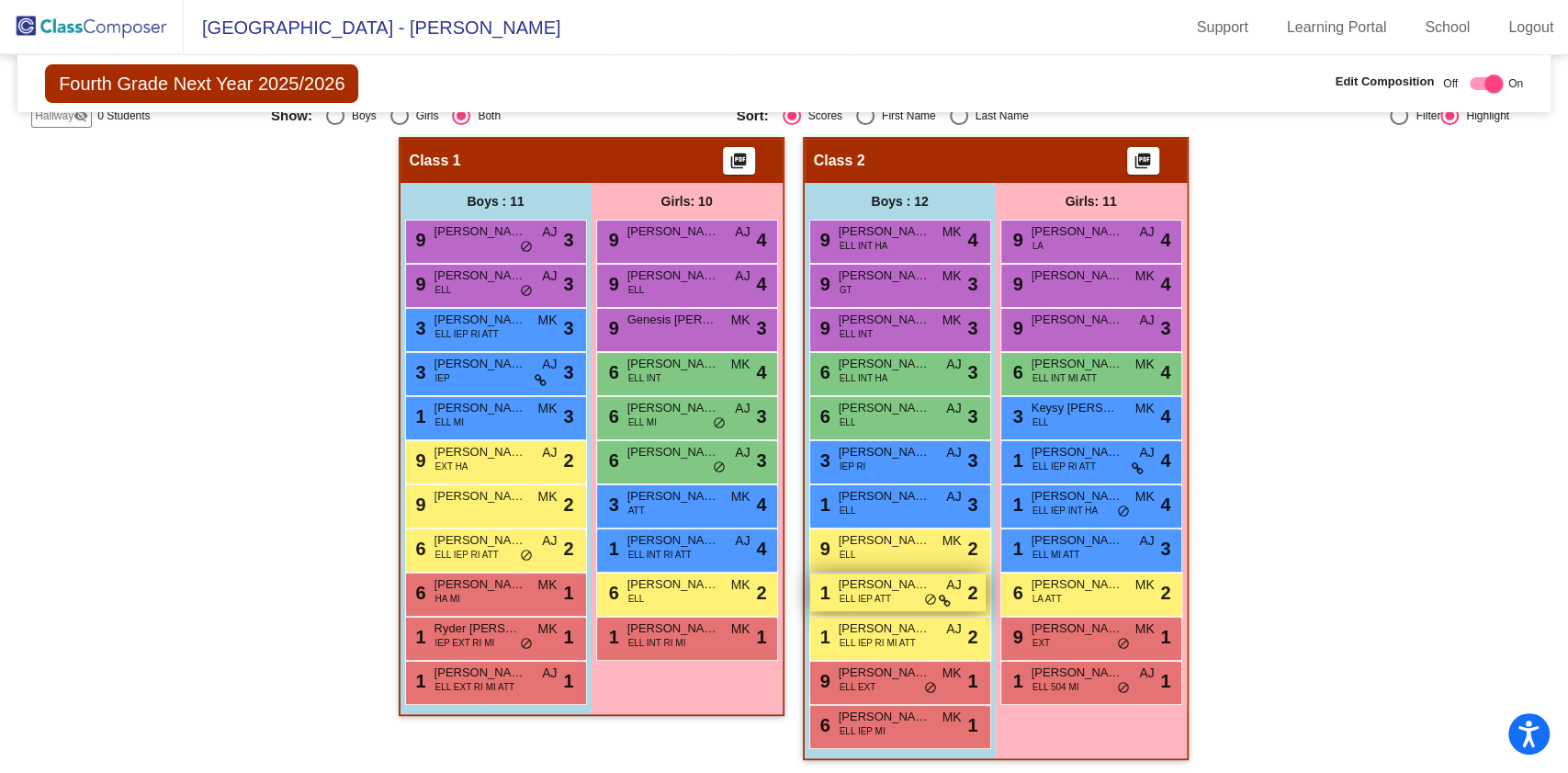 click at bounding box center [944, 601] 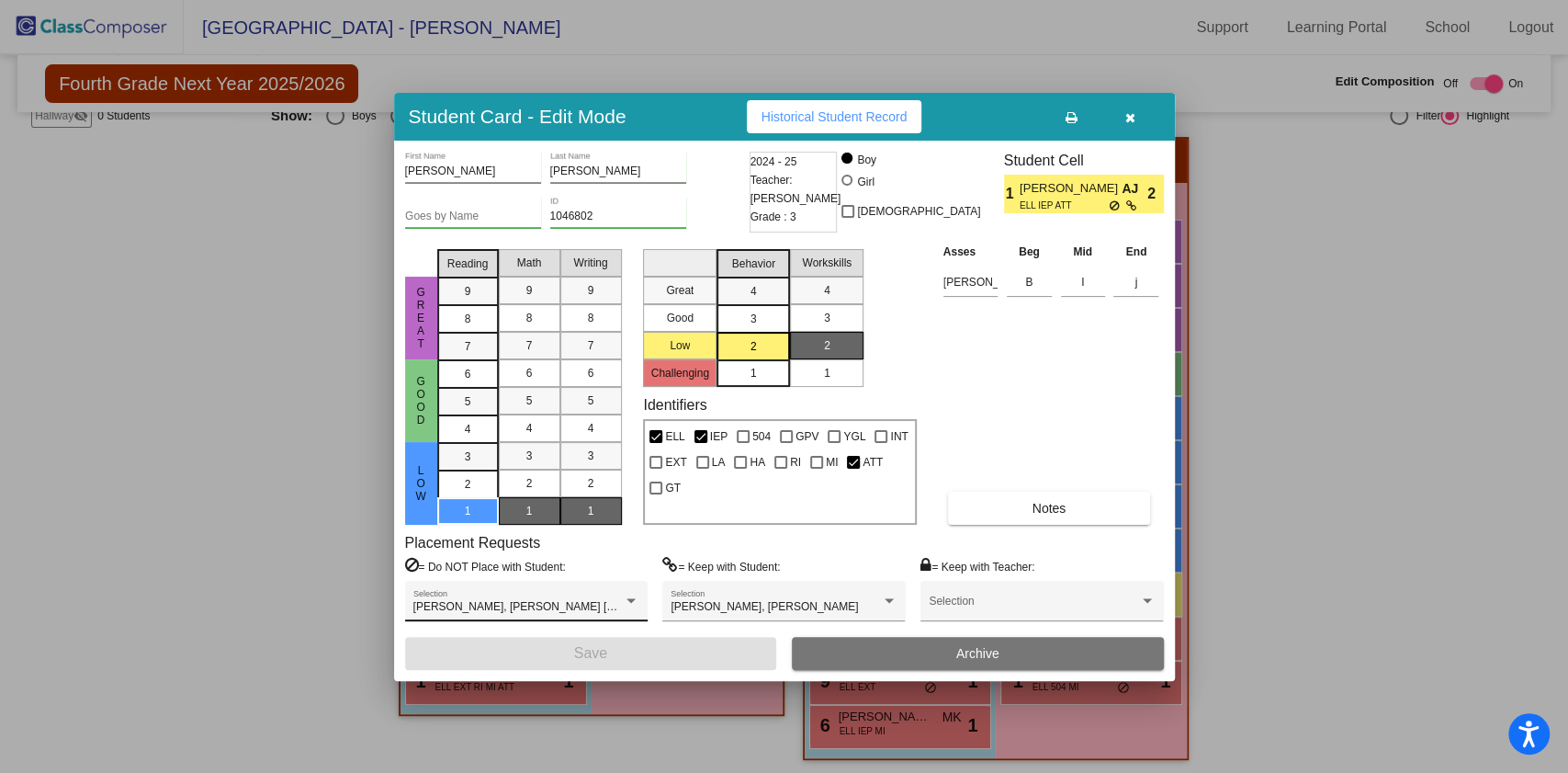 click at bounding box center [631, 601] 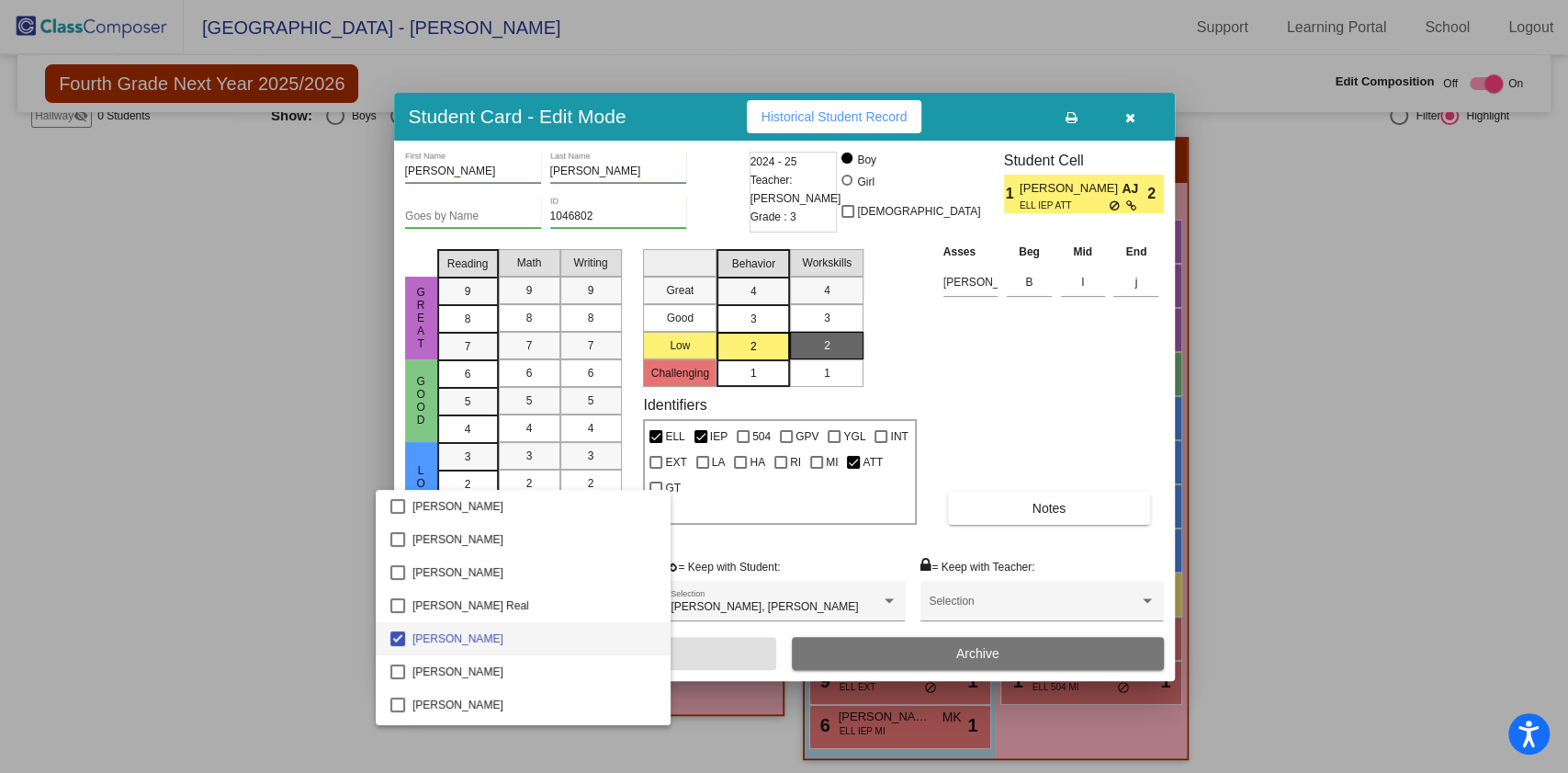 scroll, scrollTop: 31, scrollLeft: 0, axis: vertical 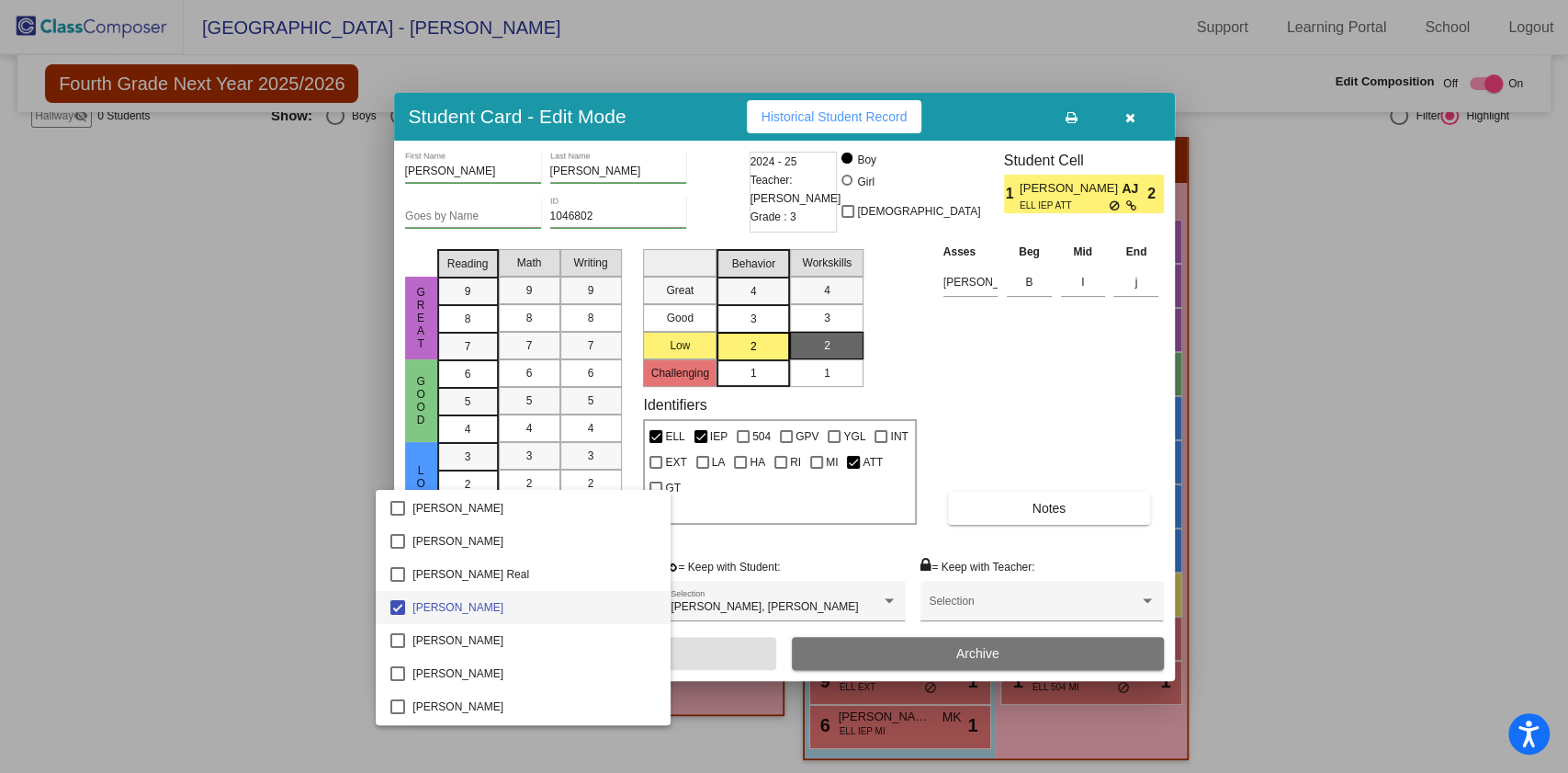 click at bounding box center (784, 386) 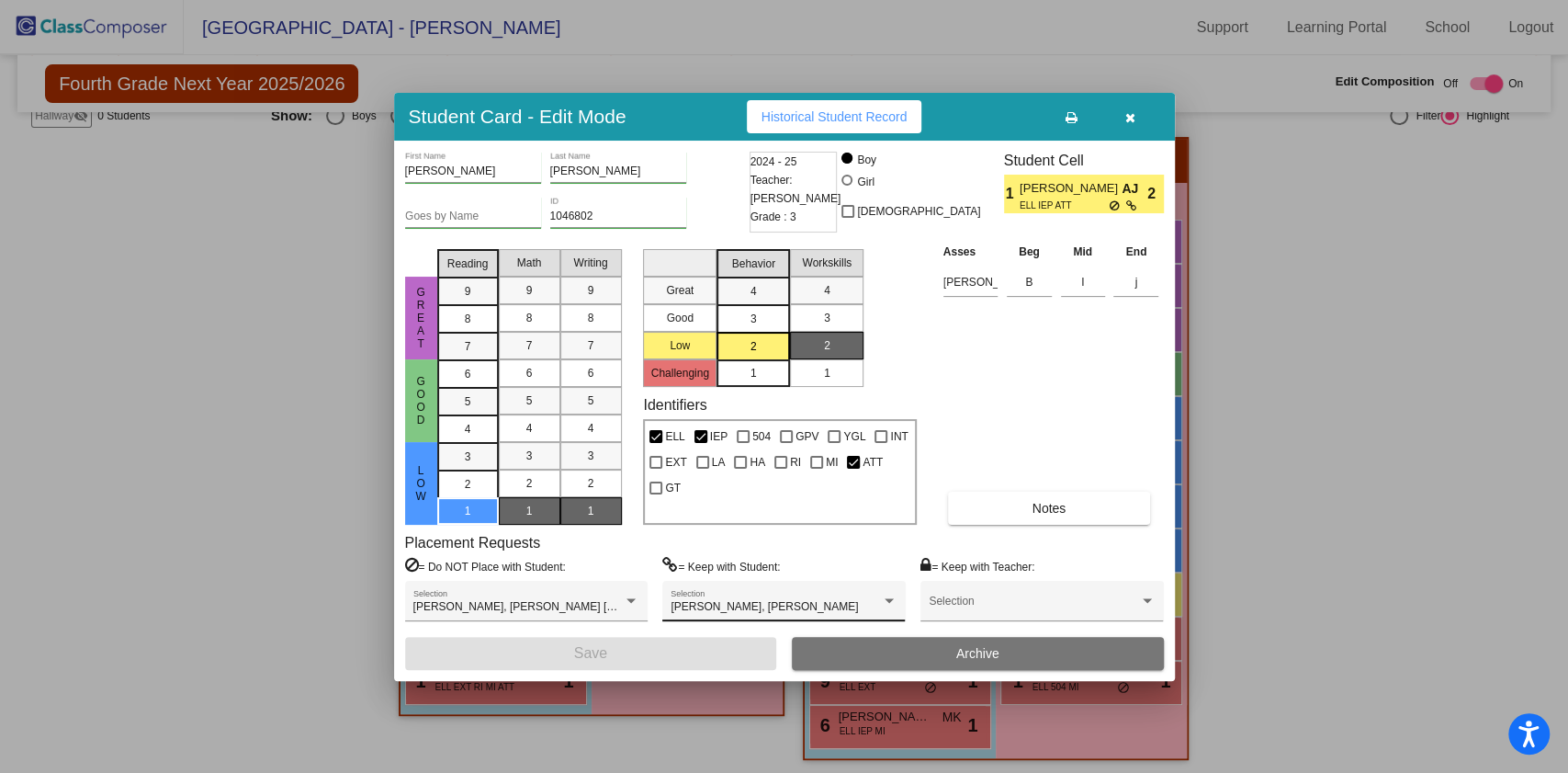 click on "[PERSON_NAME], [PERSON_NAME] Selection" at bounding box center (784, 601) 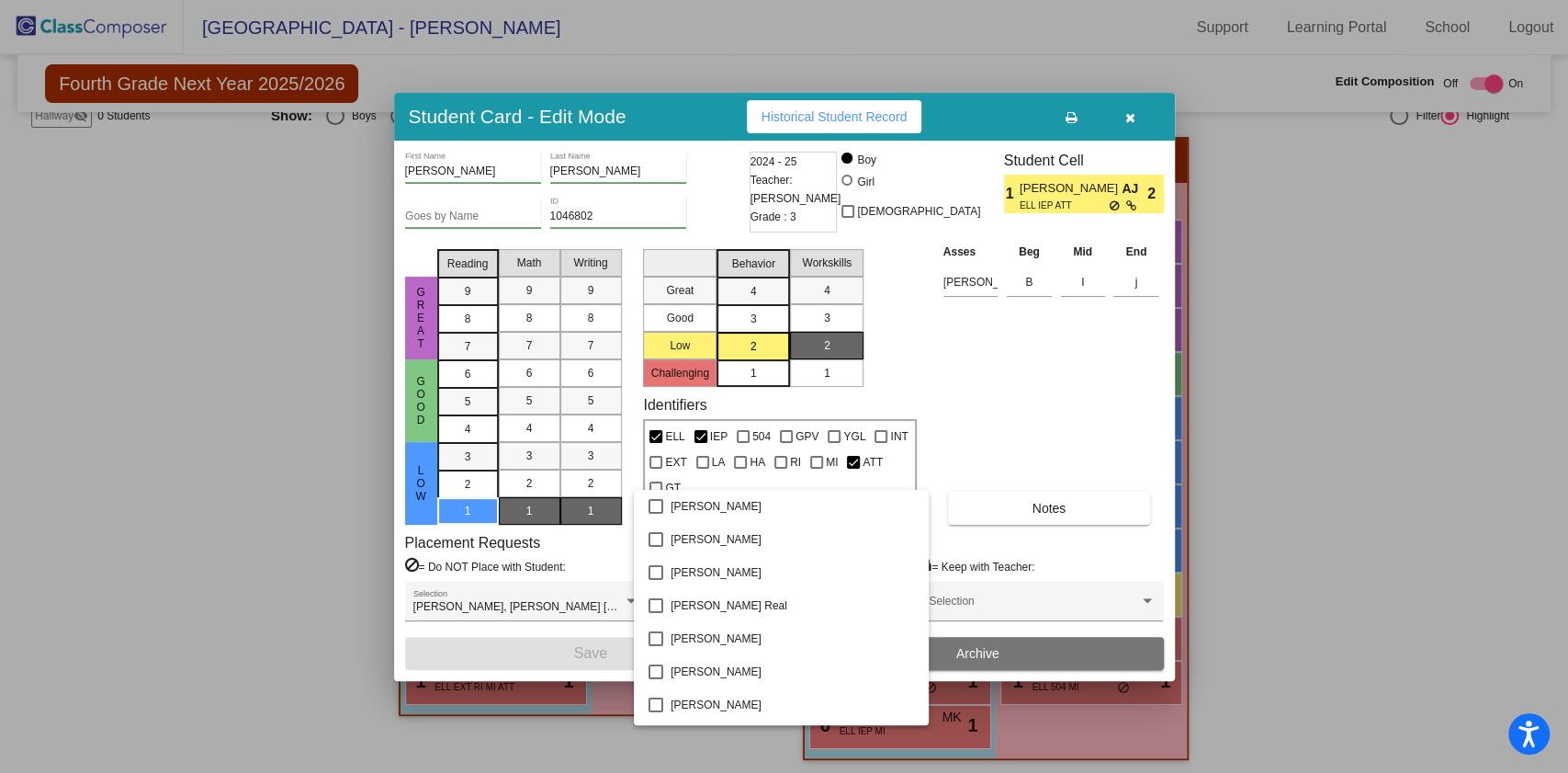 scroll, scrollTop: 494, scrollLeft: 0, axis: vertical 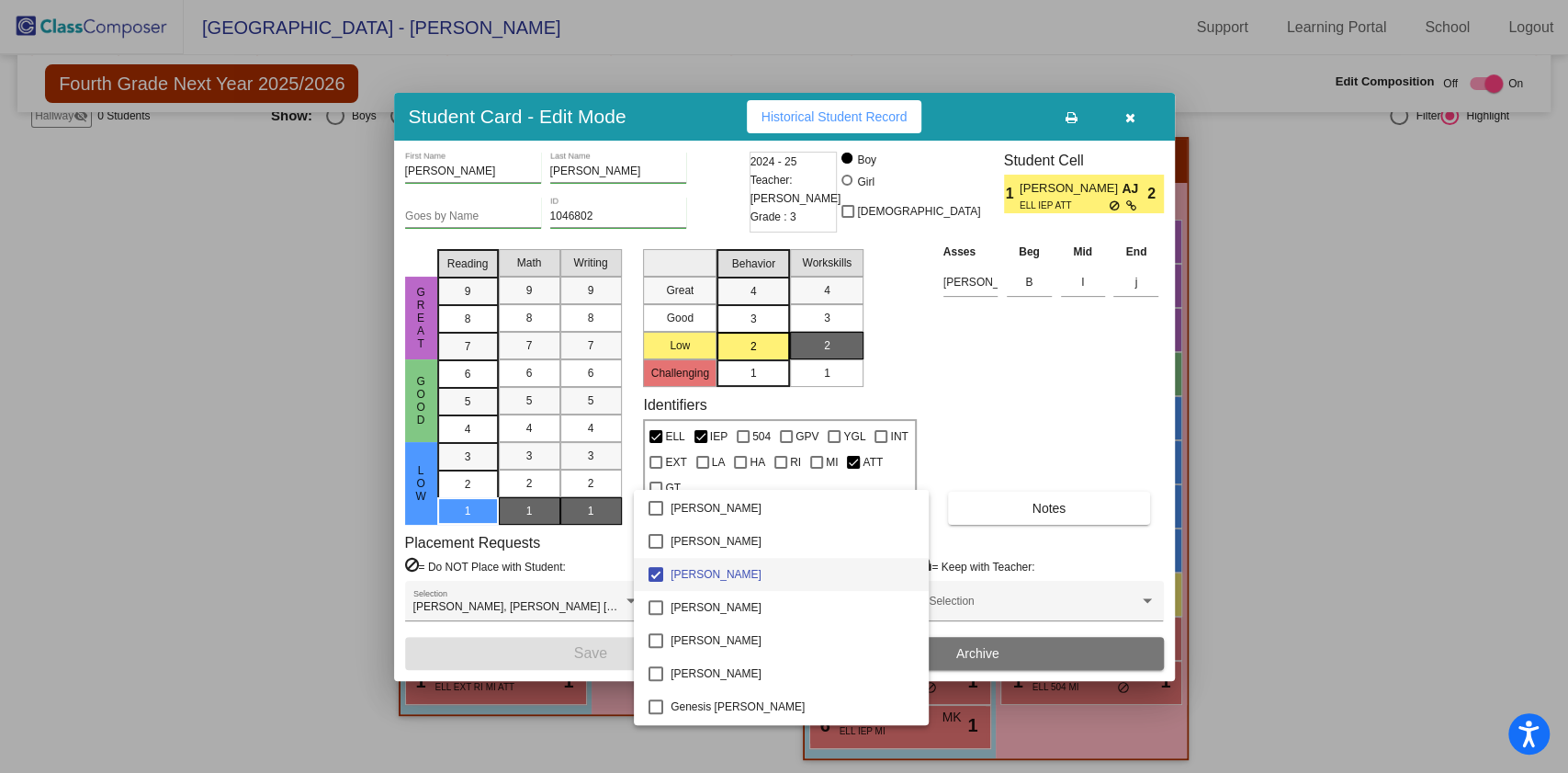 click at bounding box center [784, 386] 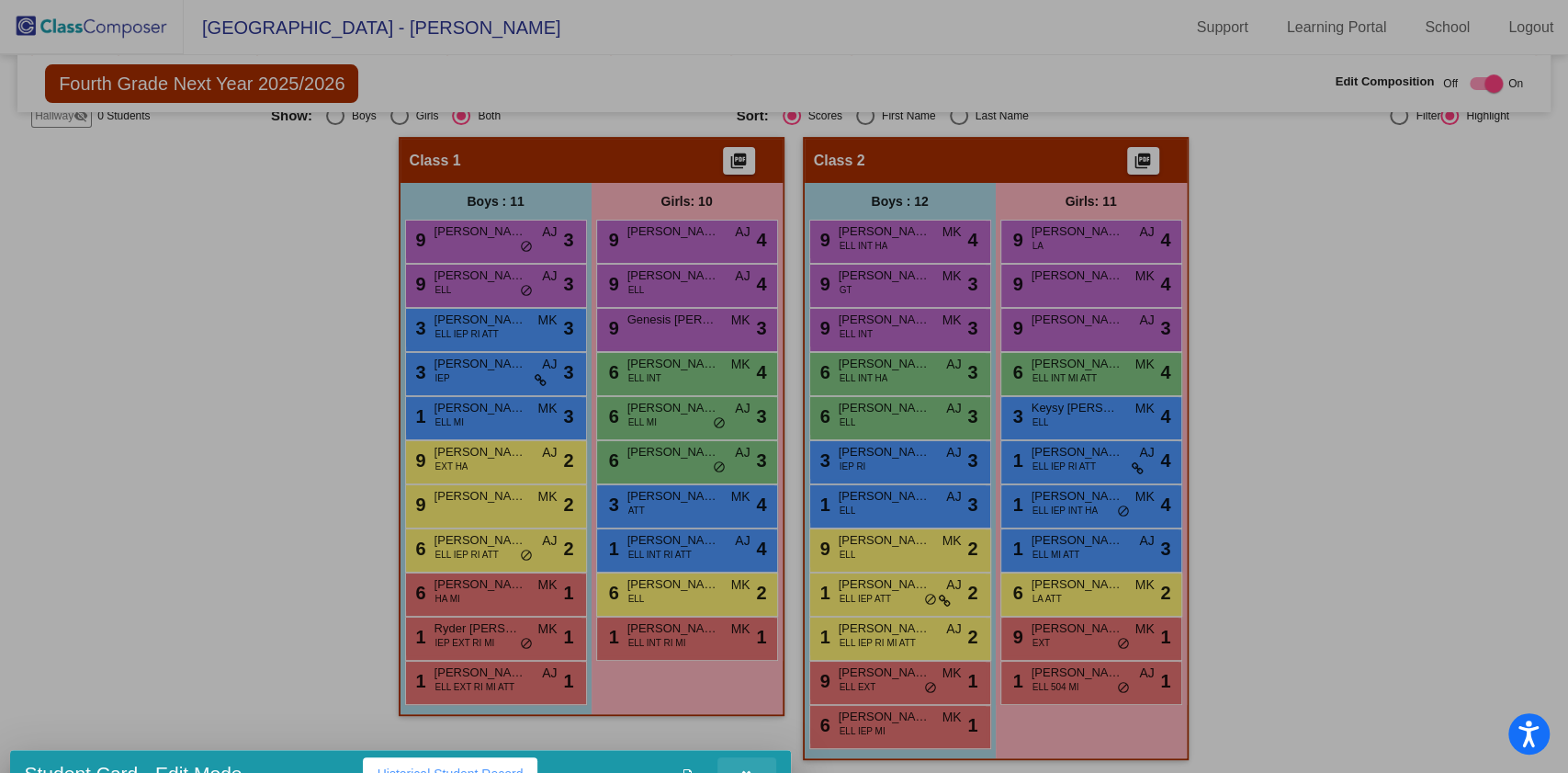 drag, startPoint x: 1154, startPoint y: 122, endPoint x: 775, endPoint y: 779, distance: 758.47874 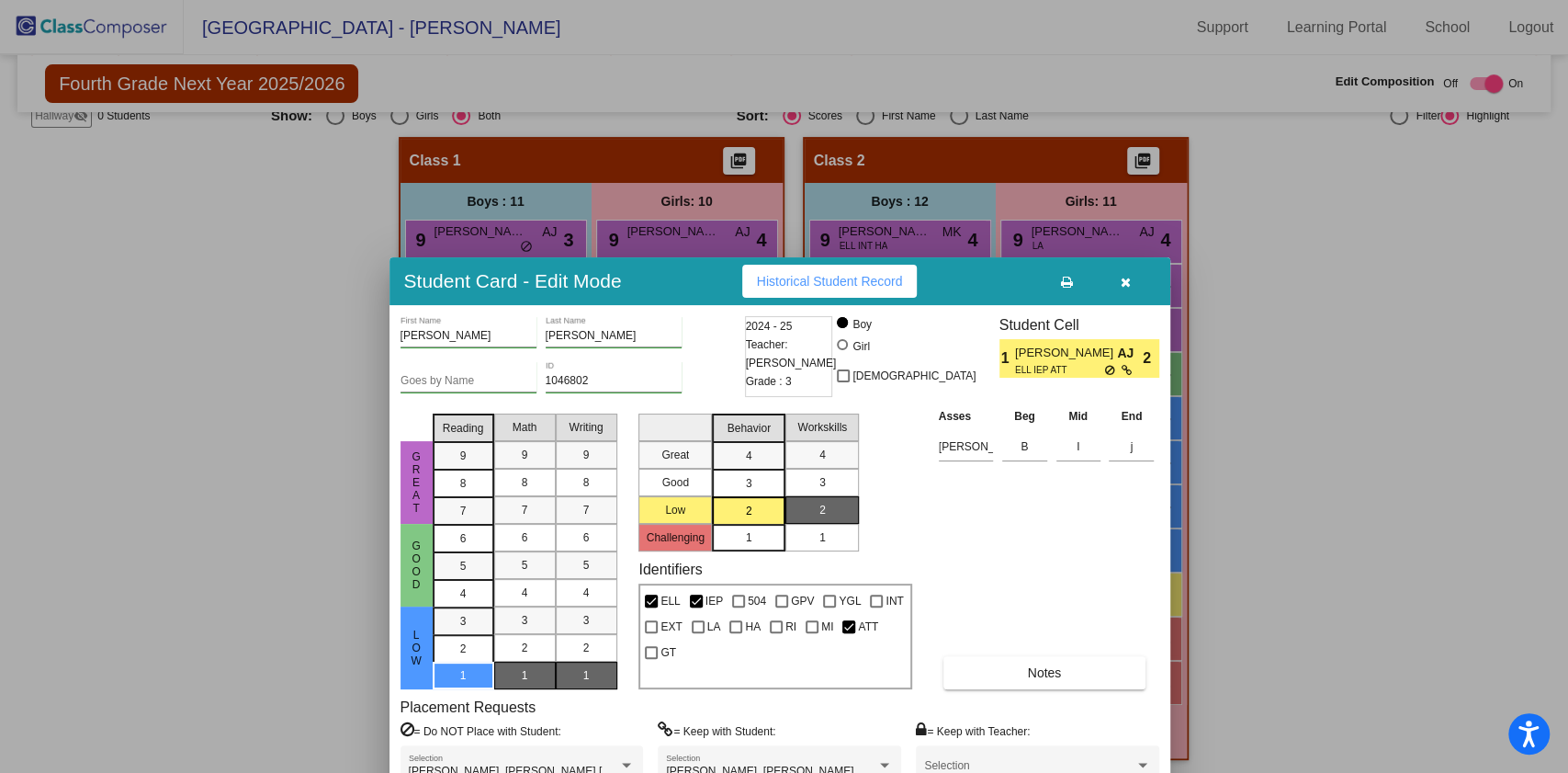 drag, startPoint x: 656, startPoint y: 761, endPoint x: 1246, endPoint y: 25, distance: 943.29 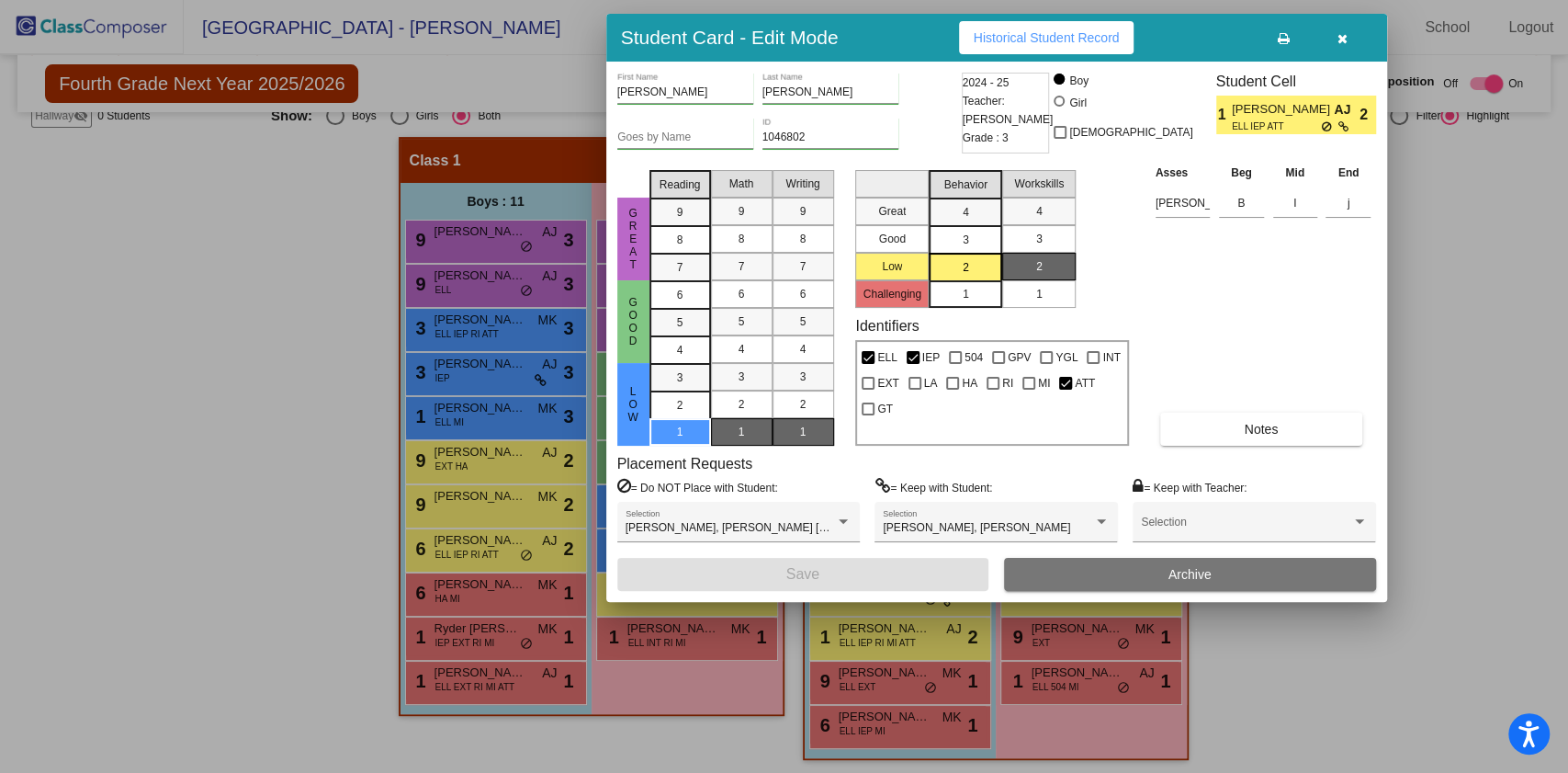 click at bounding box center (1343, 38) 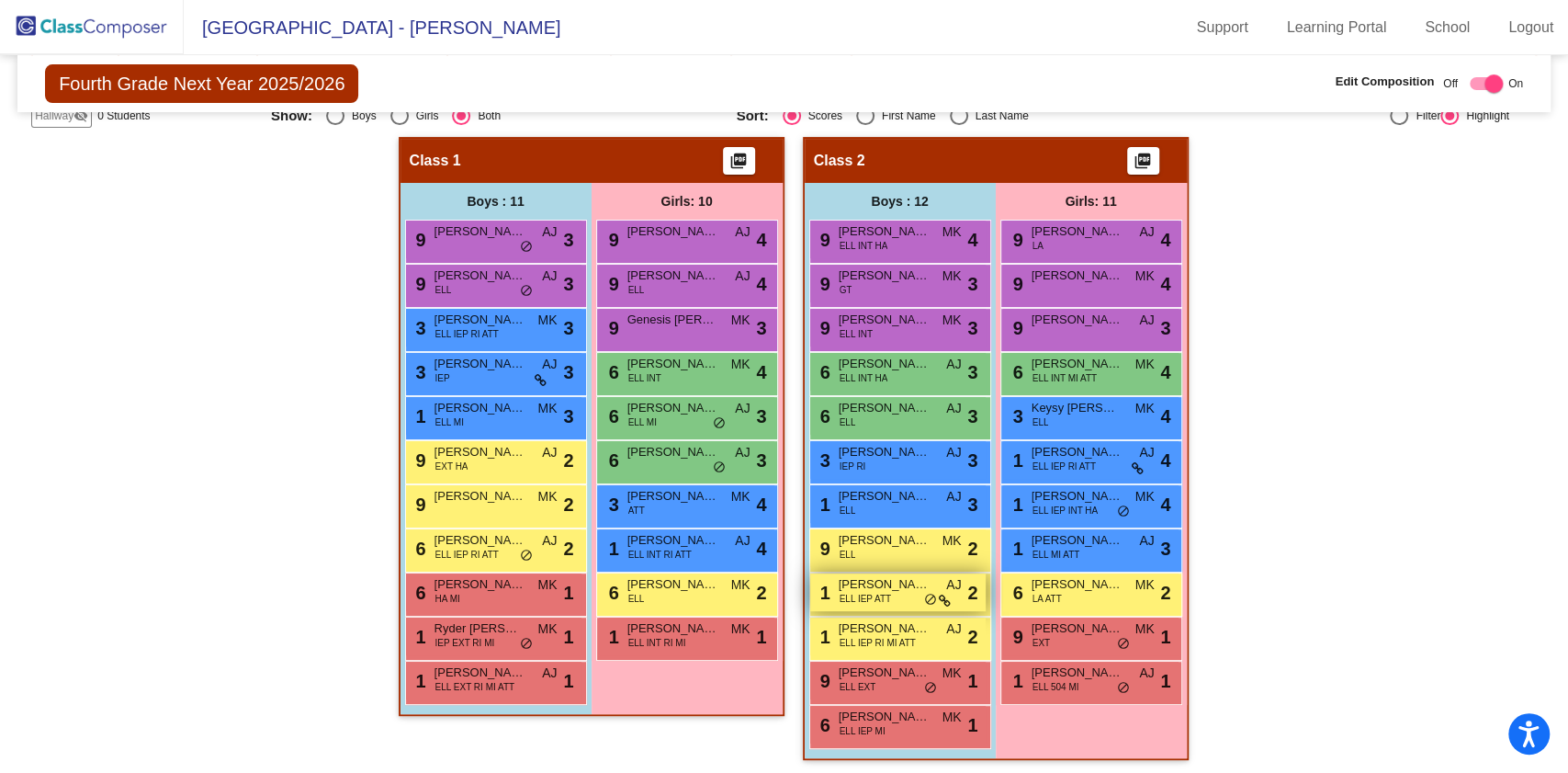 click on "[PERSON_NAME]" at bounding box center [885, 585] 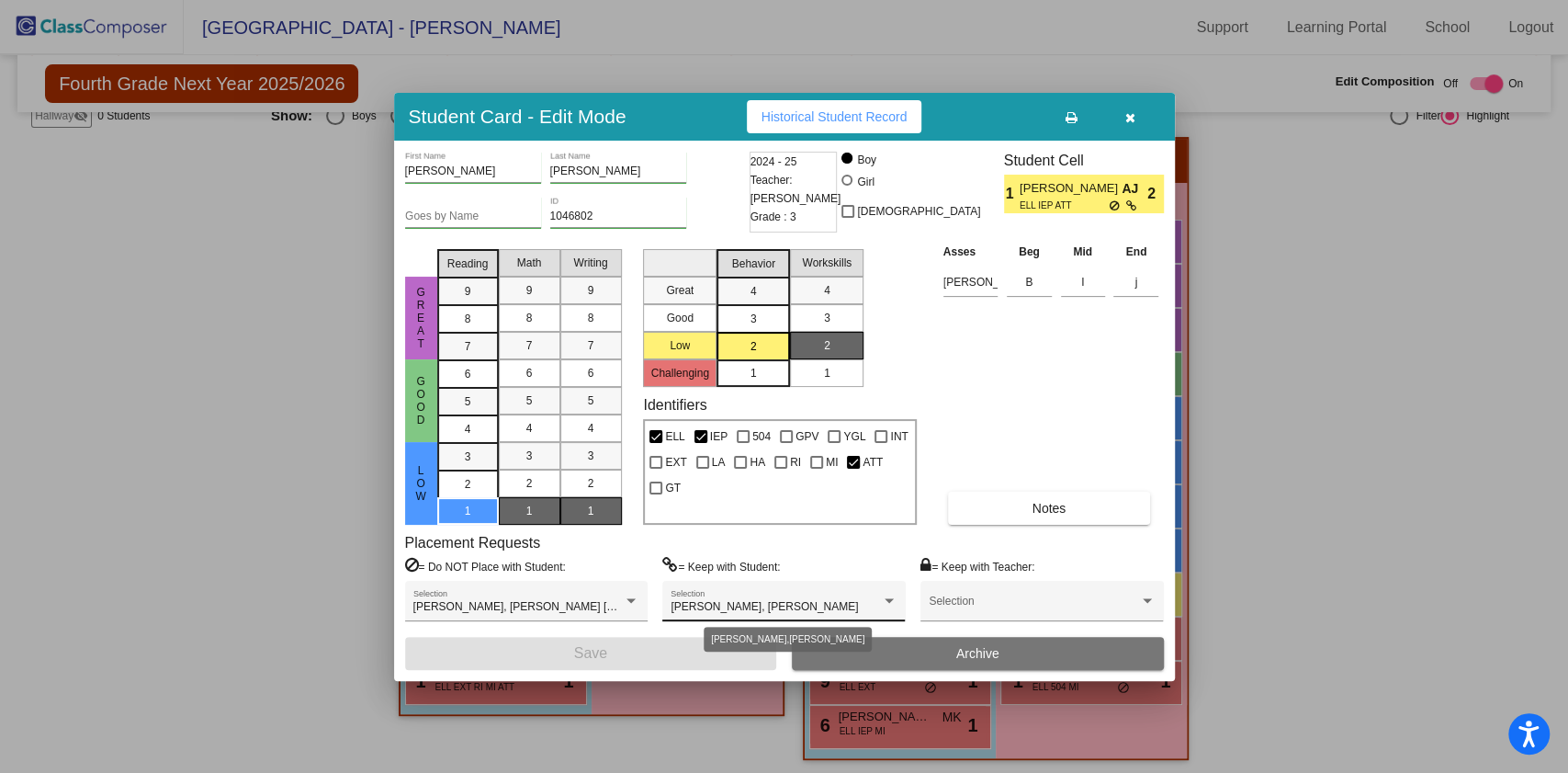click on "[PERSON_NAME], [PERSON_NAME]" at bounding box center (775, 608) 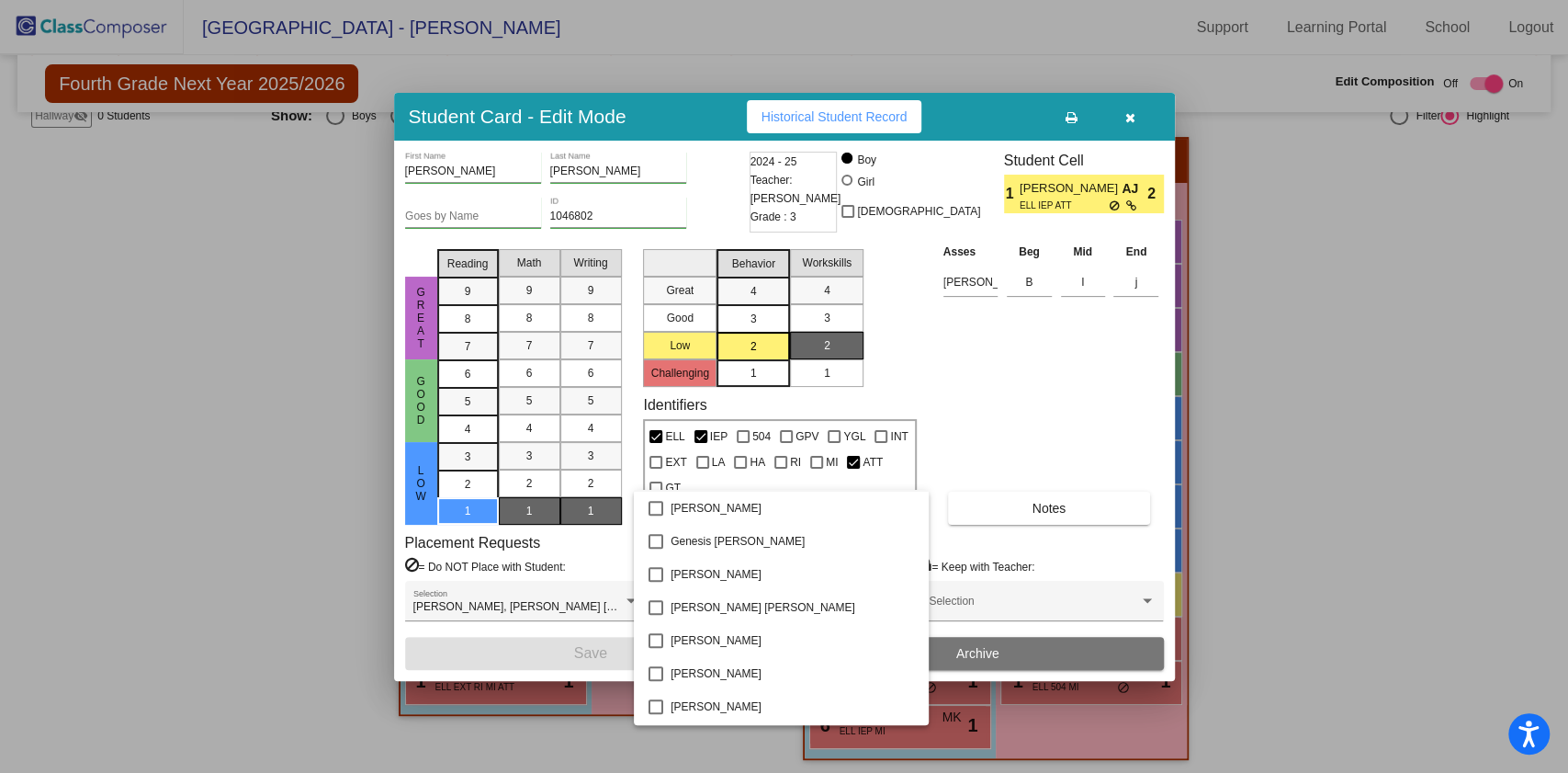 scroll, scrollTop: 664, scrollLeft: 0, axis: vertical 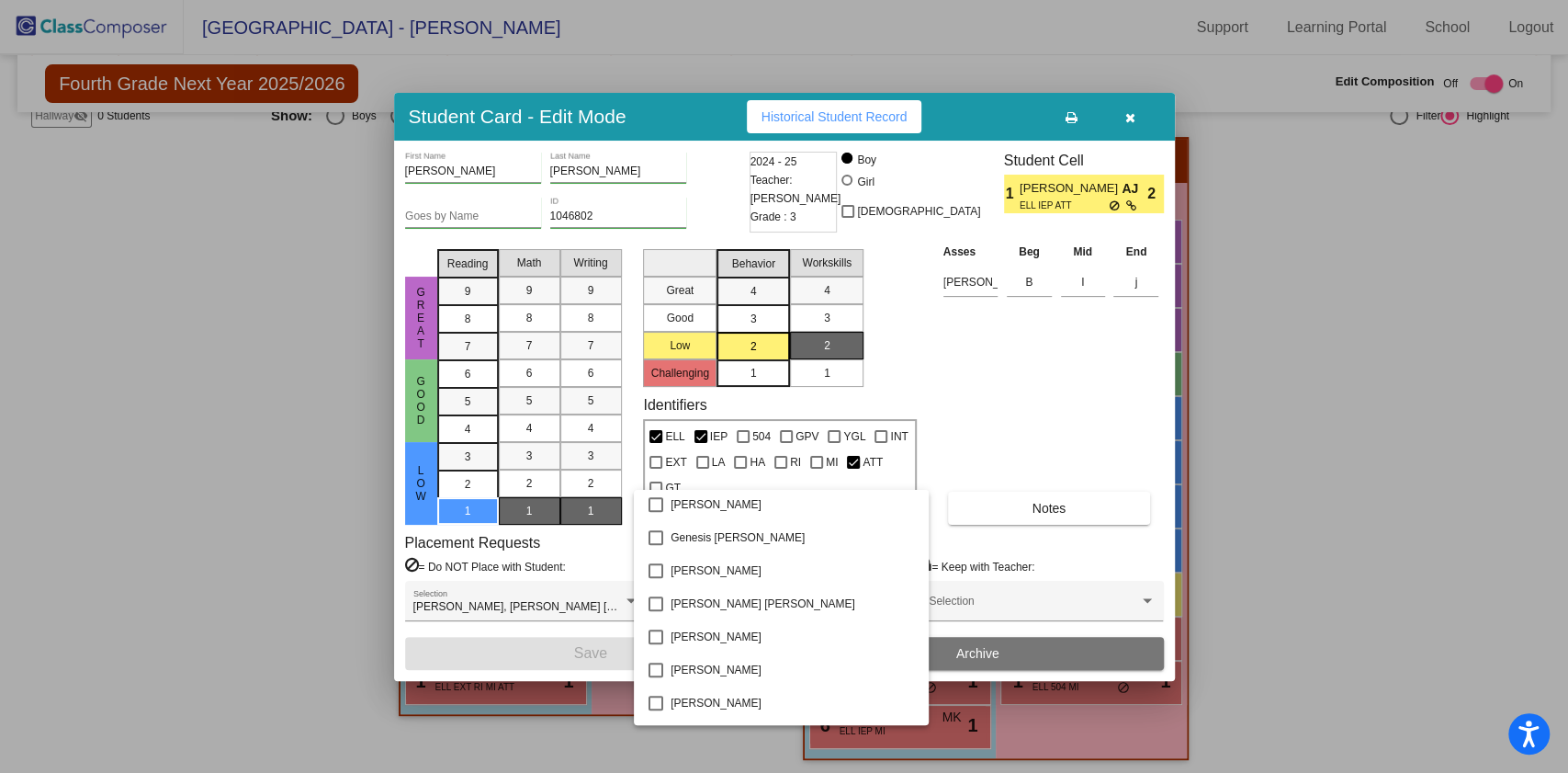 click at bounding box center [784, 386] 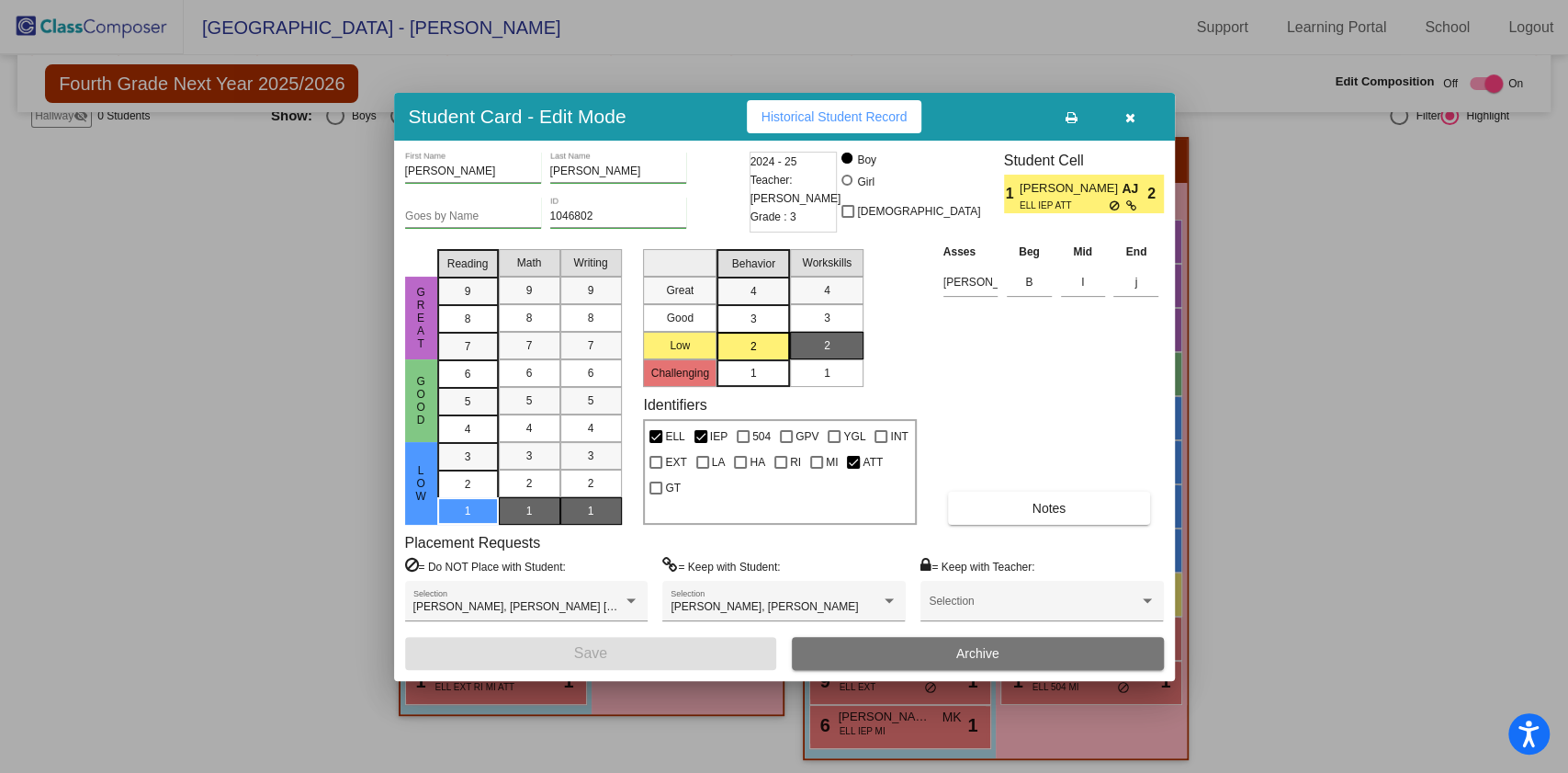 click at bounding box center [1131, 117] 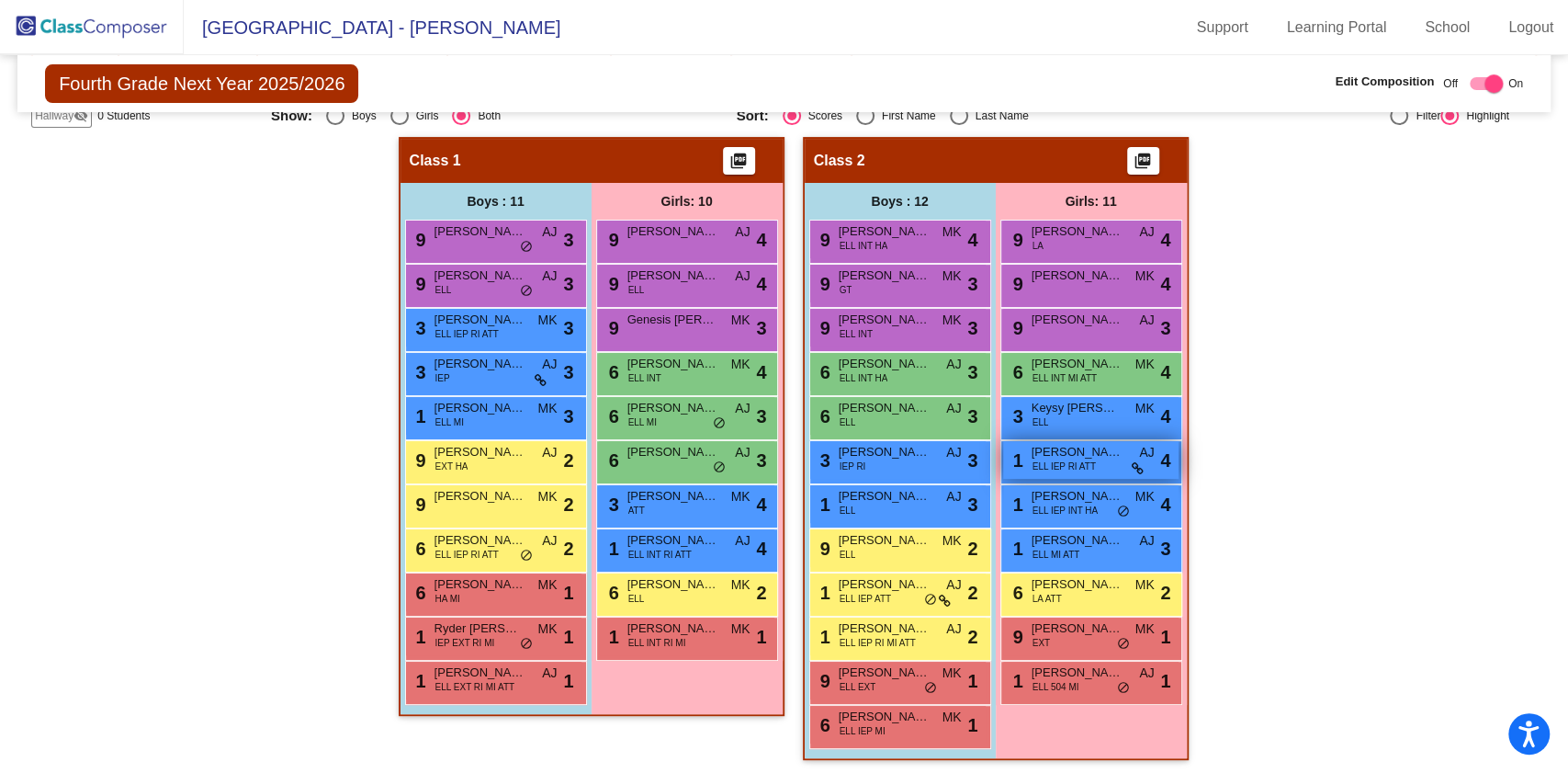 click at bounding box center (1137, 469) 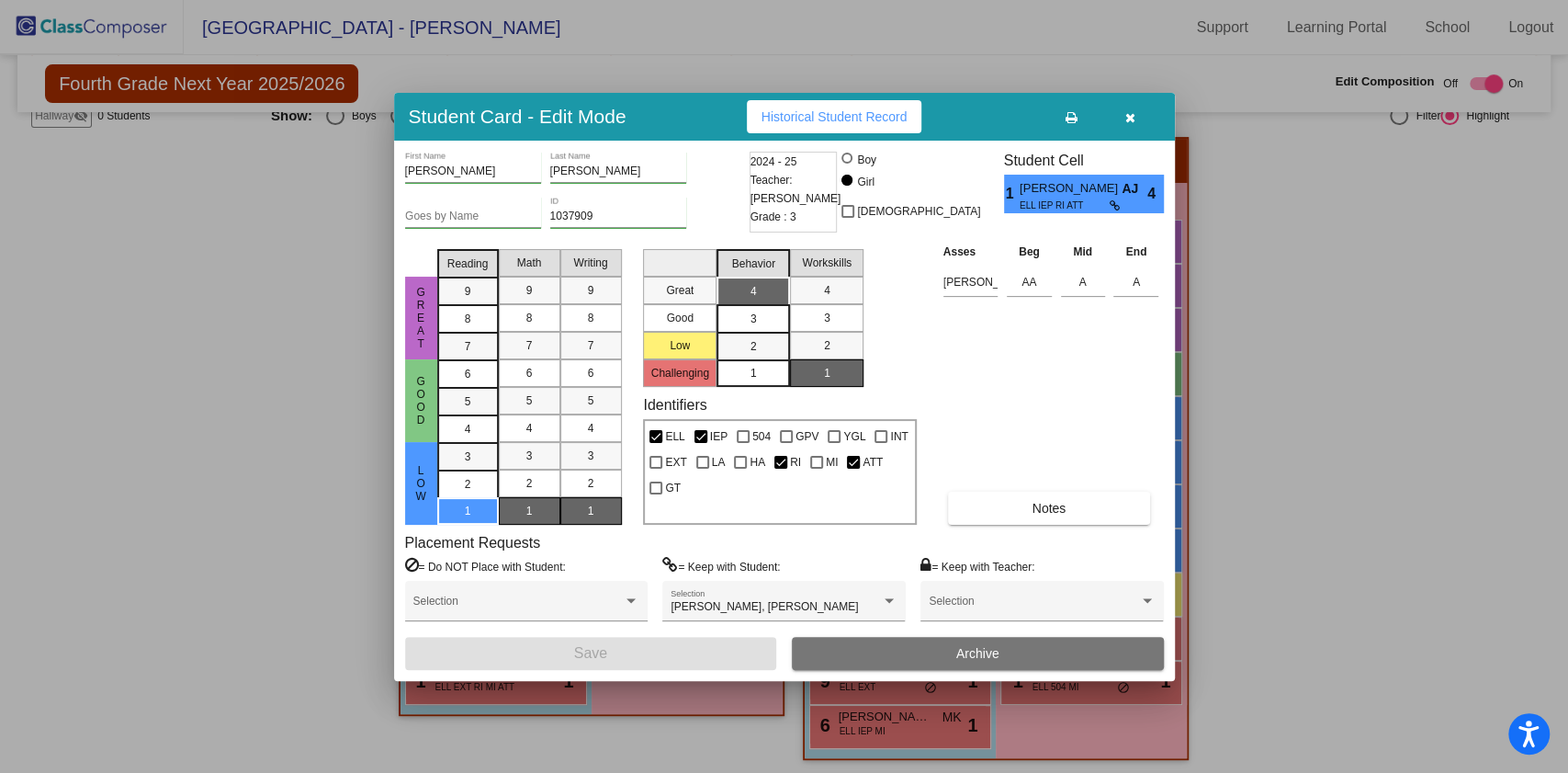 click on "Asses Beg Mid End [PERSON_NAME] A A  Notes" at bounding box center [1051, 383] 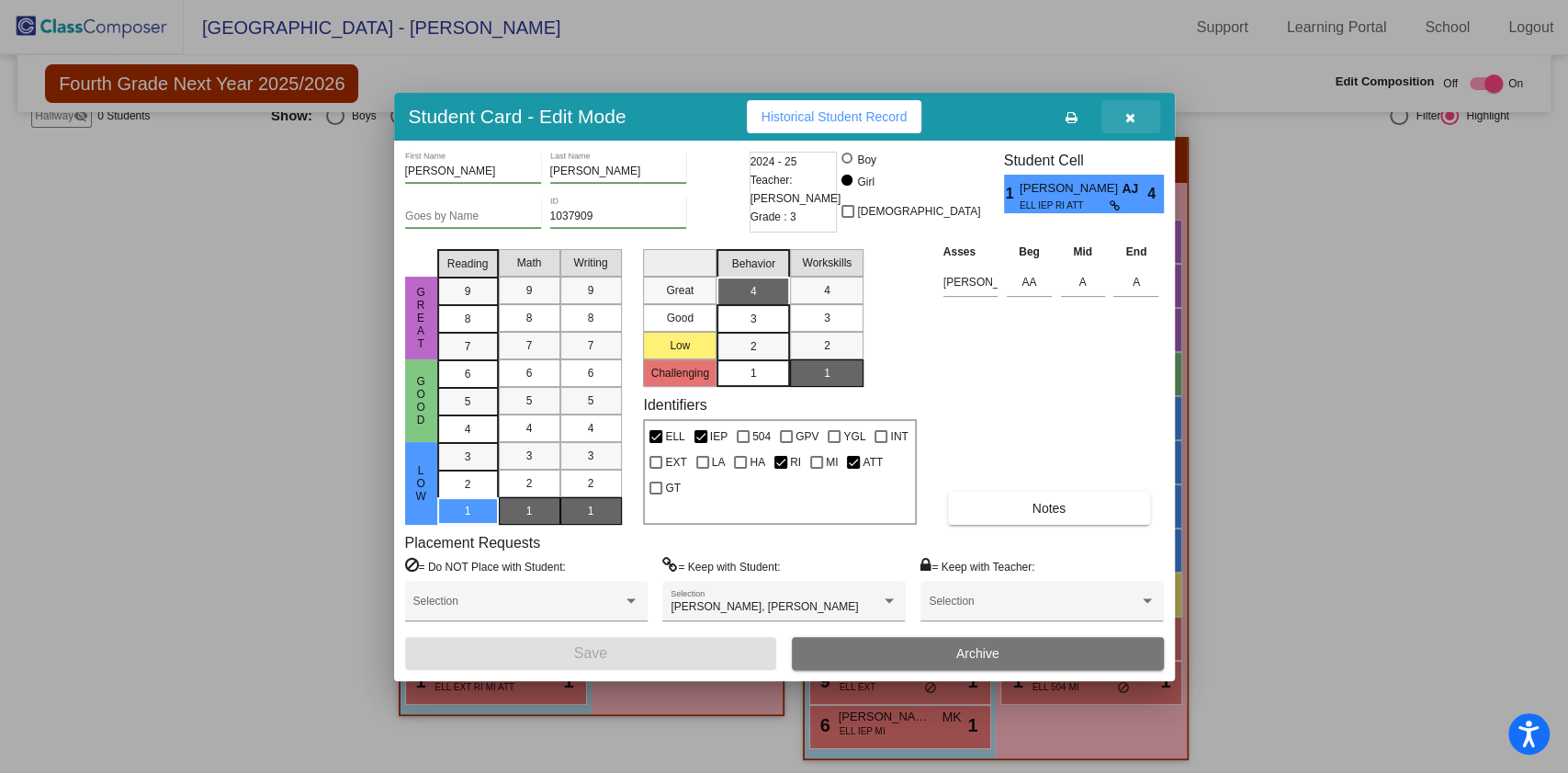 click at bounding box center [1130, 118] 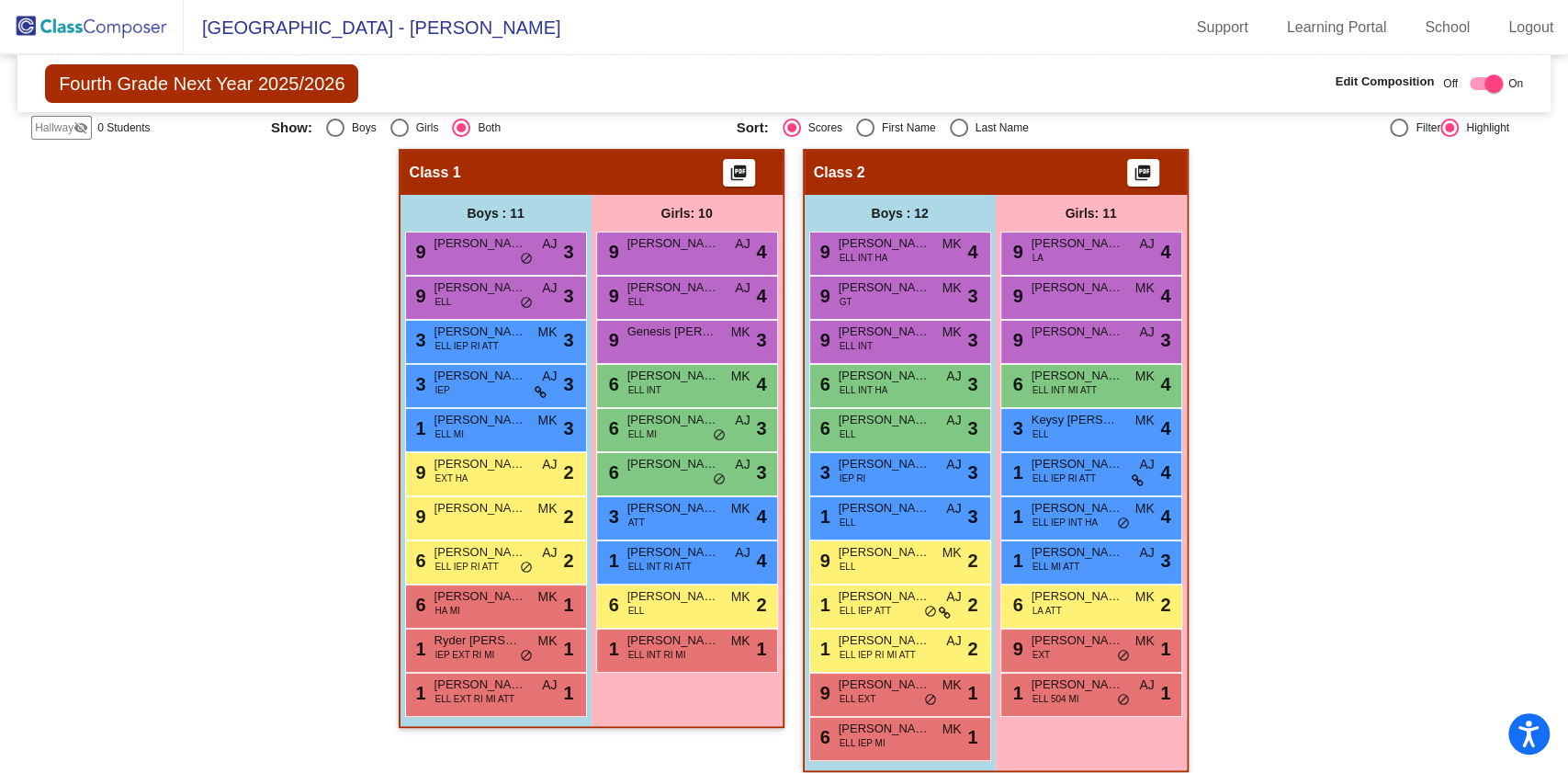 scroll, scrollTop: 325, scrollLeft: 0, axis: vertical 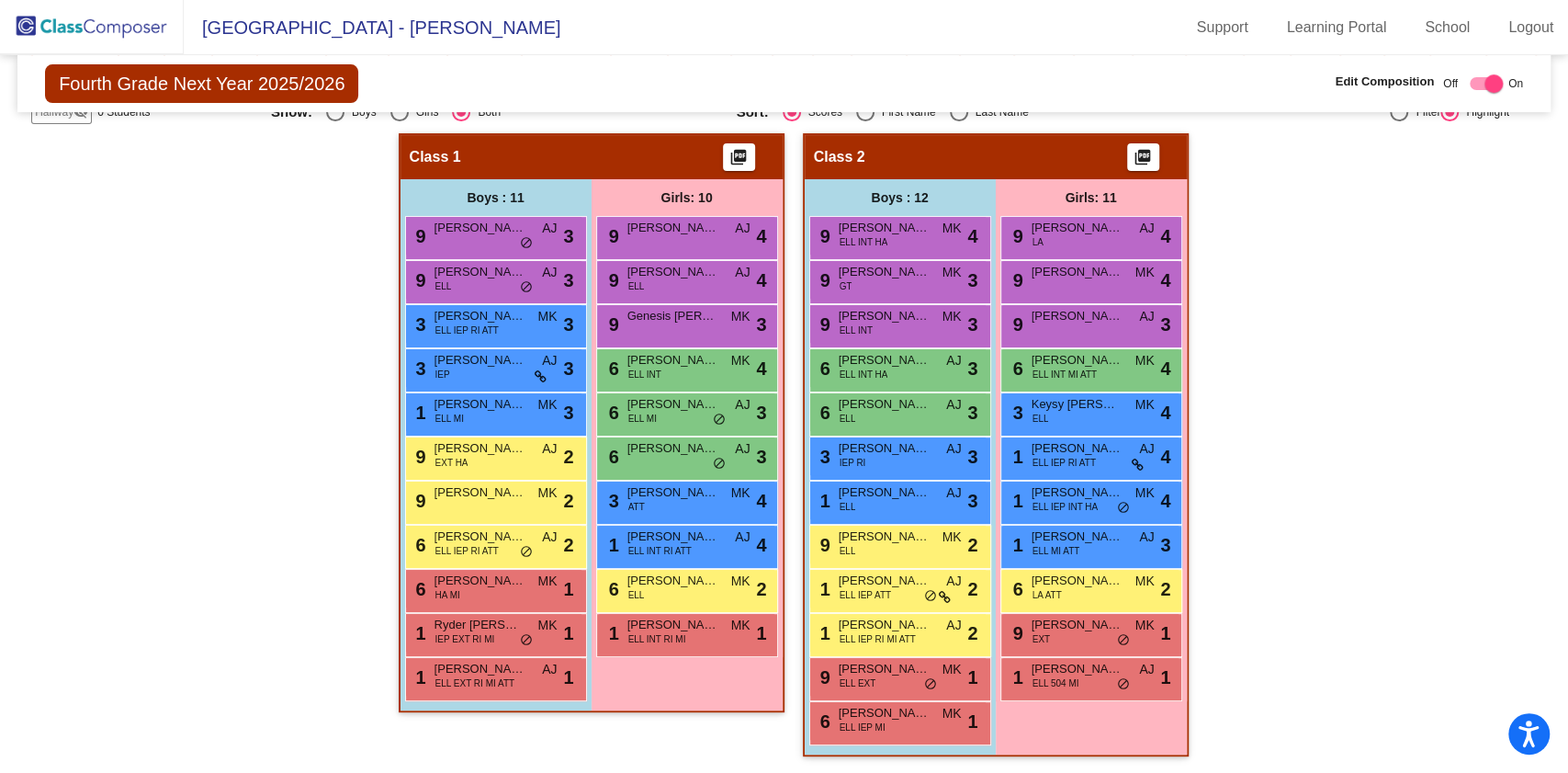 click on "Fourth Grade Next Year 2025/2026  Edit Composition Off   On  Incoming   Digital Data Wall" 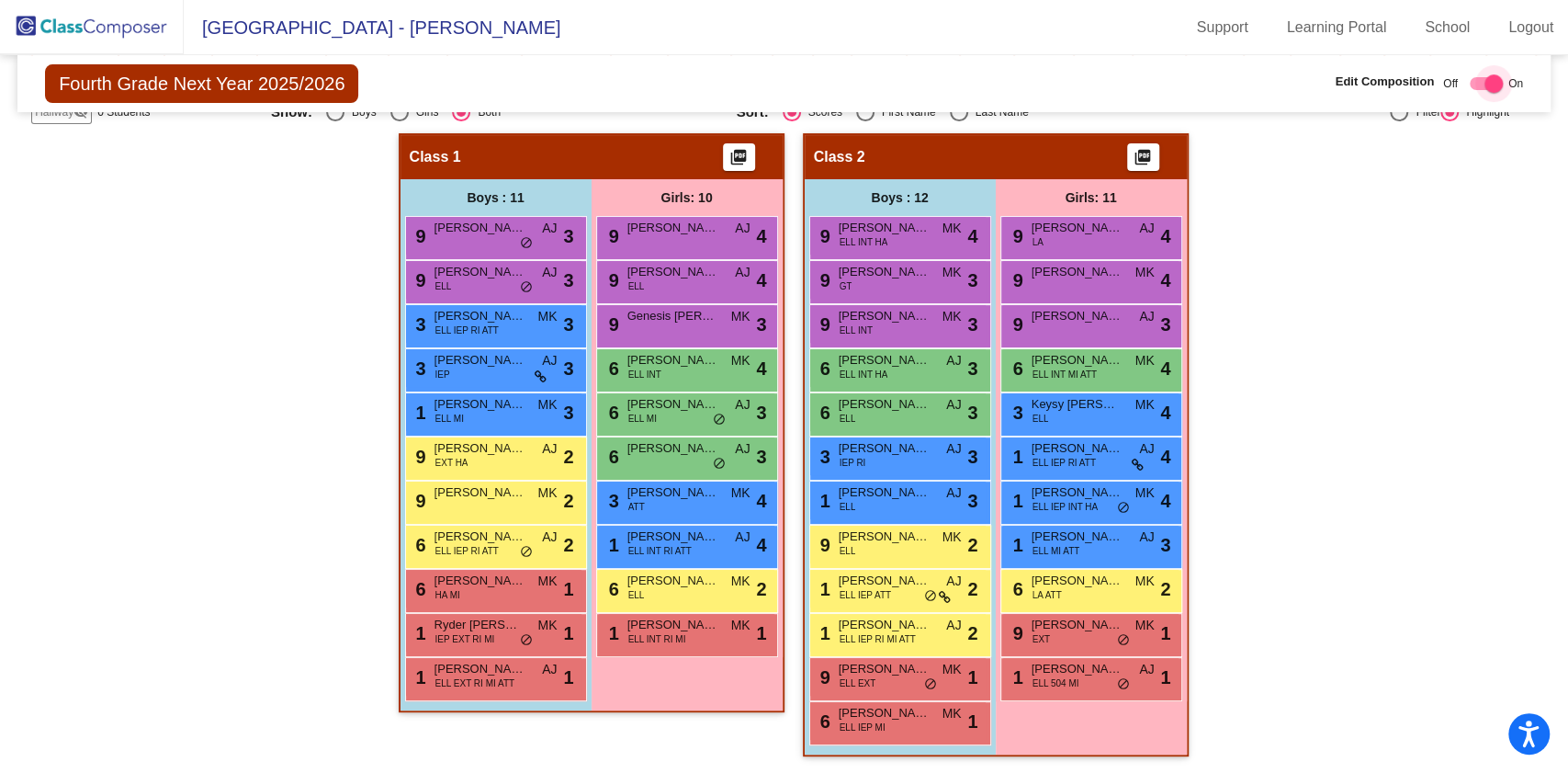 click at bounding box center (1494, 84) 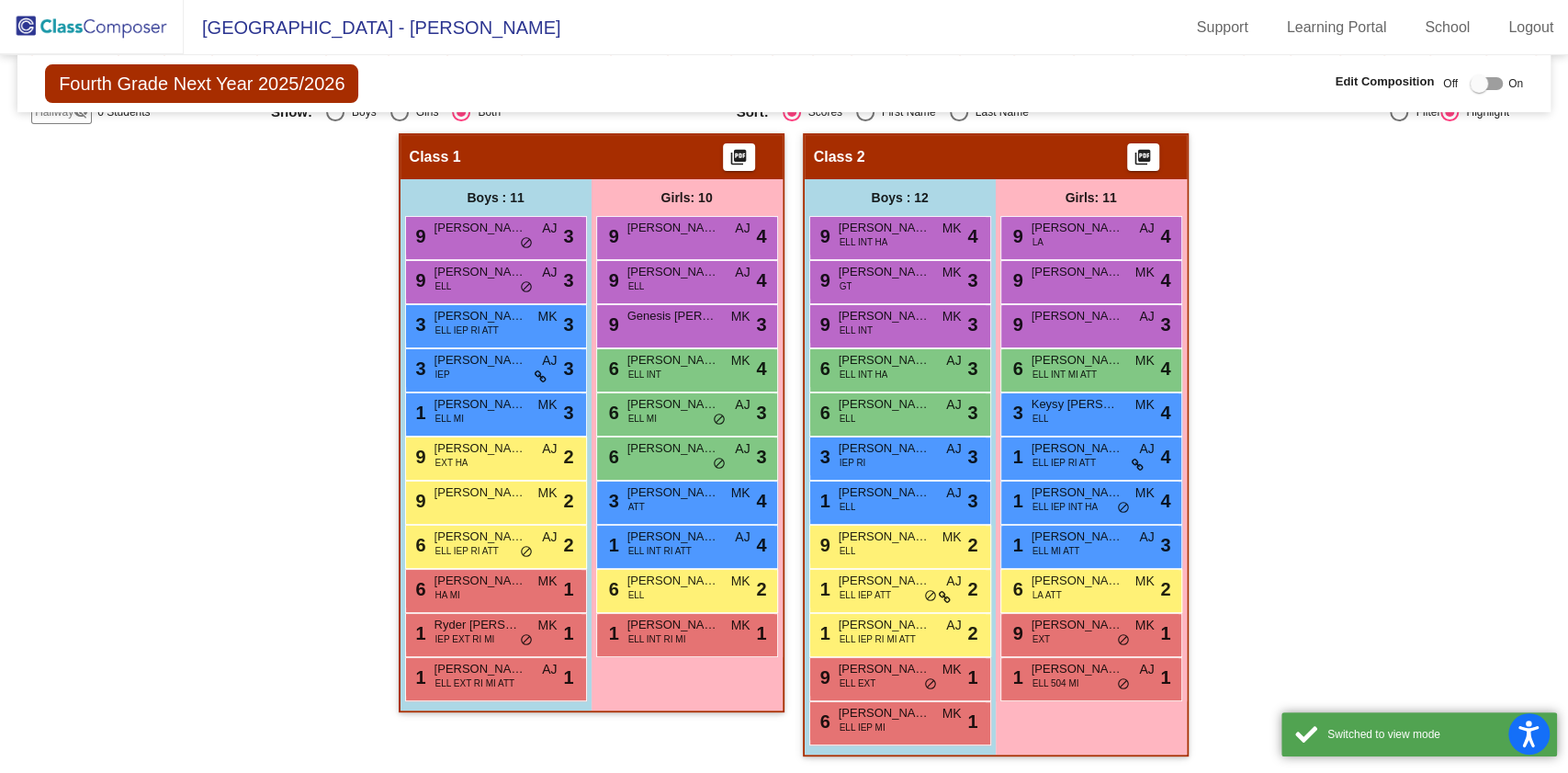 click on "Fourth Grade Next Year 2025/2026  Edit Composition Off   On  Incoming   Digital Data Wall    Display Scores for Years:   [DATE] - [DATE]   [DATE] - [DATE]  Grade/Archive Students in Table View   Download   New Small Group   Saved Small Group   Compose   Start Over   Submit Classes  Compose has been submitted  Check for Incomplete Scores  View Compose Rules   View Placement Violations  Notes   Download Class List   Import Students   Grade/Archive Students in Table View   New Small Group   Saved Small Group  Display Scores for Years:   [DATE] - [DATE]   [DATE] - [DATE] Display Assessments: [PERSON_NAME] Students Academics Life Skills  Last Teacher  Placement  Identified  Total Boys Girls  Read.   Math   Writ.   Behav.   Work Sk.   AJ   [PERSON_NAME]   IEP   504   GPV   YGL   INT   EXT   LA   HA   RI   MI   ATT   GT  Hallway  visibility_off  0 0 0                 0   0   0   0   0   0   0   0   0   0   0   0   0   0   0   0   0   0  Class 1  visibility  21 11 10  5.38   5.14   4.71   2.67   2.67   11   10   6   1   0   11   4   0   0  3" 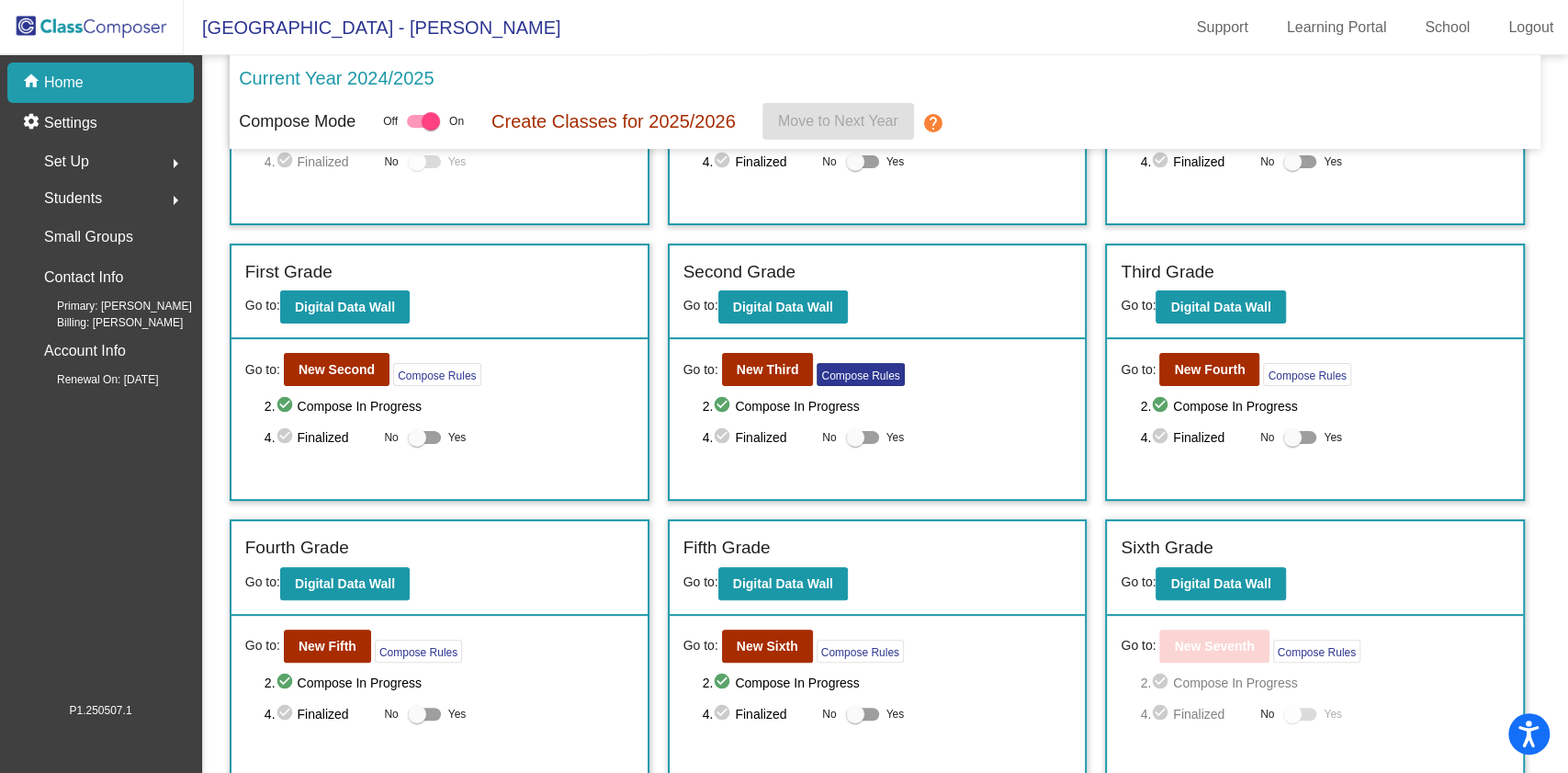scroll, scrollTop: 193, scrollLeft: 0, axis: vertical 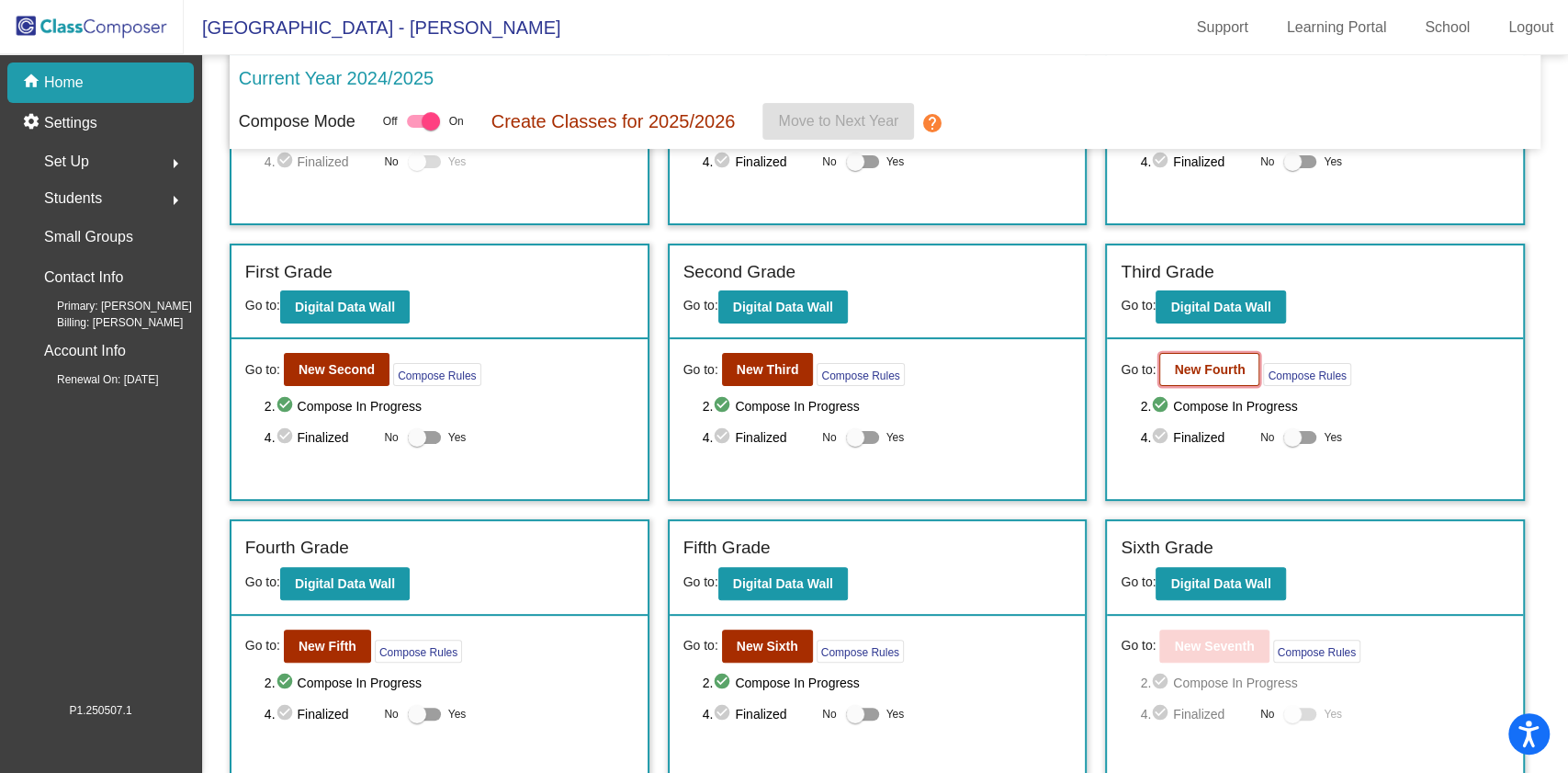 click on "New Fourth" 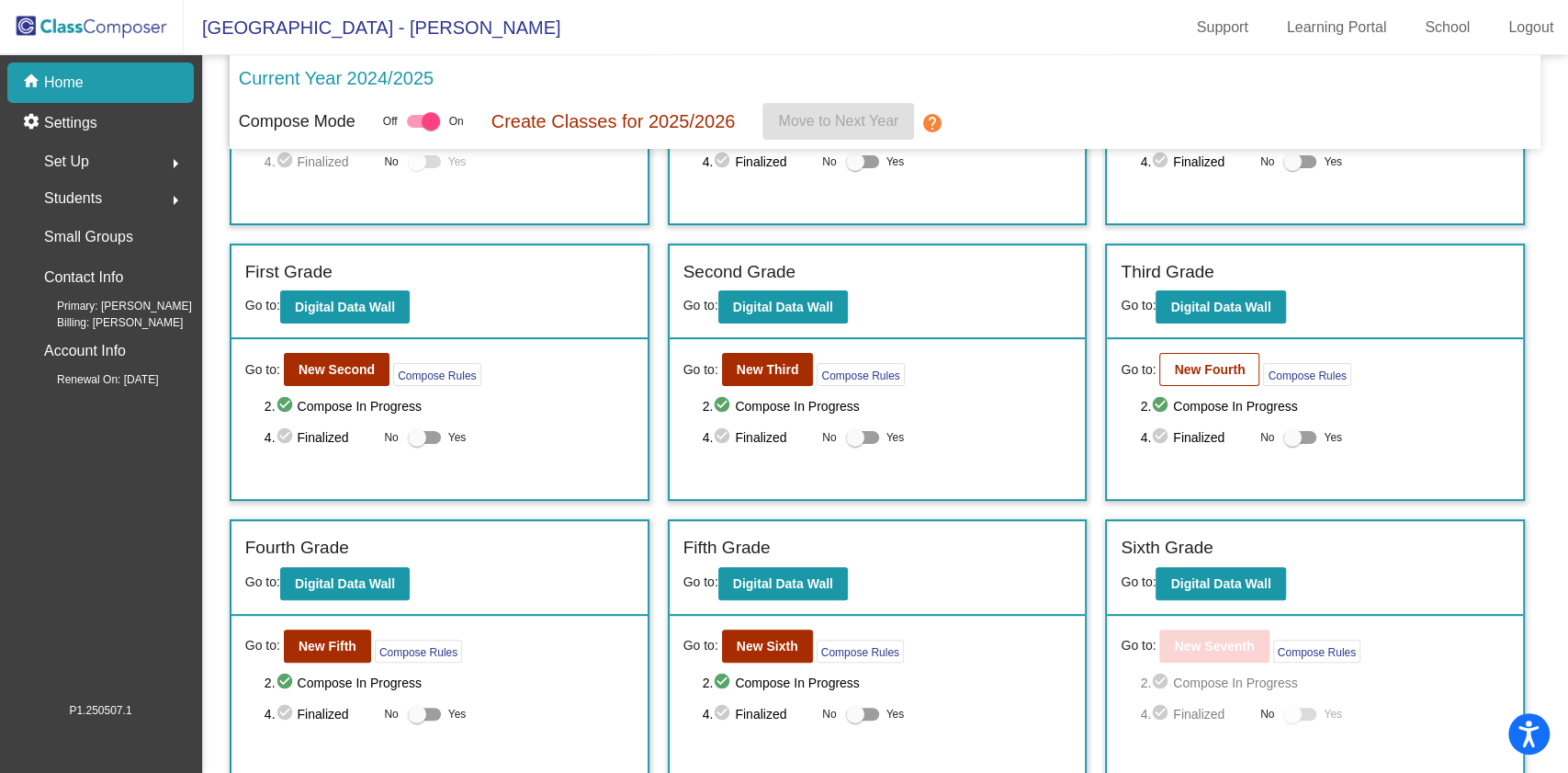 scroll, scrollTop: 0, scrollLeft: 0, axis: both 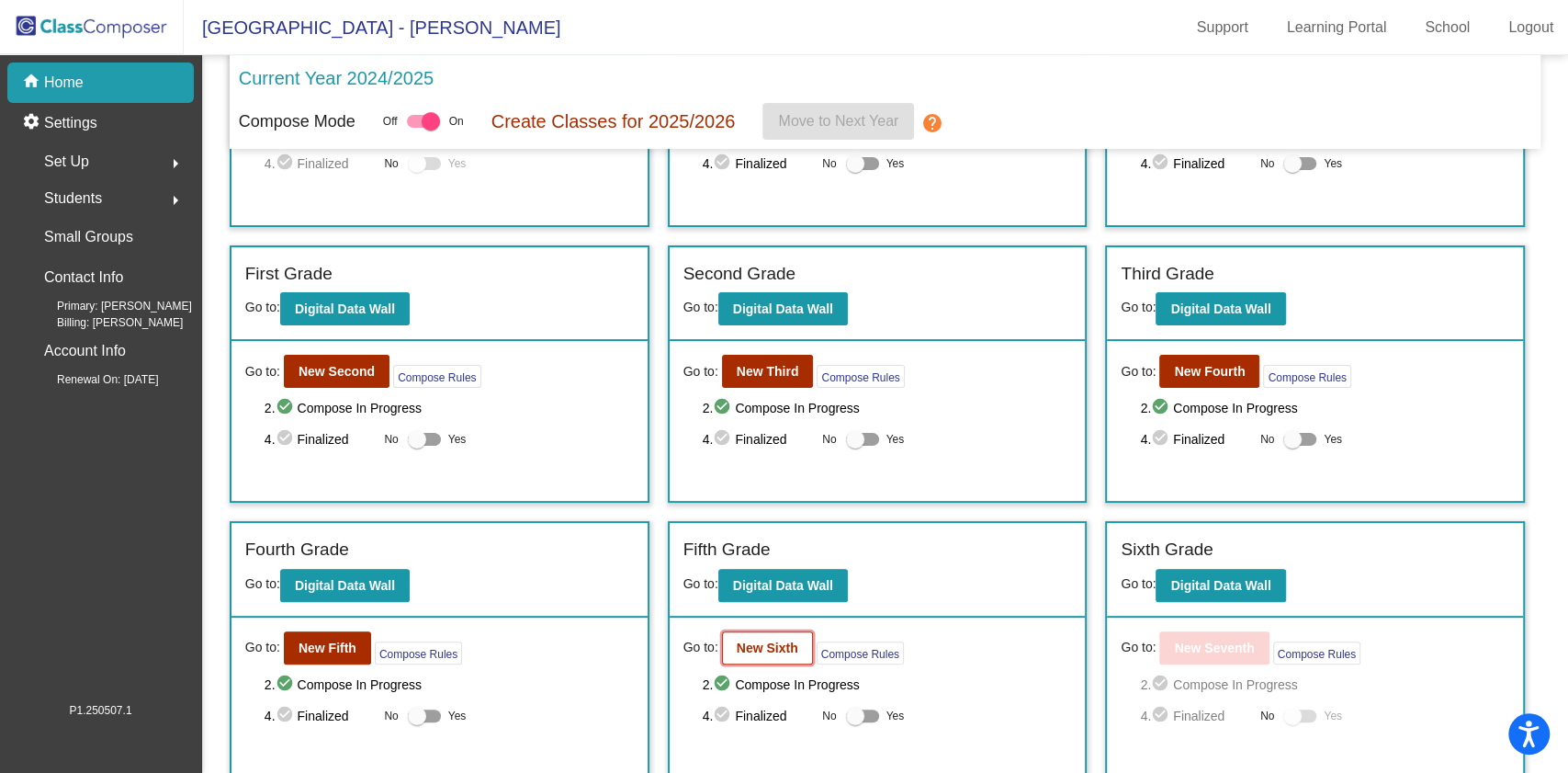 click on "New Sixth" 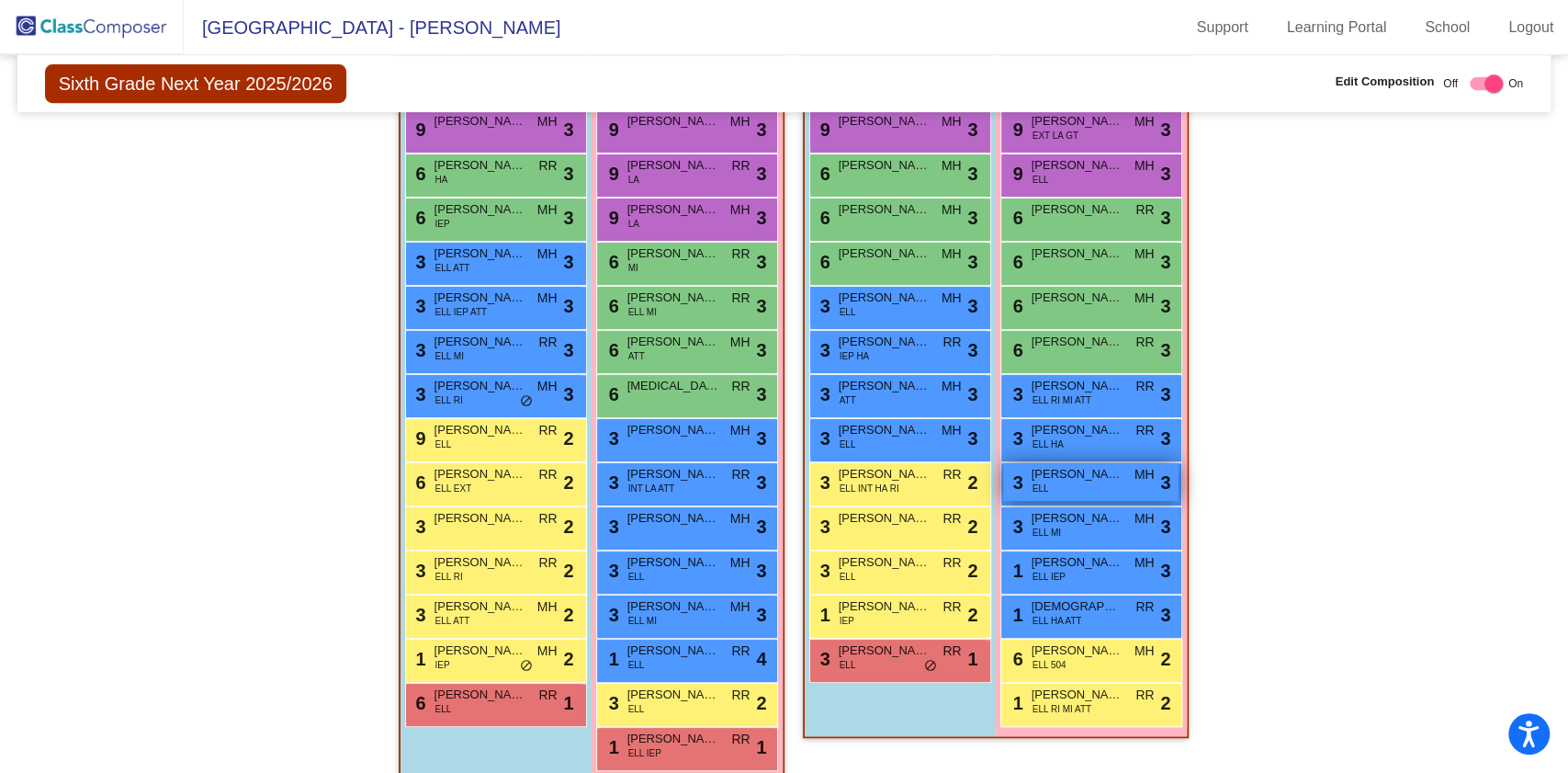 scroll, scrollTop: 590, scrollLeft: 0, axis: vertical 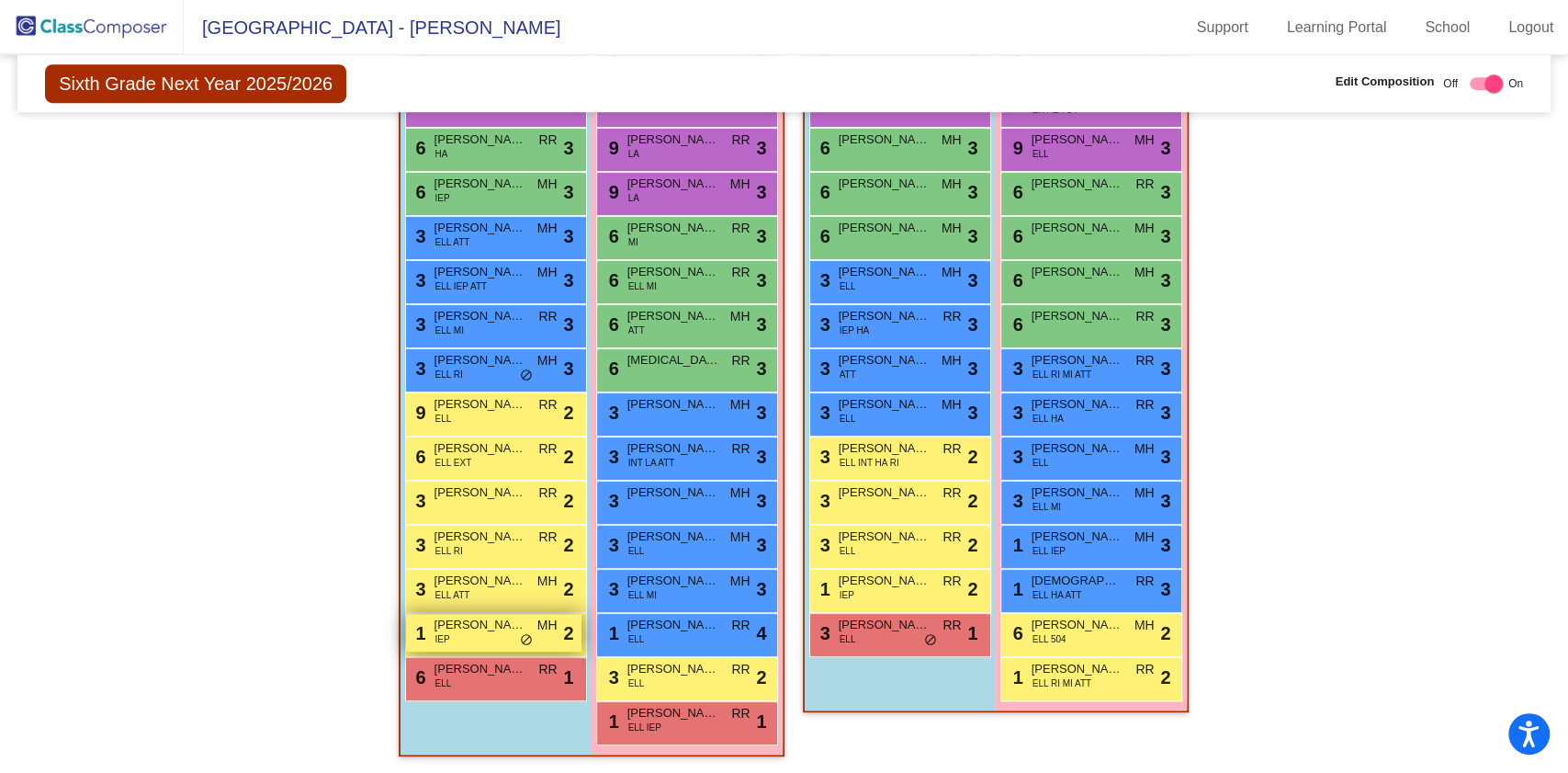 click on "1 [PERSON_NAME] IEP MH lock do_not_disturb_alt 2" at bounding box center (493, 632) 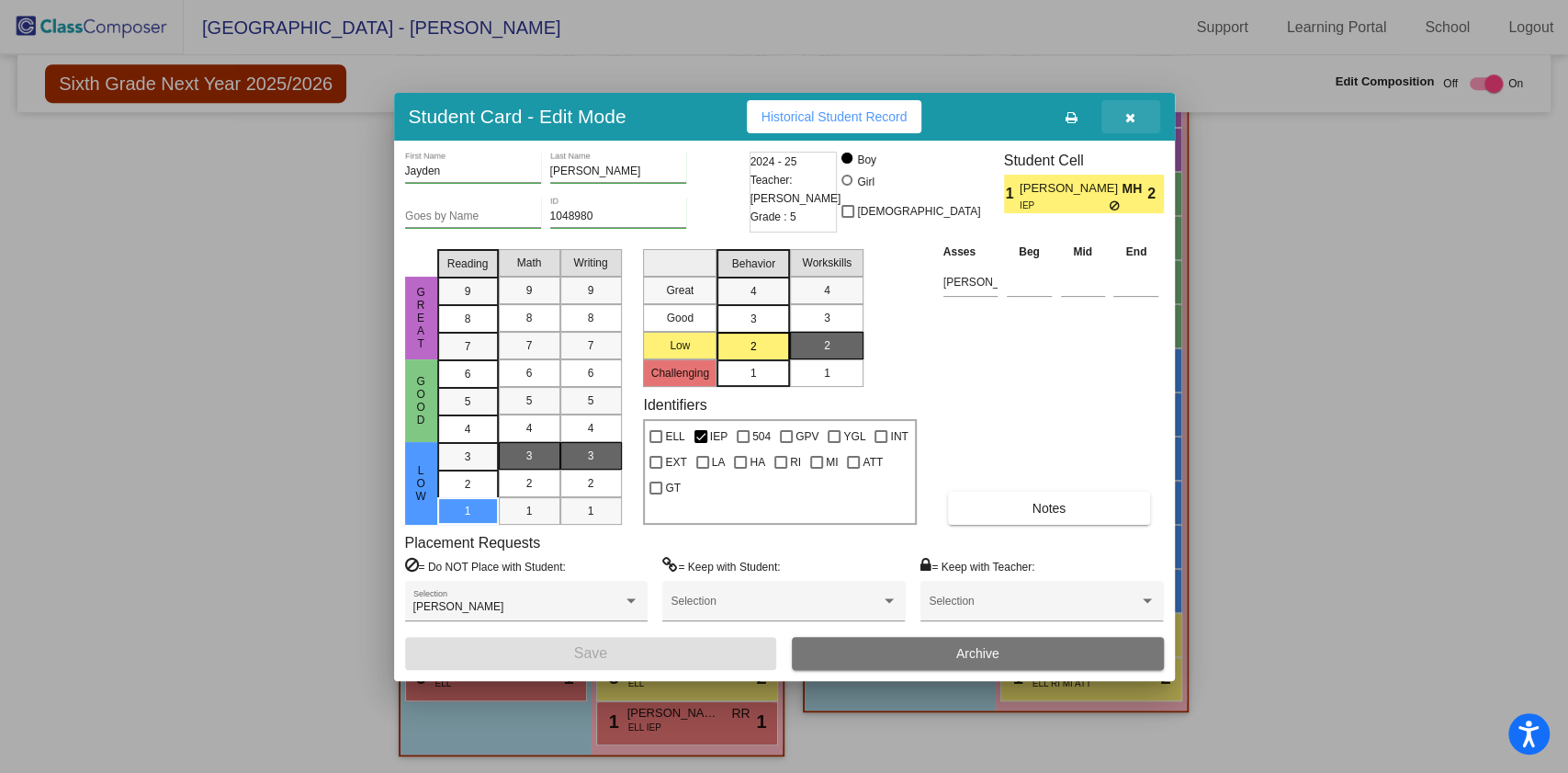 click at bounding box center [1130, 118] 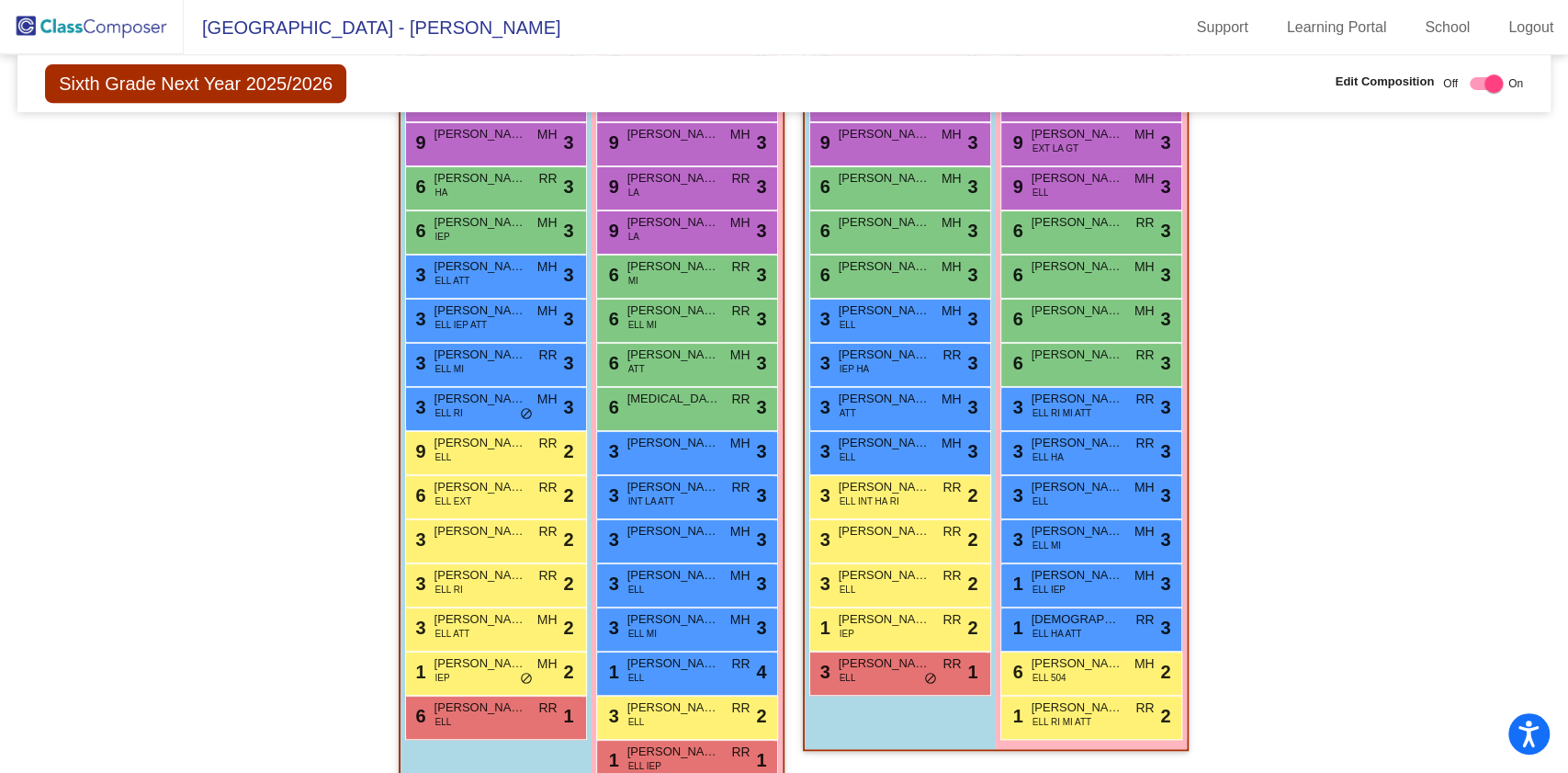 scroll, scrollTop: 551, scrollLeft: 0, axis: vertical 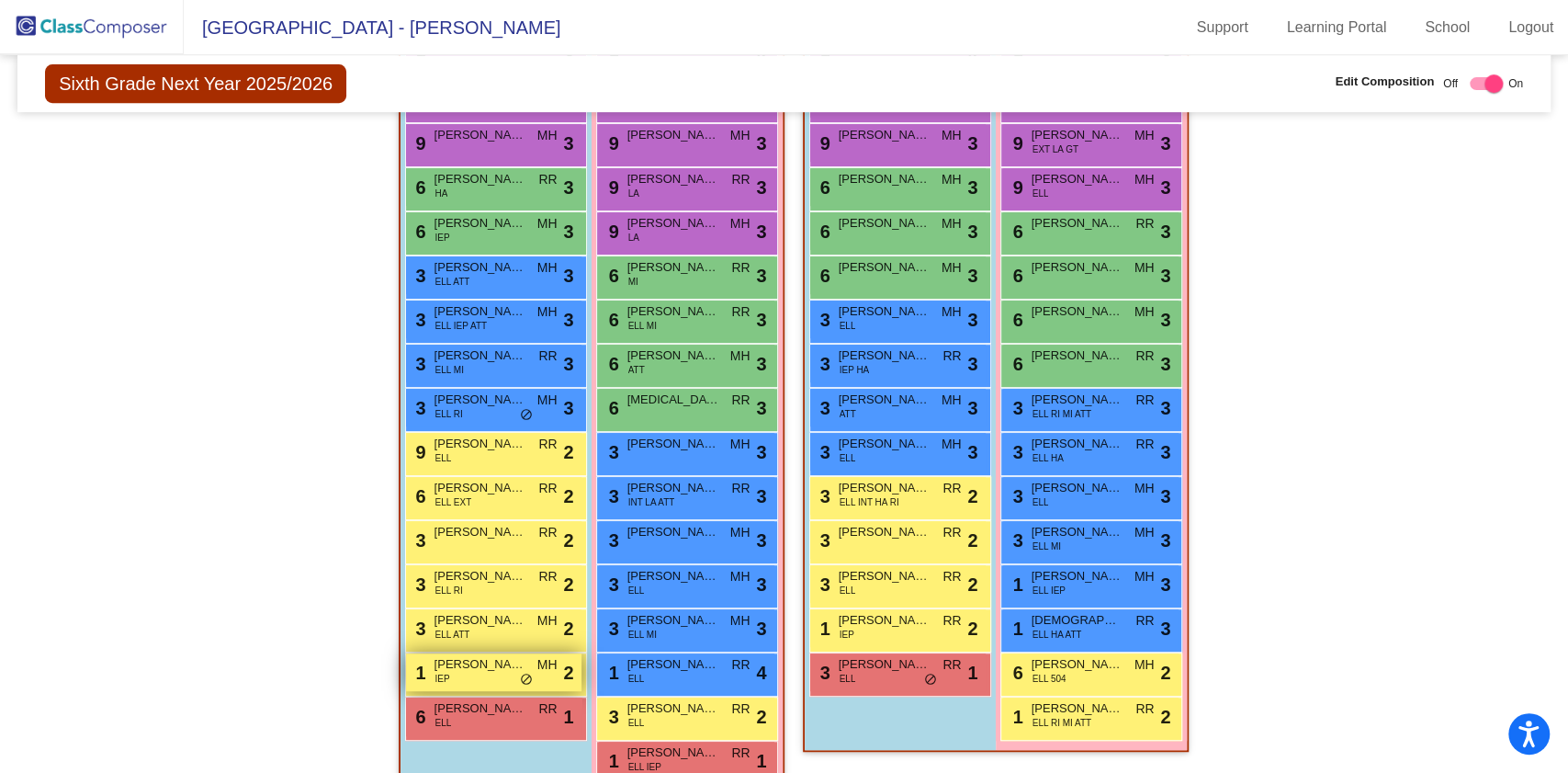 click on "do_not_disturb_alt" at bounding box center [526, 680] 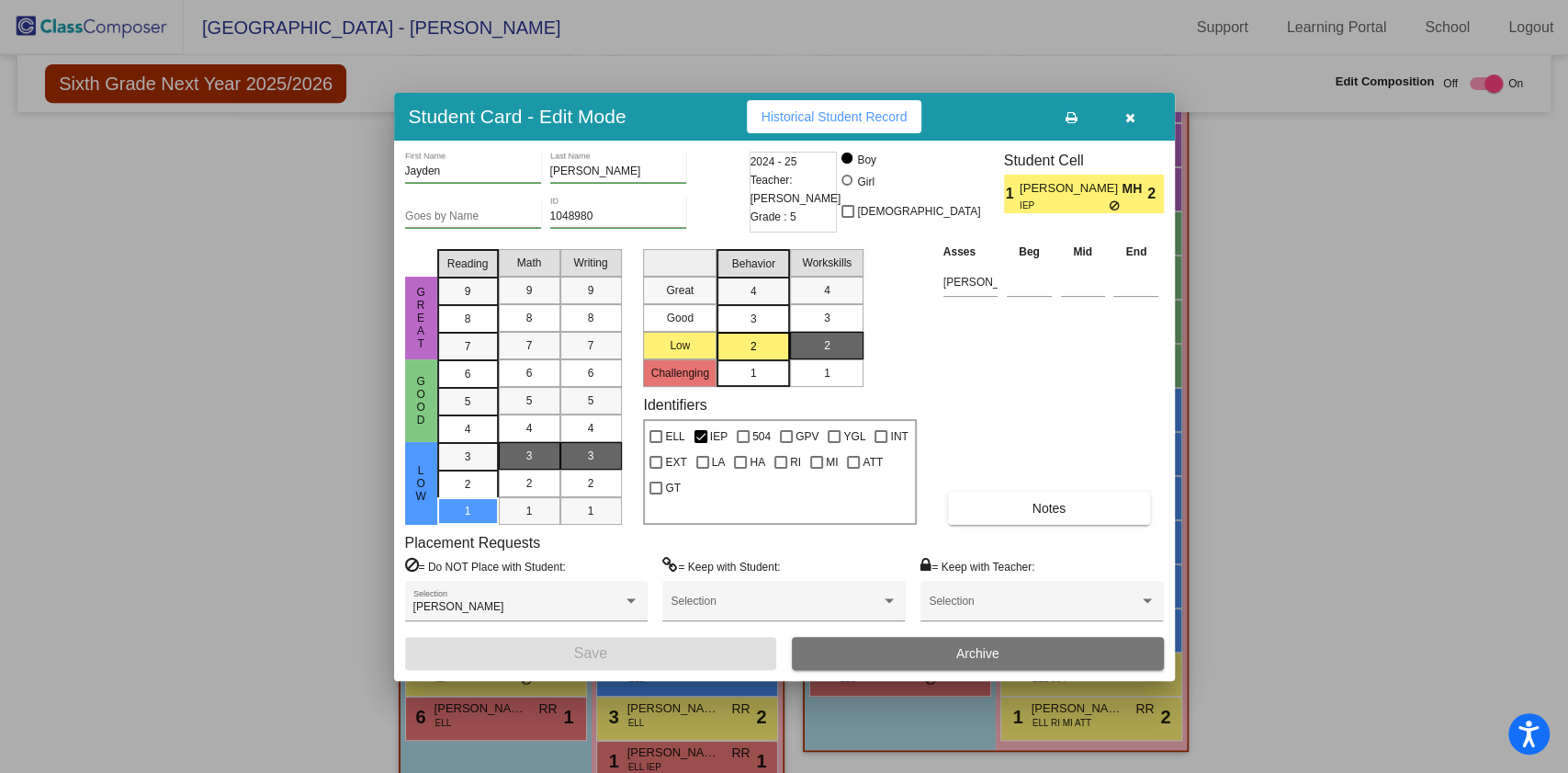 click at bounding box center [1130, 118] 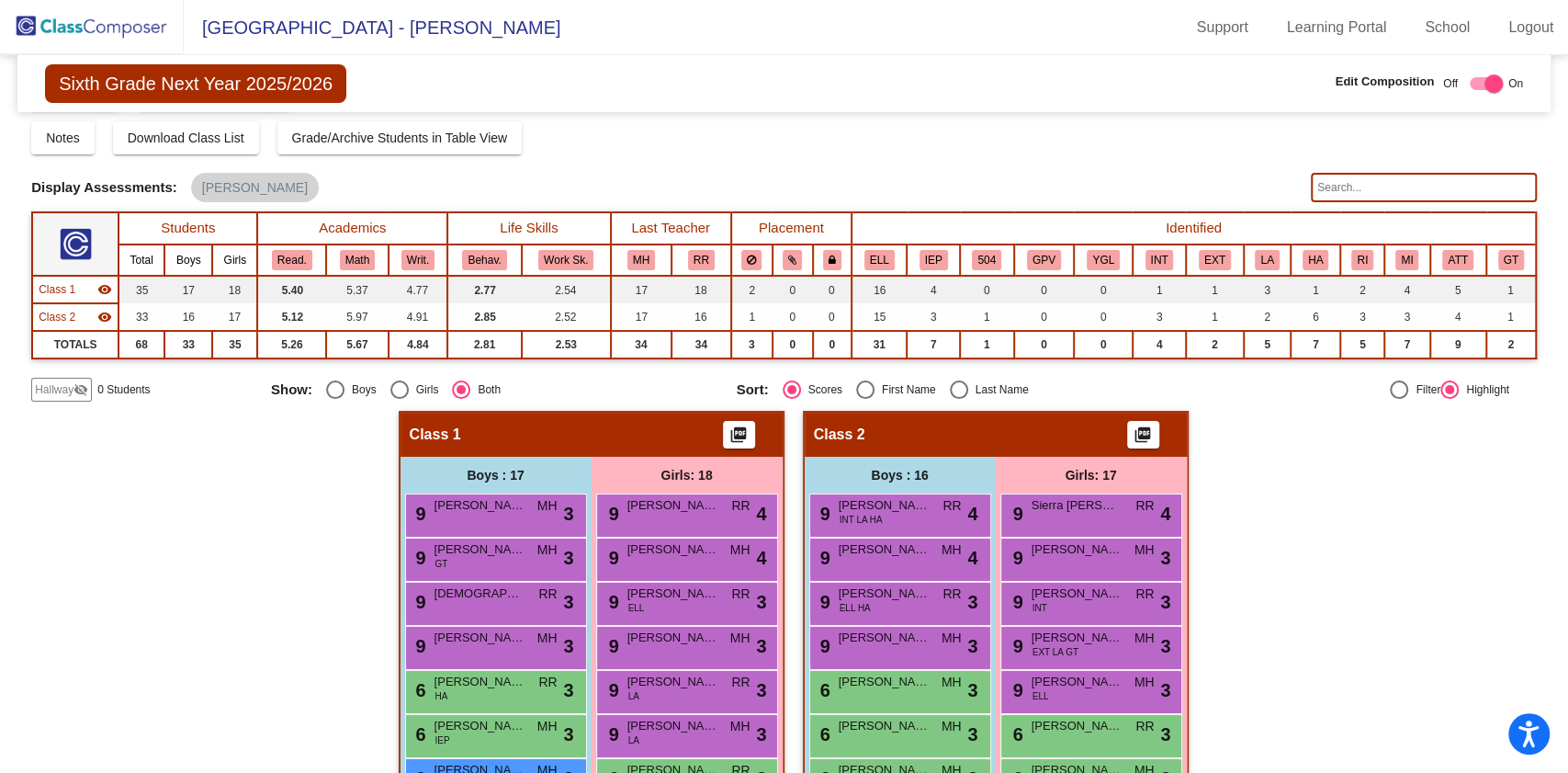 scroll, scrollTop: 42, scrollLeft: 0, axis: vertical 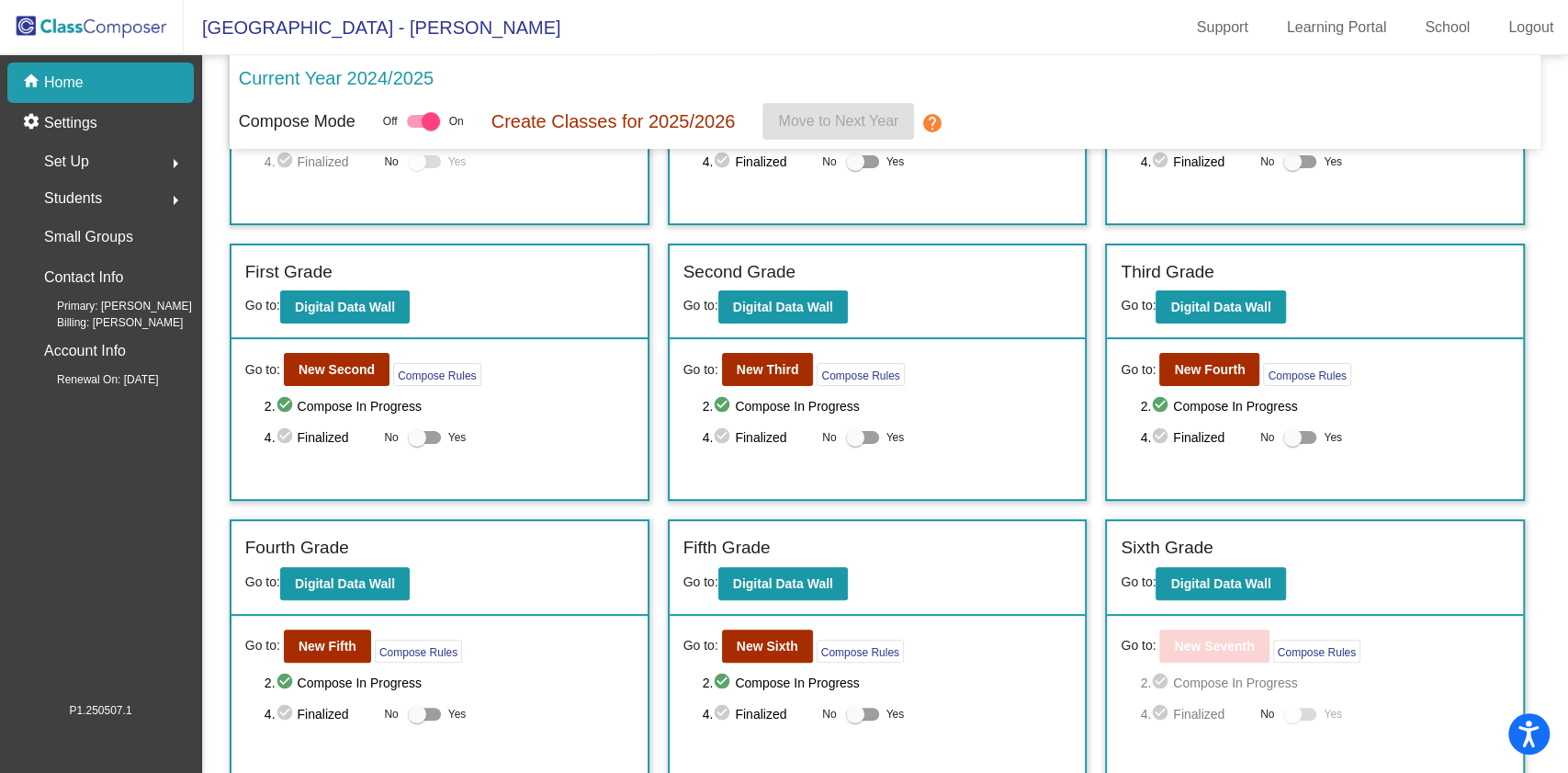 click on "Go to:  New Fifth  Compose Rules     2.  check_circle  Compose In Progress   4.  check_circle  Finalized  No   Yes" 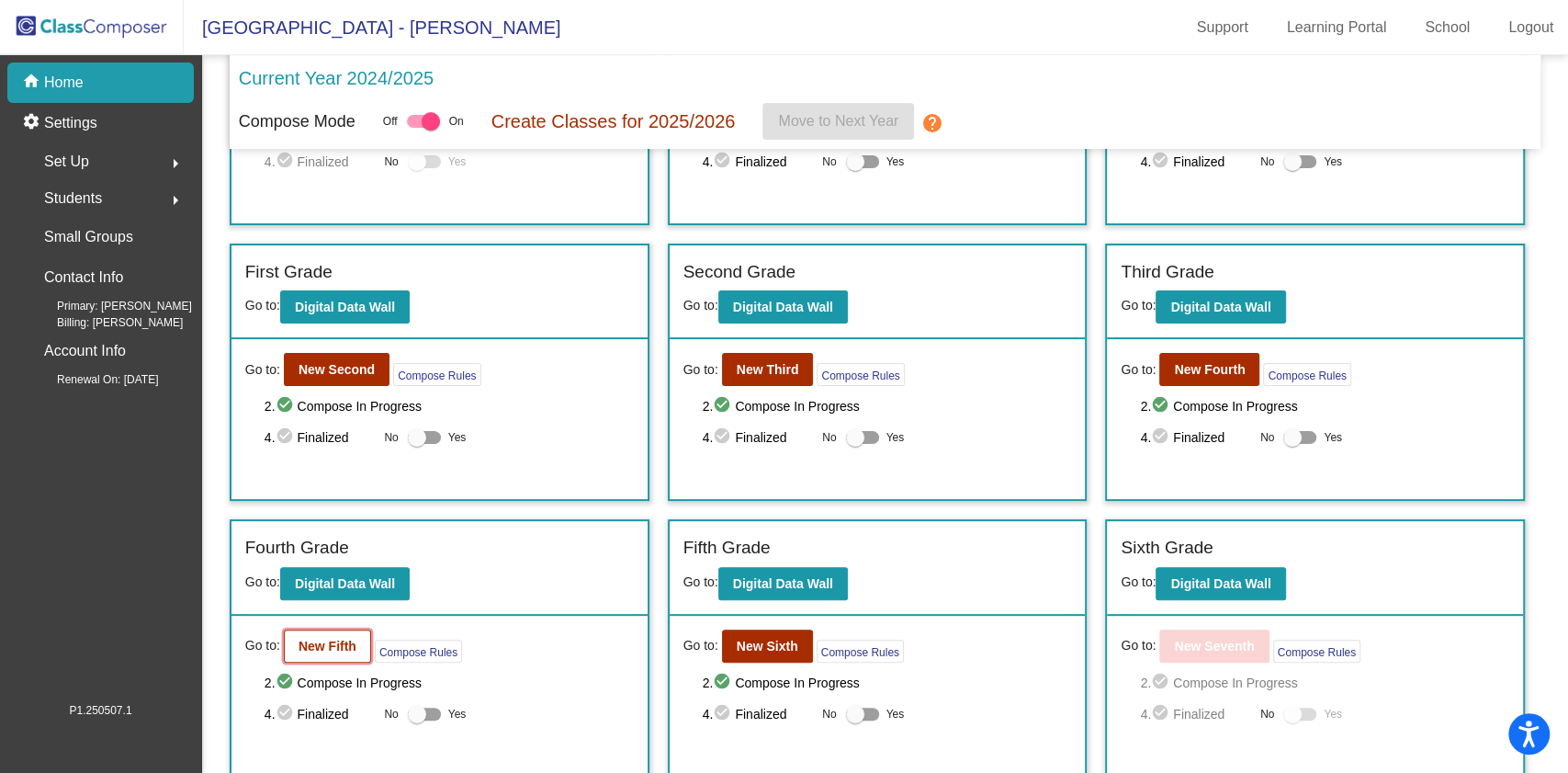 click on "New Fifth" 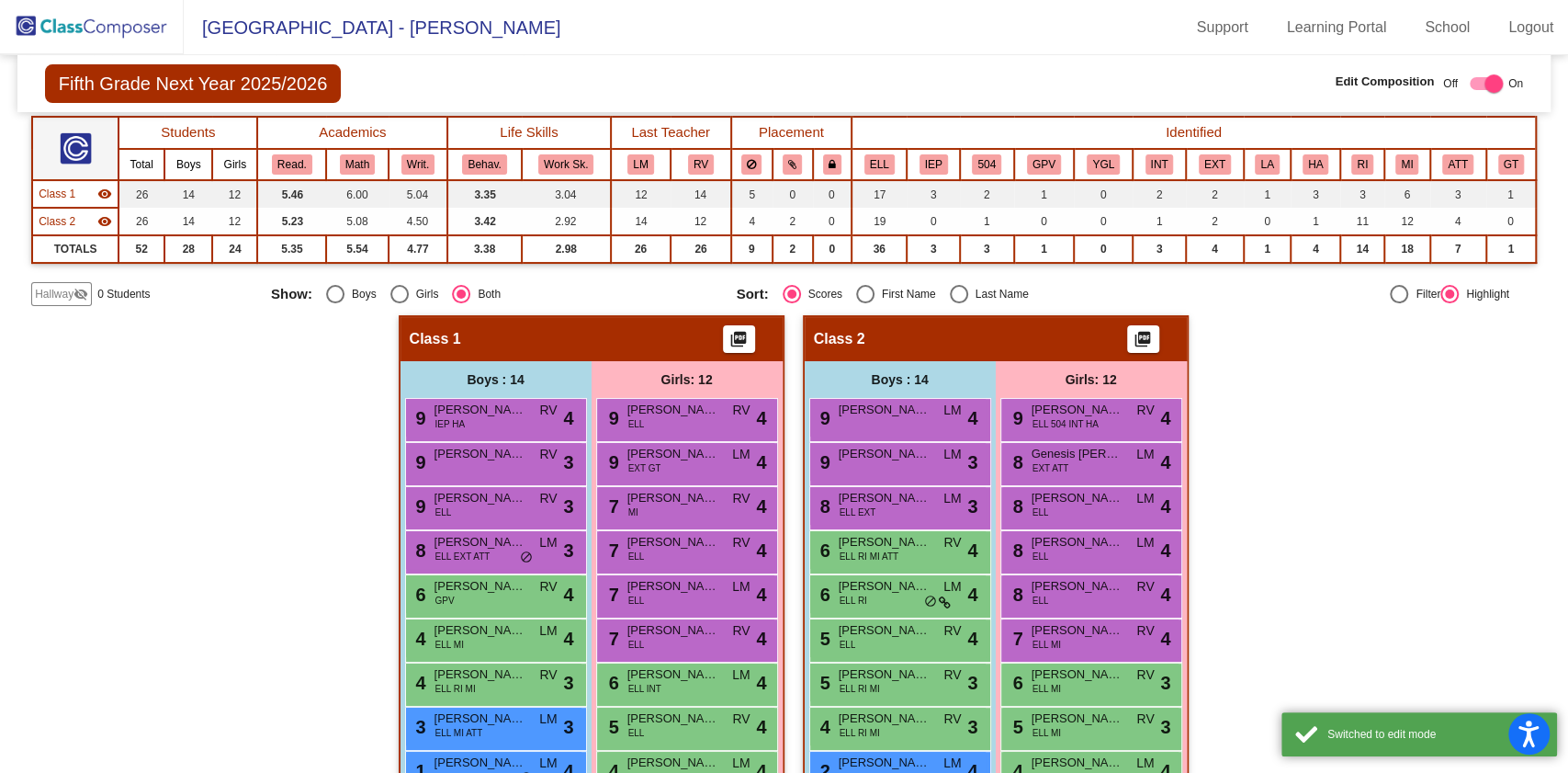 scroll, scrollTop: 142, scrollLeft: 0, axis: vertical 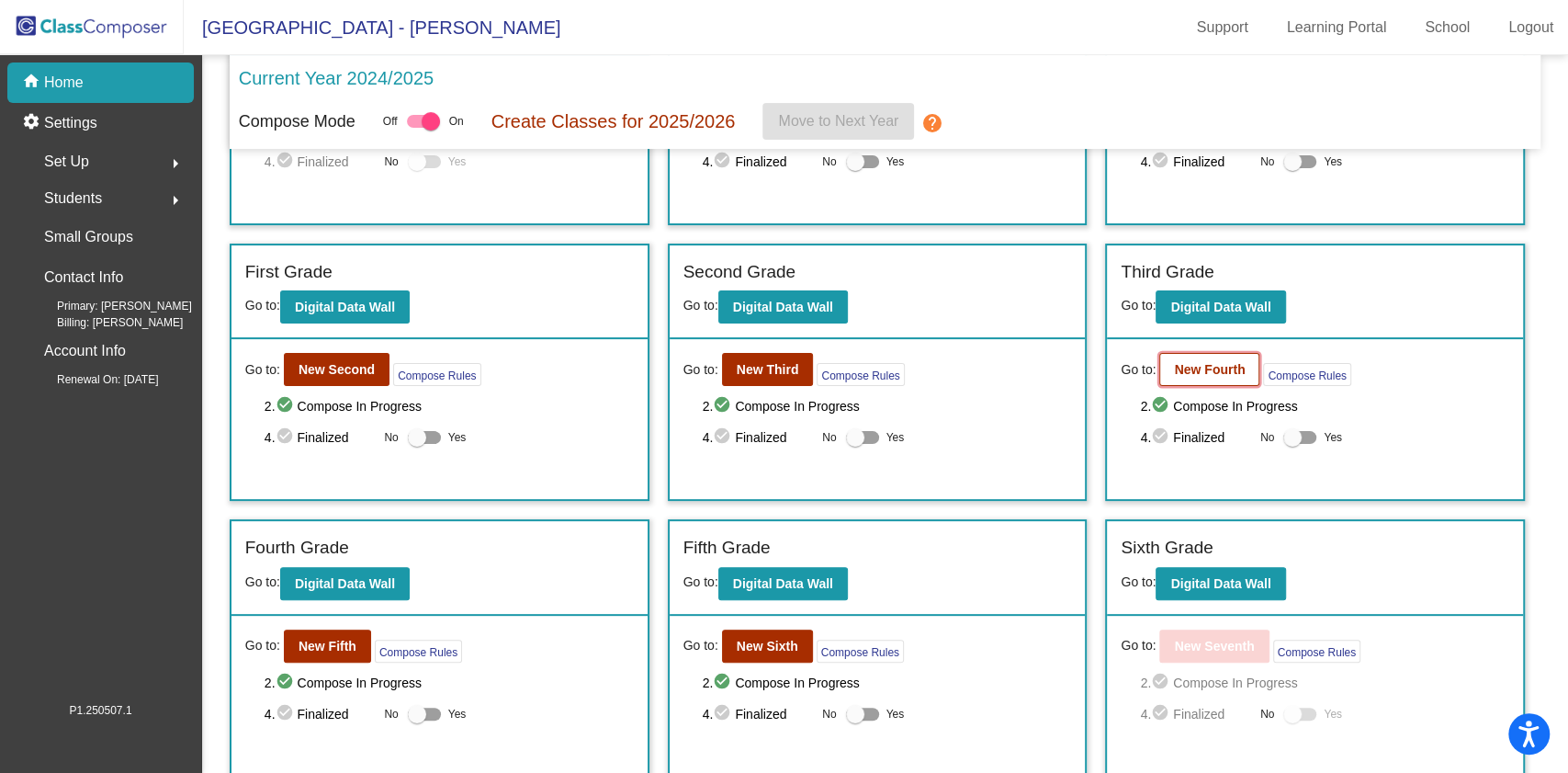 click on "New Fourth" 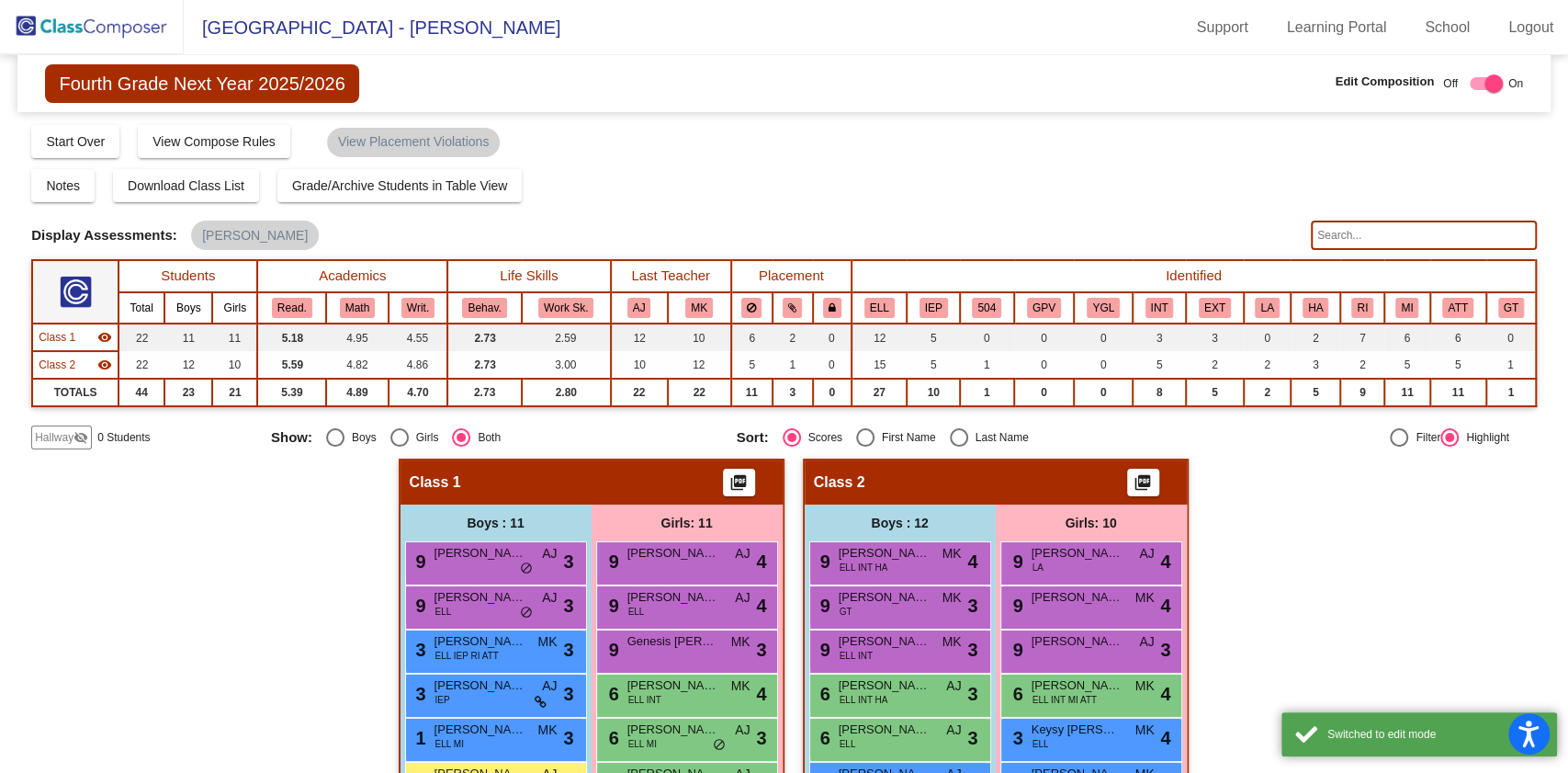 scroll, scrollTop: 325, scrollLeft: 0, axis: vertical 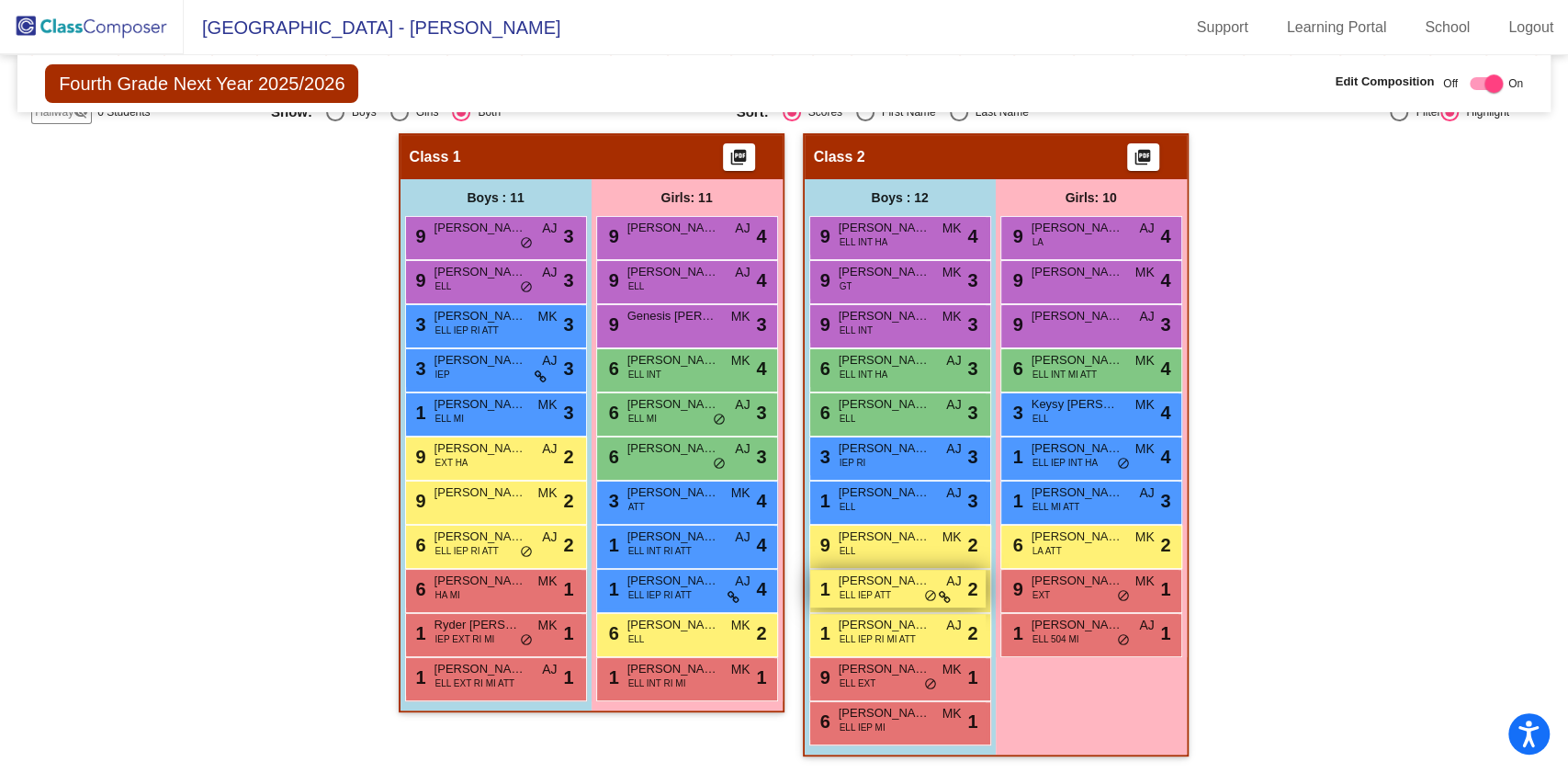 click on "do_not_disturb_alt" at bounding box center [931, 597] 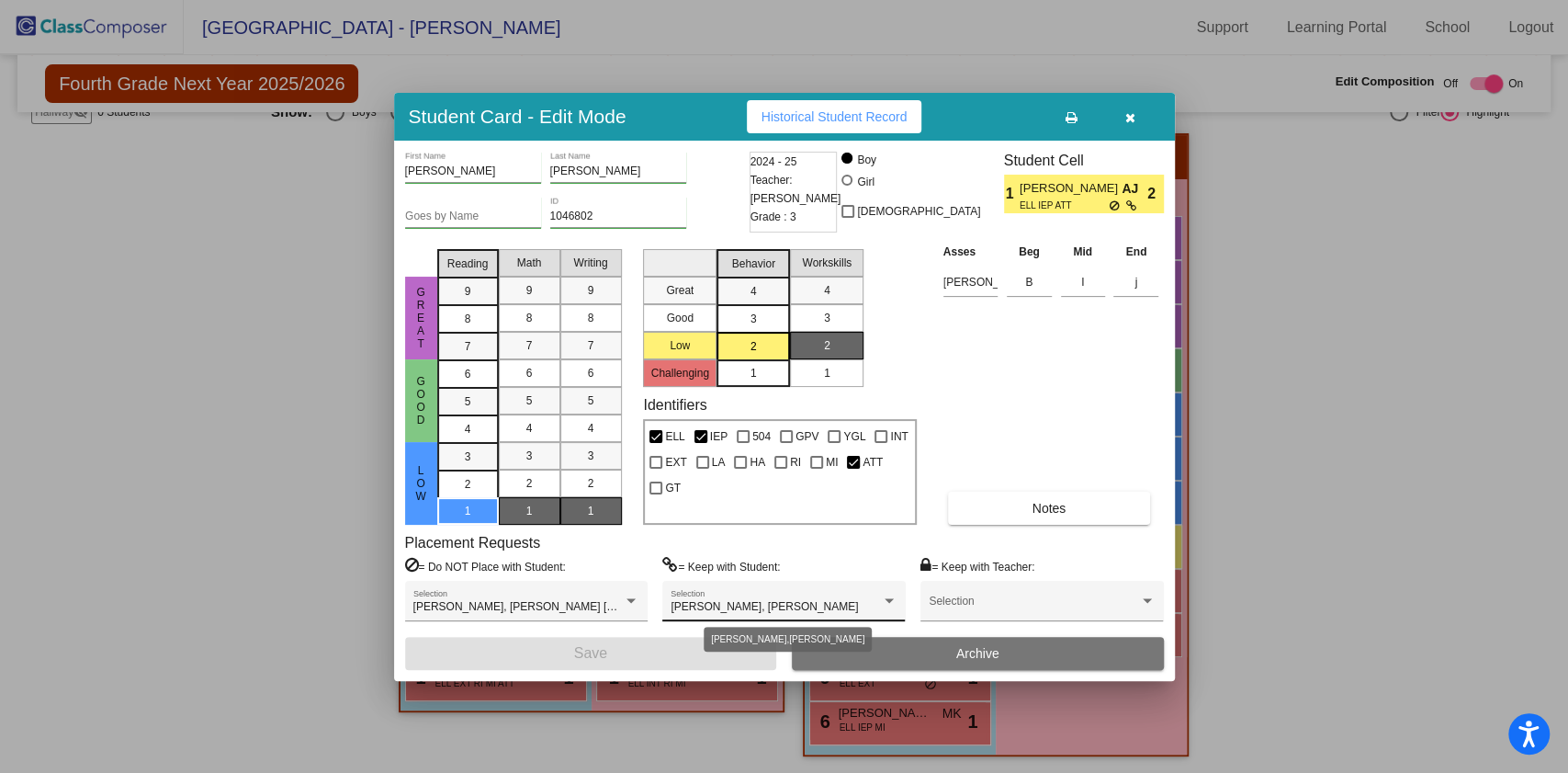 click on "[PERSON_NAME], [PERSON_NAME]" at bounding box center (775, 608) 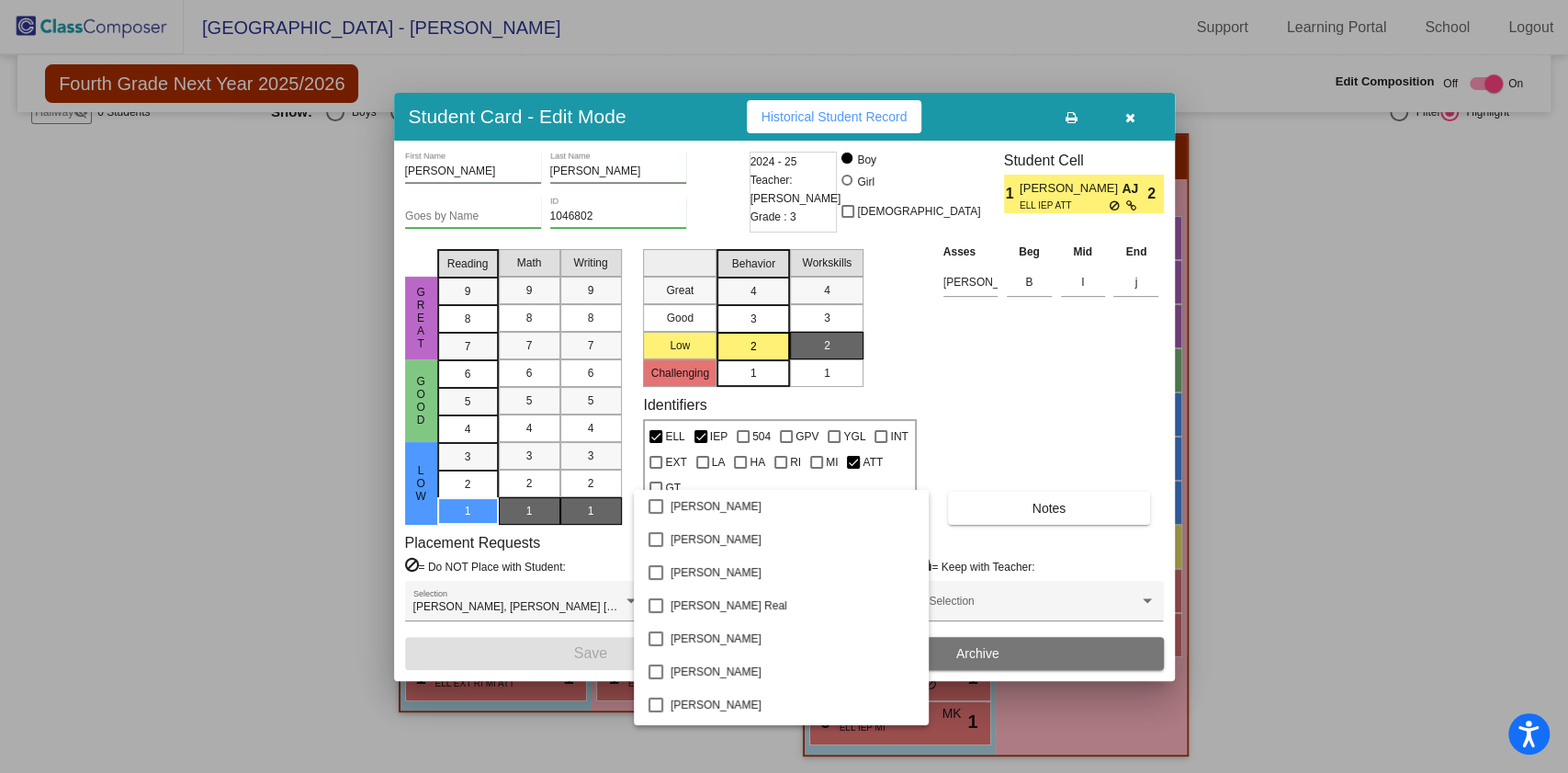 scroll, scrollTop: 494, scrollLeft: 0, axis: vertical 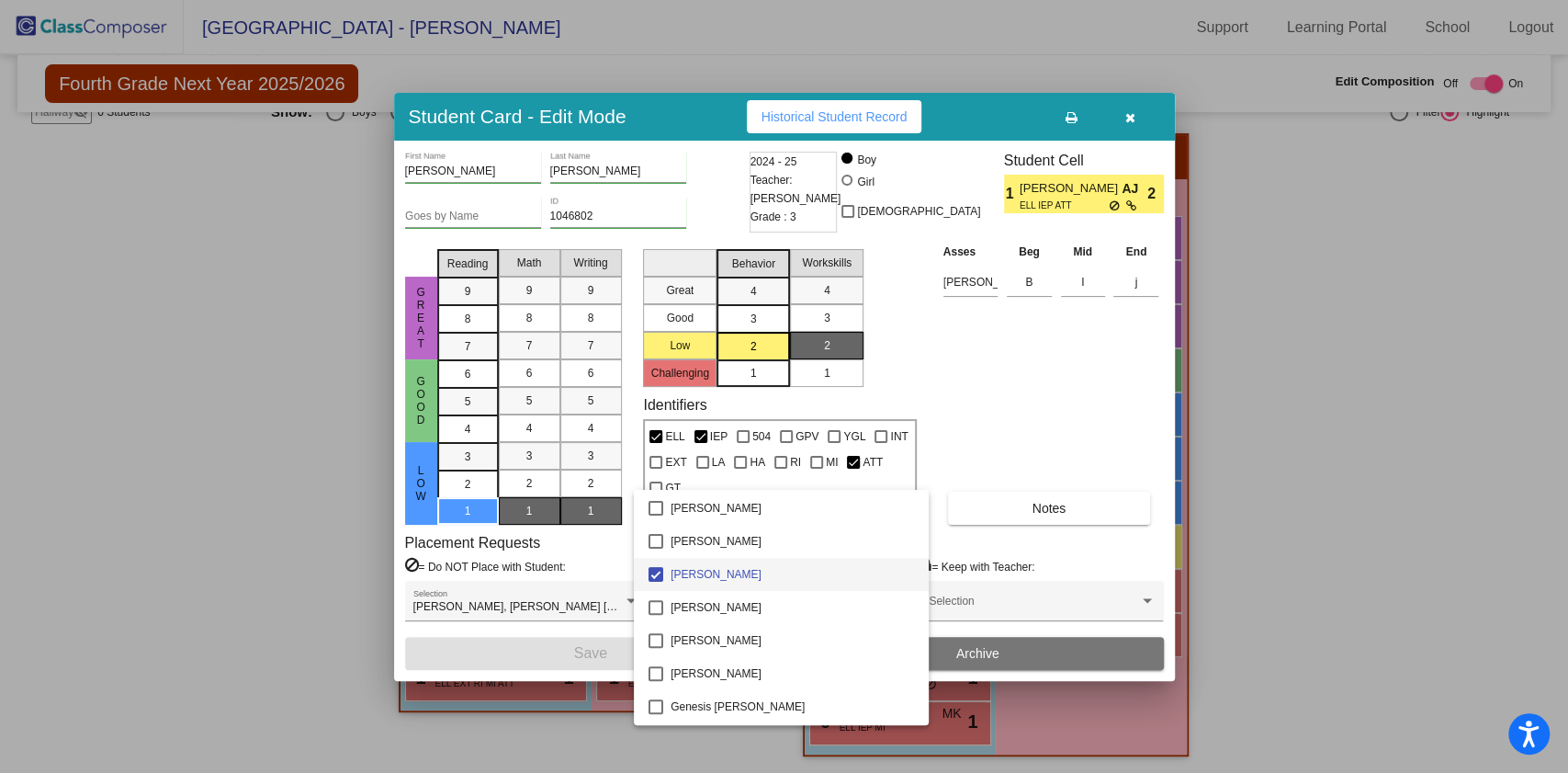 click at bounding box center (784, 386) 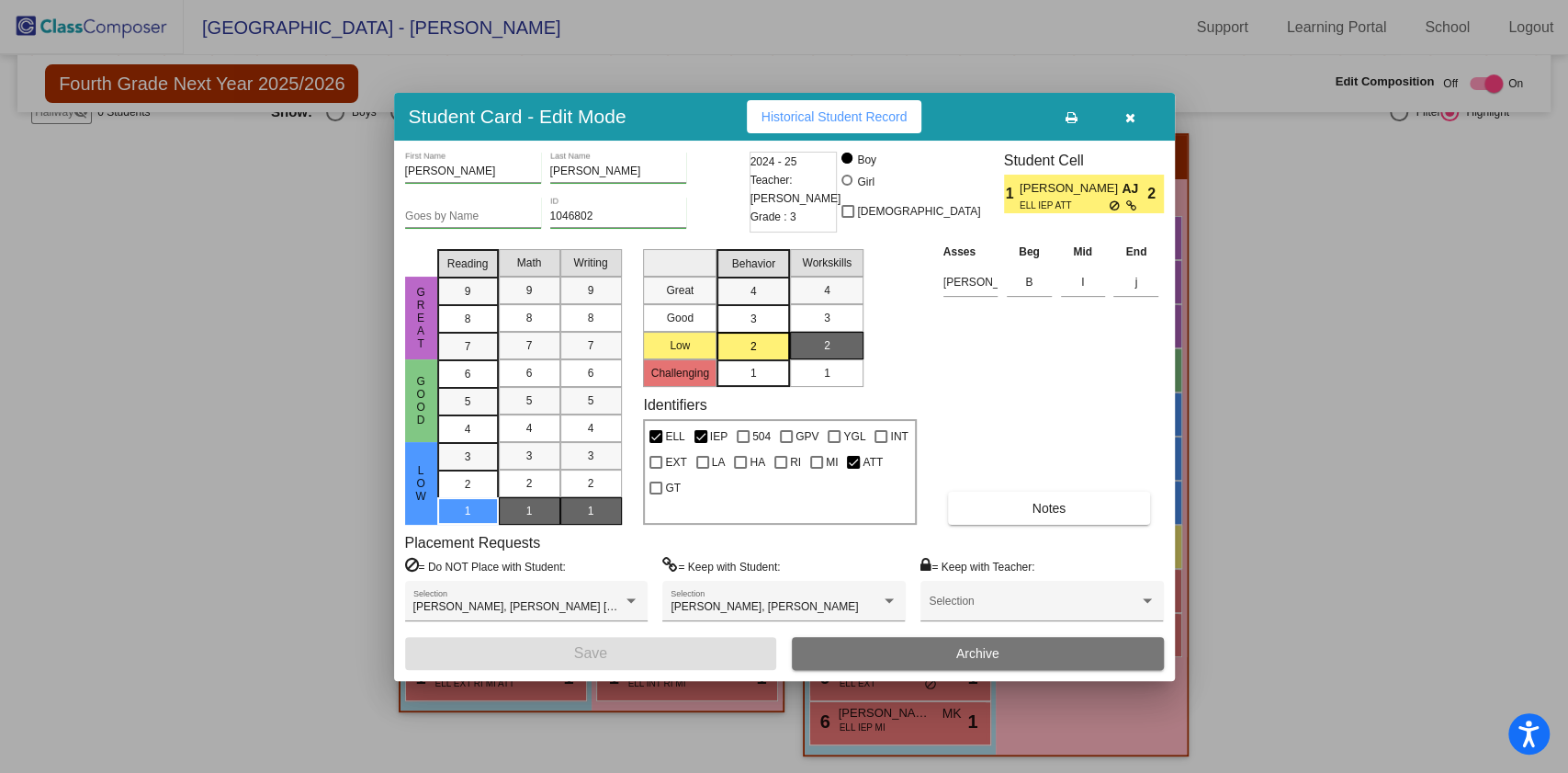 click at bounding box center (1130, 118) 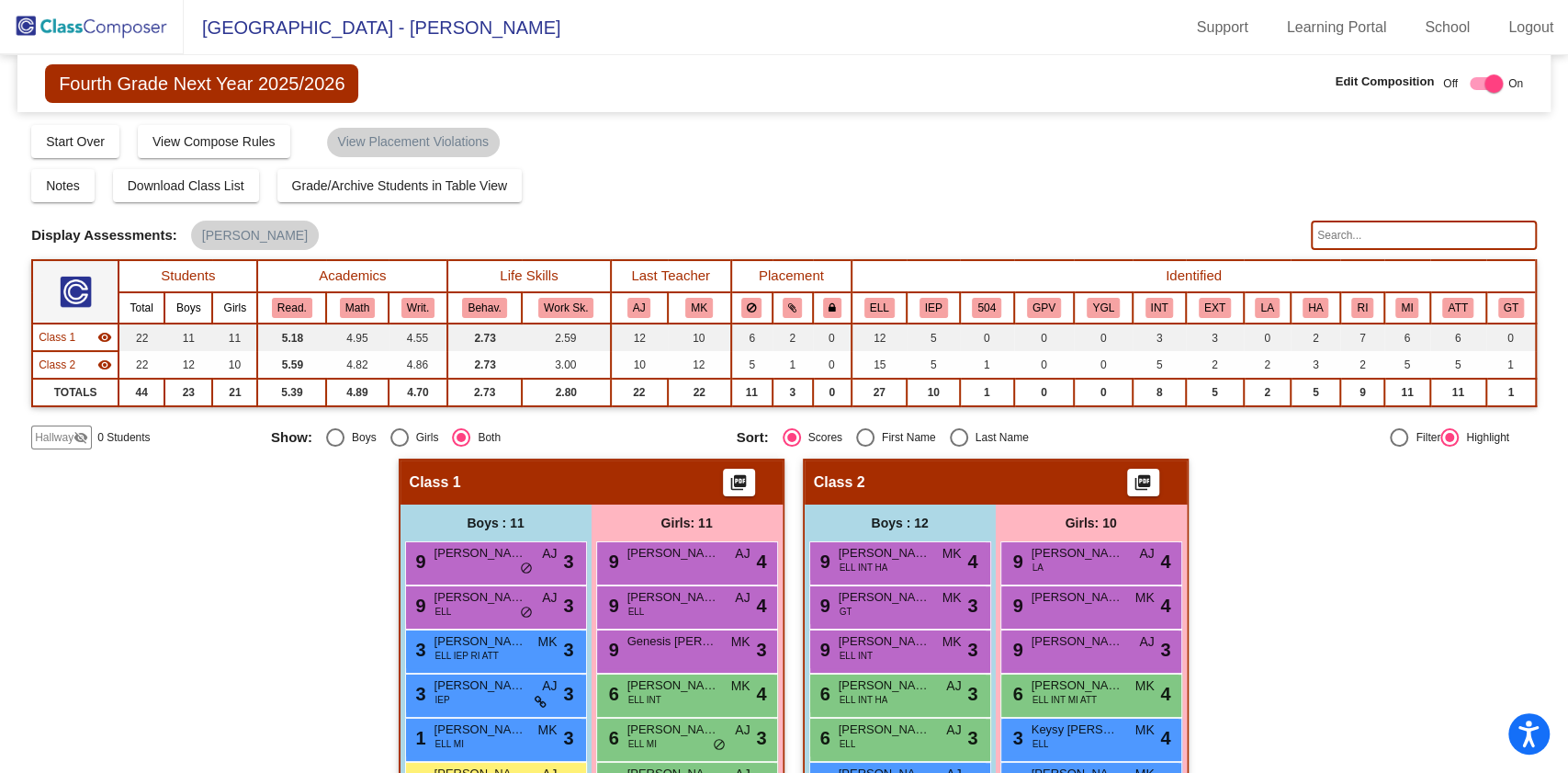 scroll, scrollTop: 1, scrollLeft: 0, axis: vertical 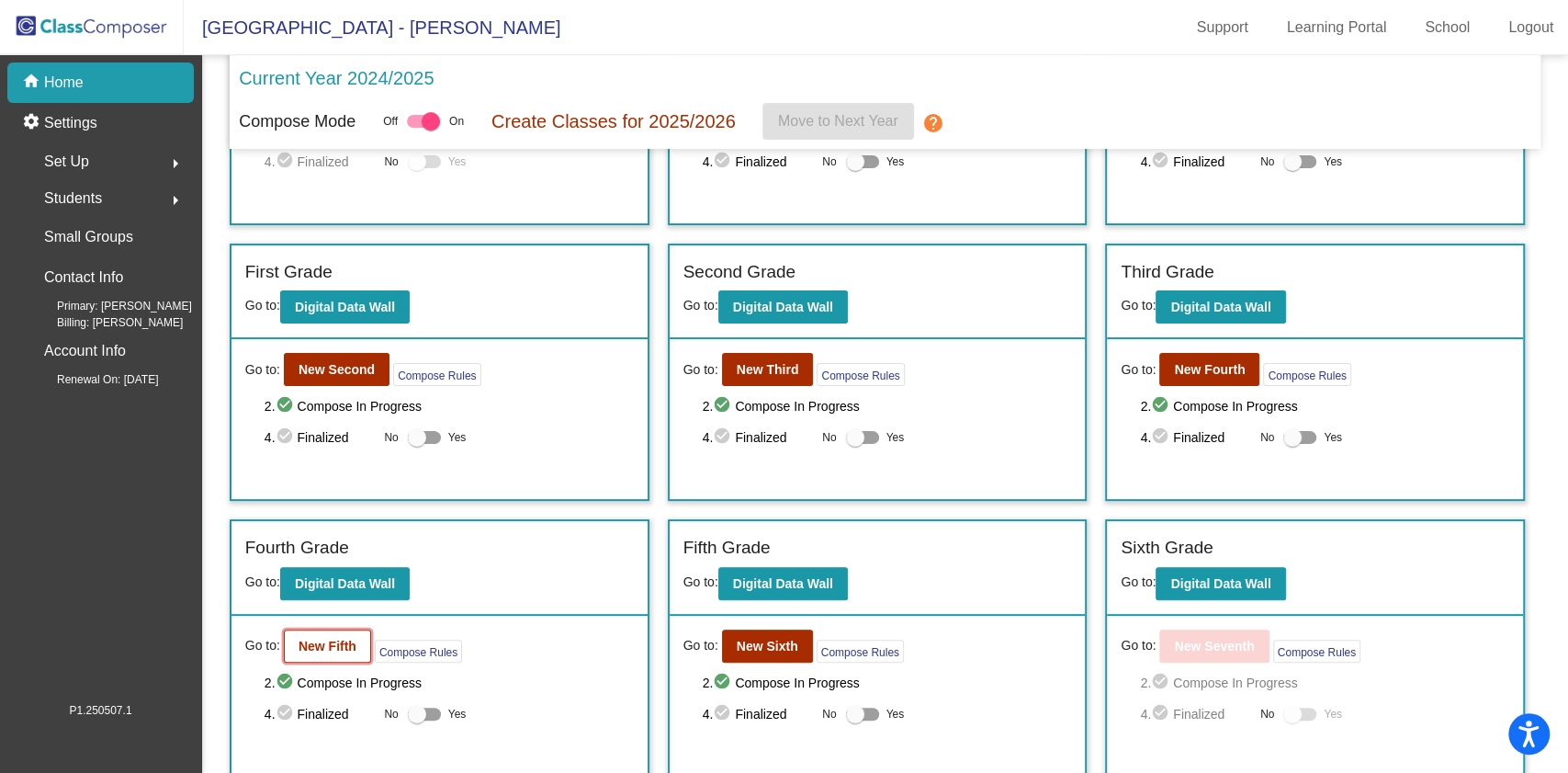 click on "New Fifth" 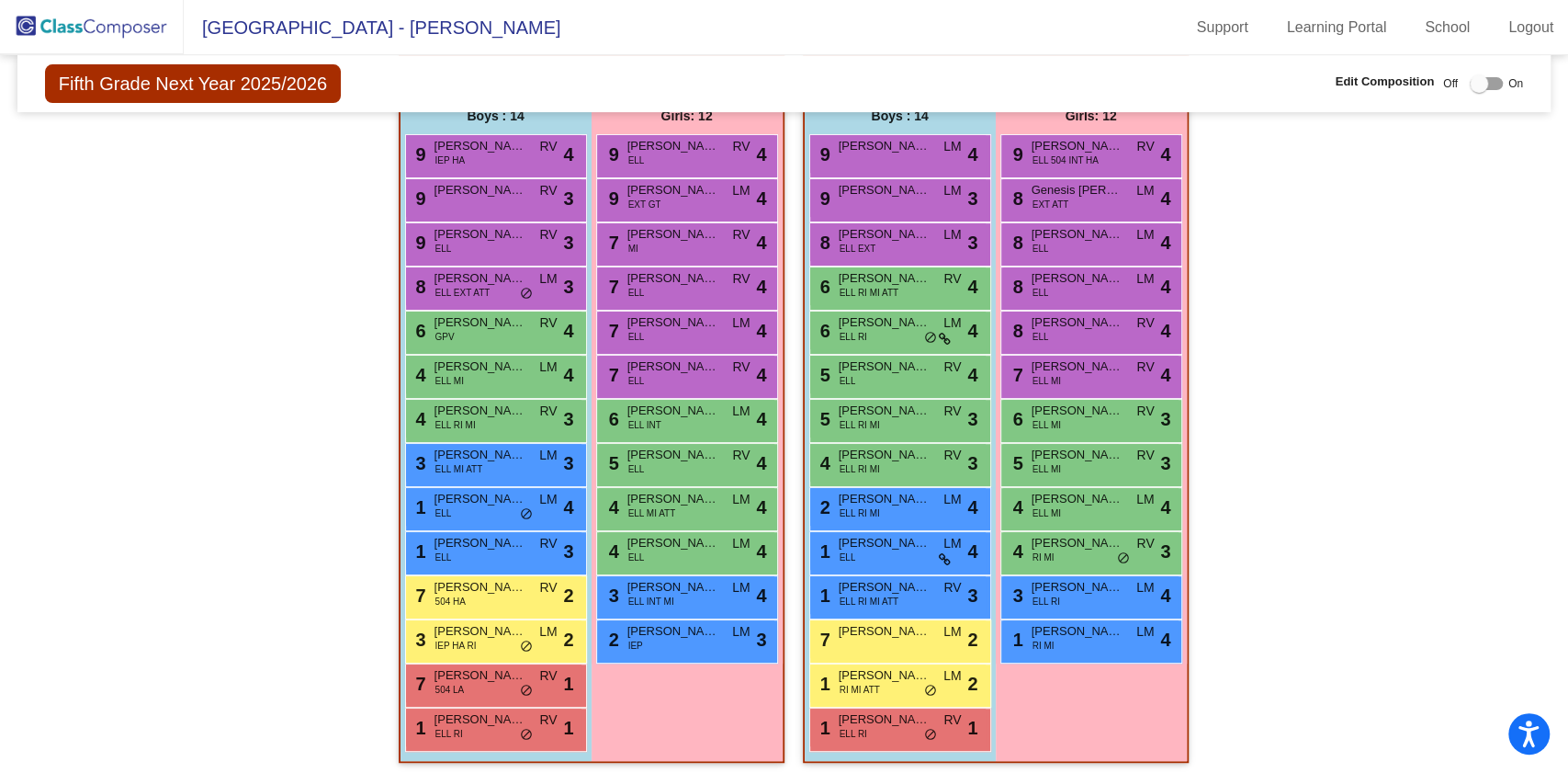 scroll, scrollTop: 414, scrollLeft: 0, axis: vertical 